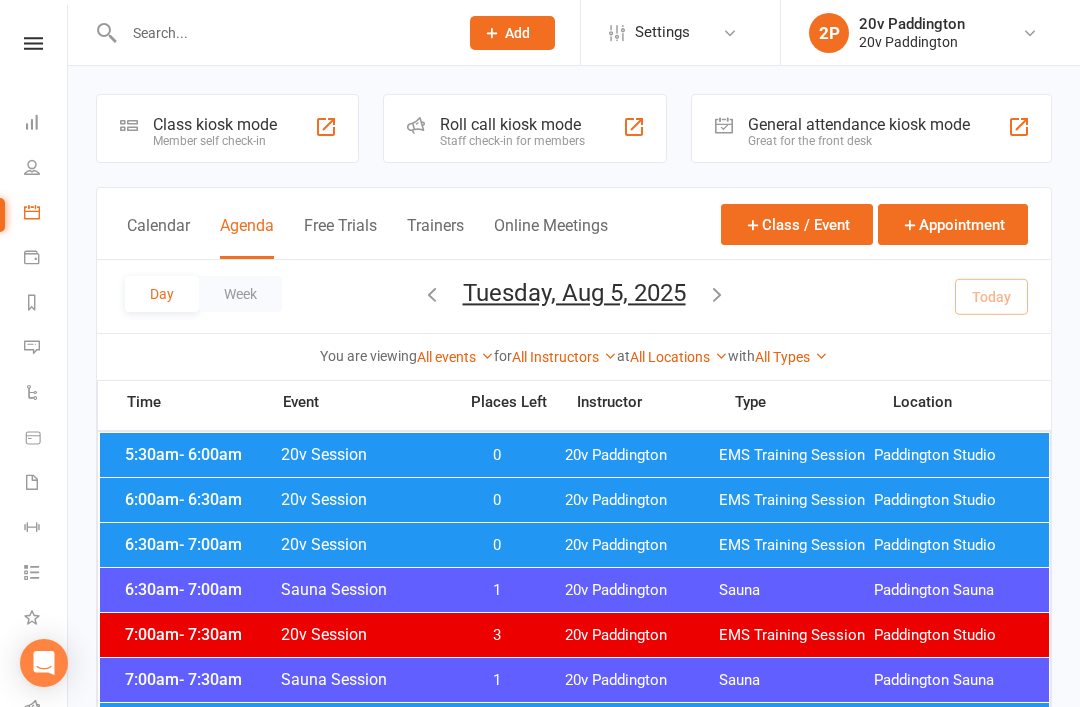 scroll, scrollTop: 0, scrollLeft: 0, axis: both 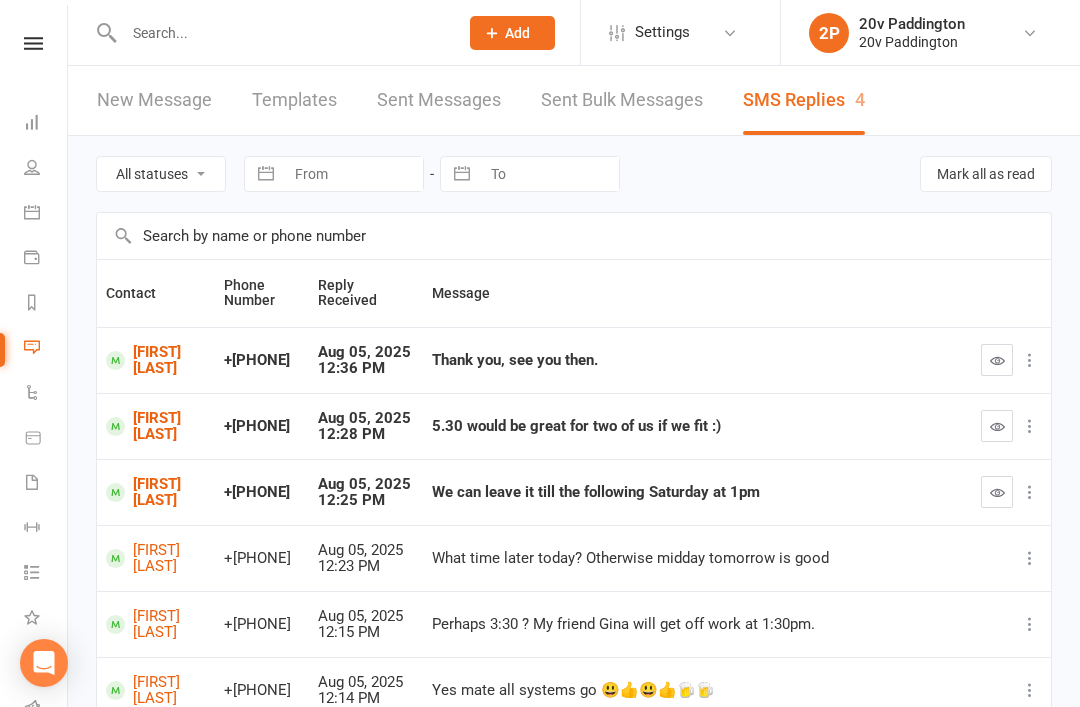 click on "[FIRST] [LAST]" at bounding box center [156, 360] 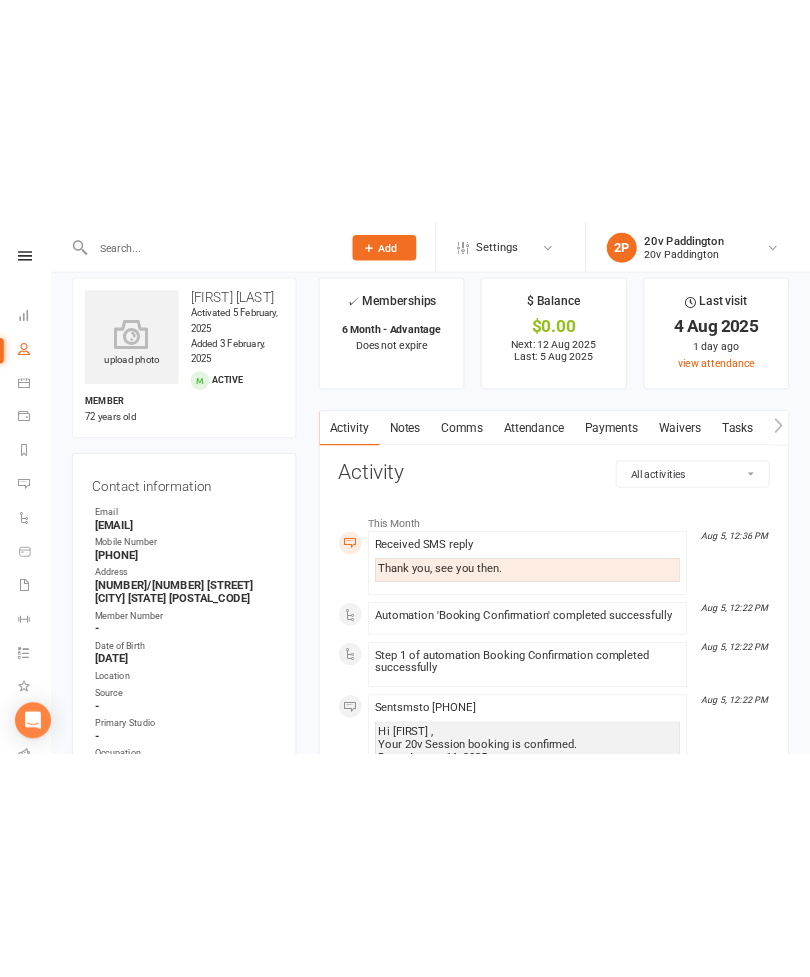 scroll, scrollTop: 0, scrollLeft: 0, axis: both 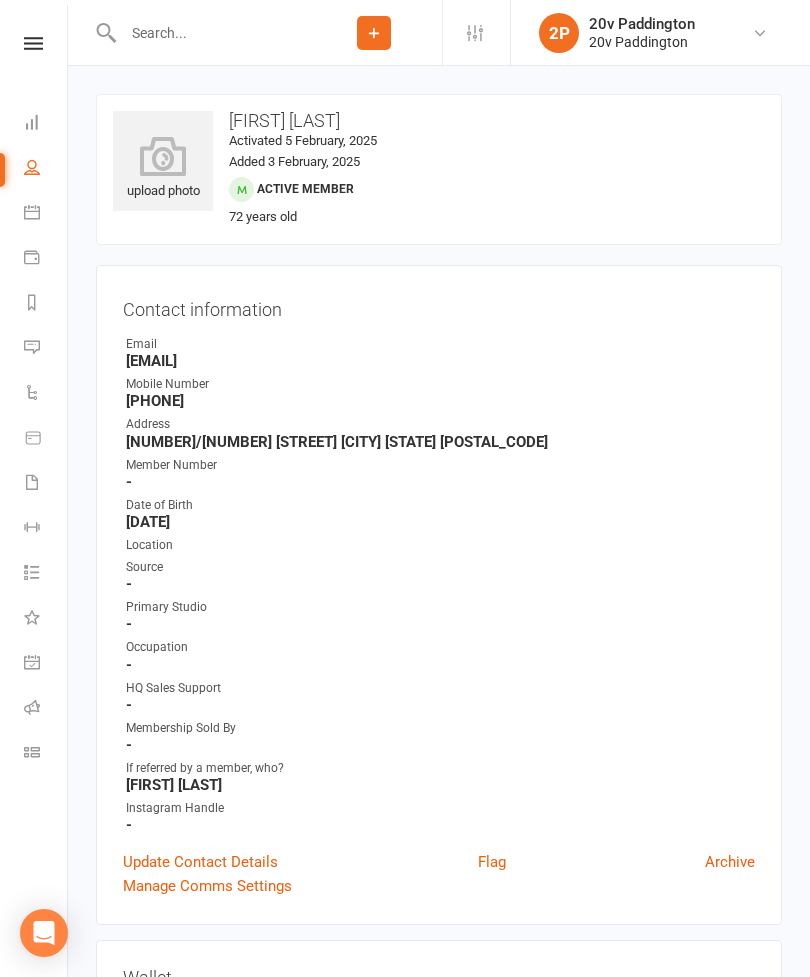 click on "Calendar" at bounding box center (46, 214) 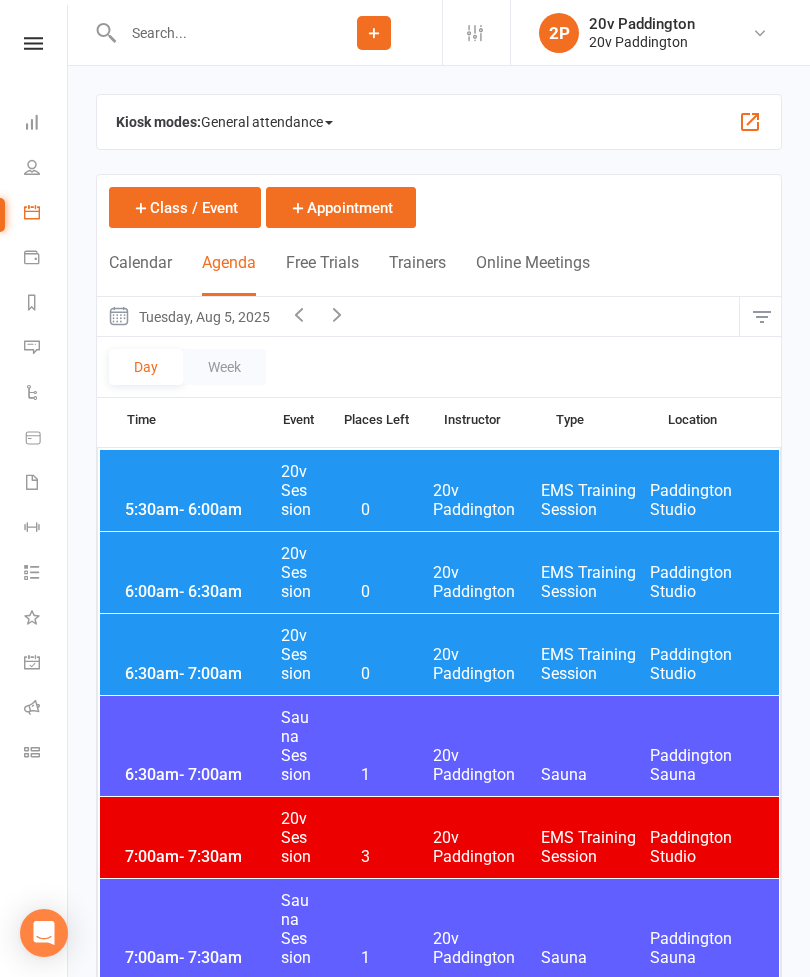 click on "Messages   4" at bounding box center [46, 349] 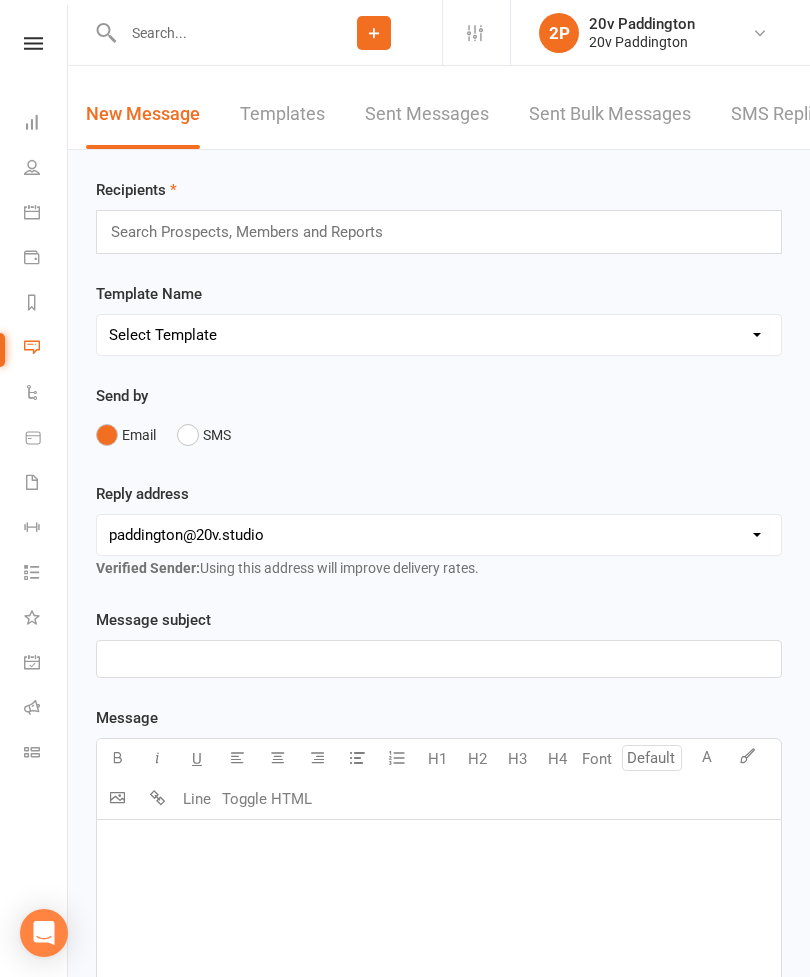 click on "SMS Replies  4" at bounding box center (791, 114) 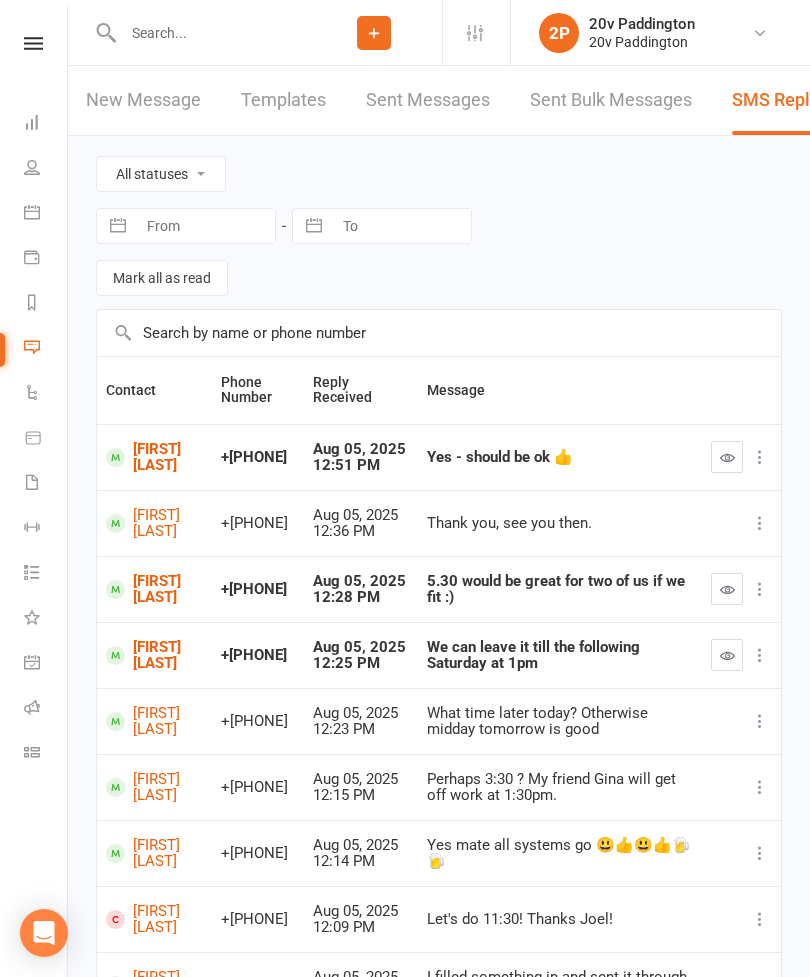 click at bounding box center (727, 457) 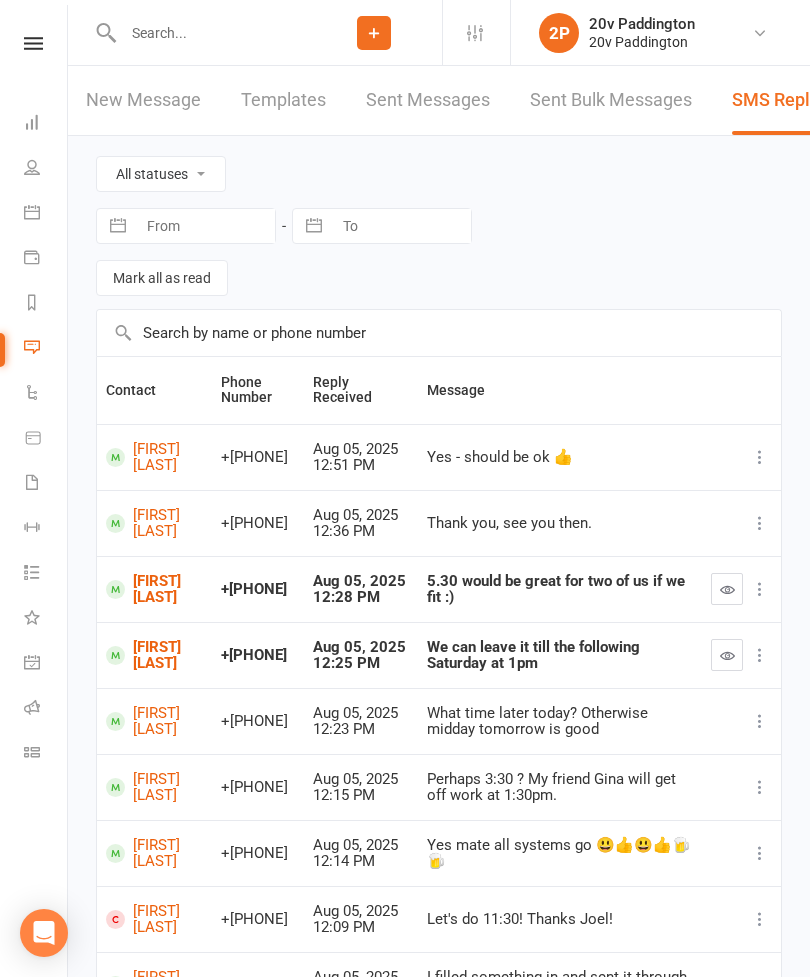 click on "Calendar" at bounding box center (46, 214) 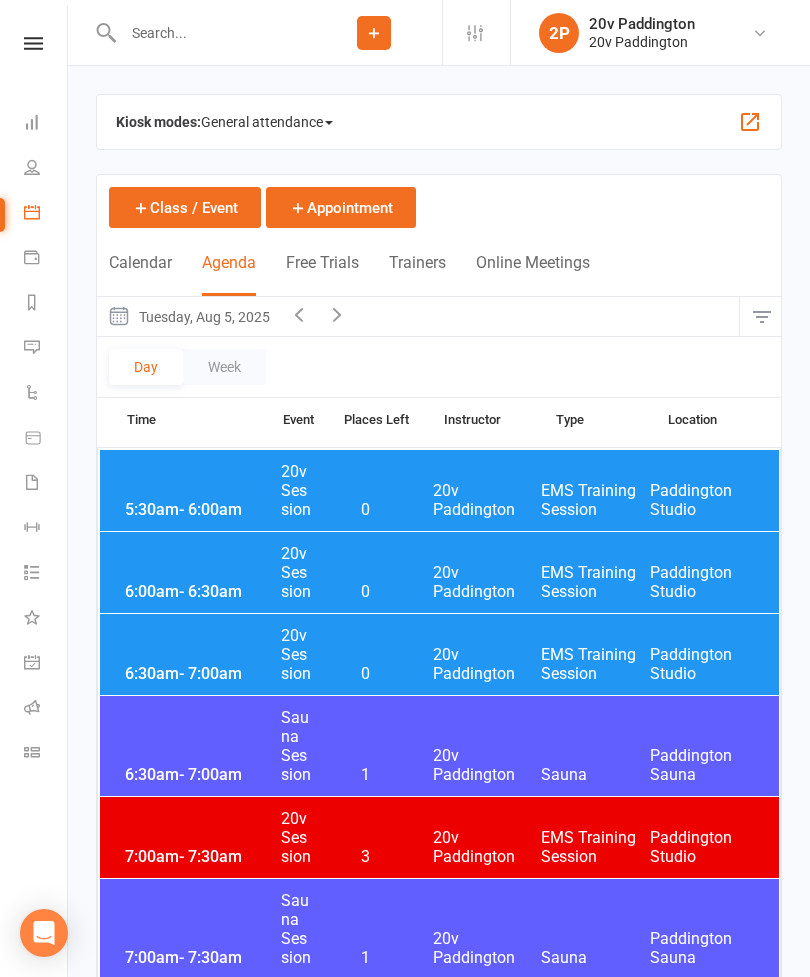 click on "Tuesday, Aug 5, 2025" at bounding box center (188, 316) 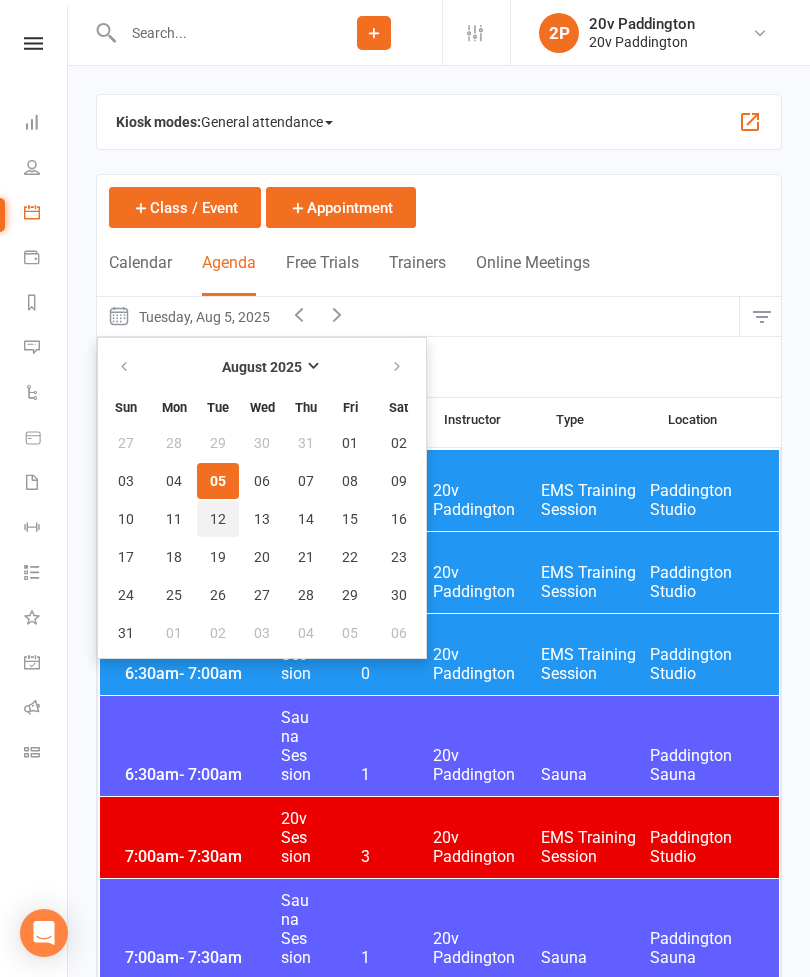 click on "12" at bounding box center (218, 519) 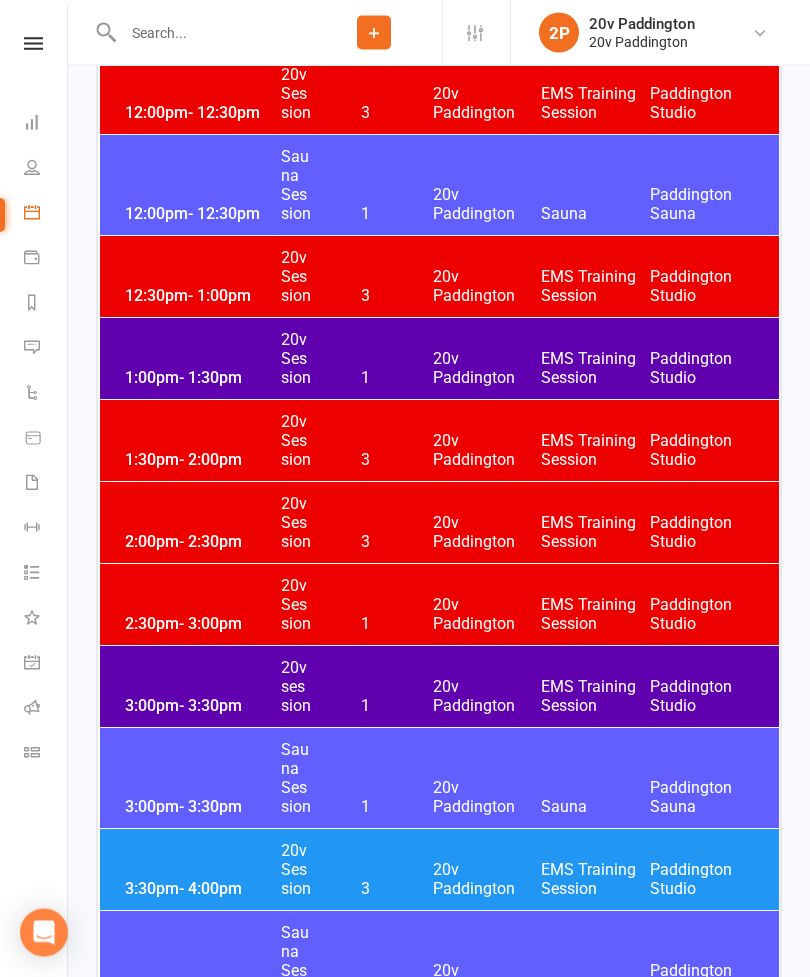 click on "1:00pm  - 1:30pm 20v Session 1 20v Paddington EMS Training Session Paddington Studio" at bounding box center (439, 359) 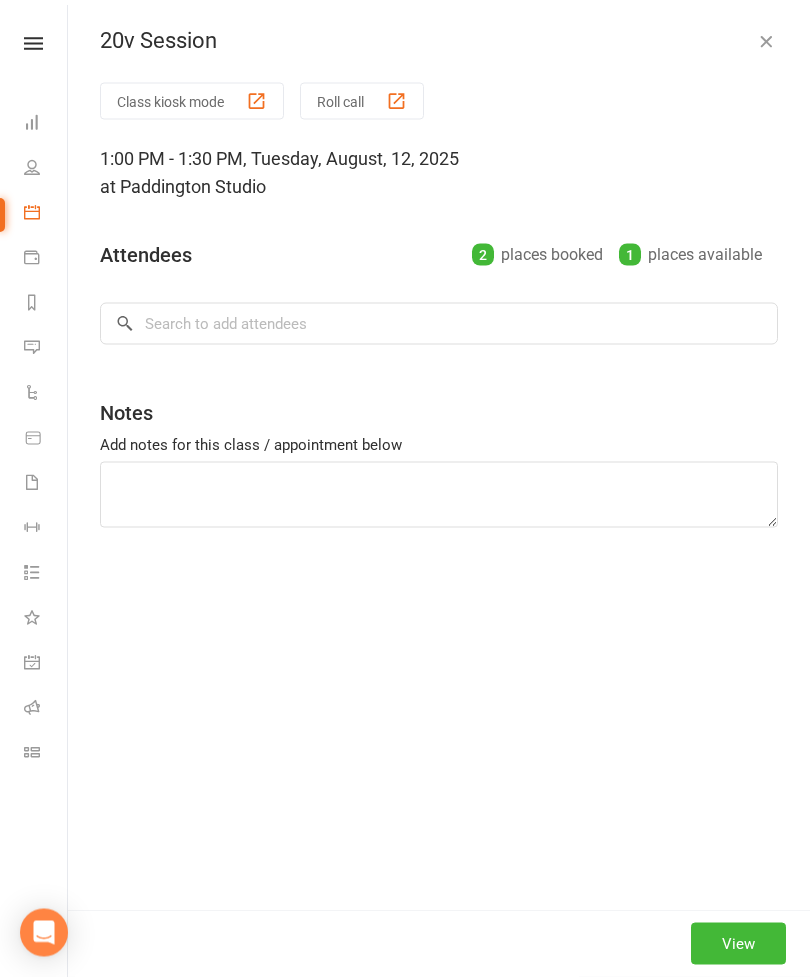 scroll, scrollTop: 2574, scrollLeft: 0, axis: vertical 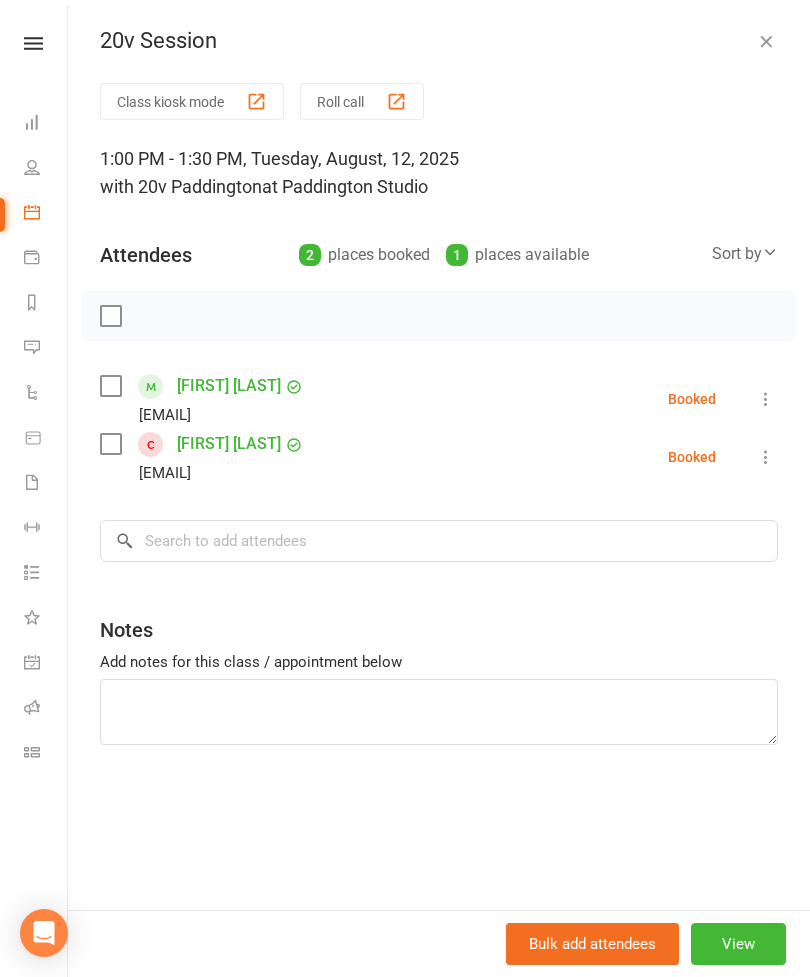 click at bounding box center (766, 399) 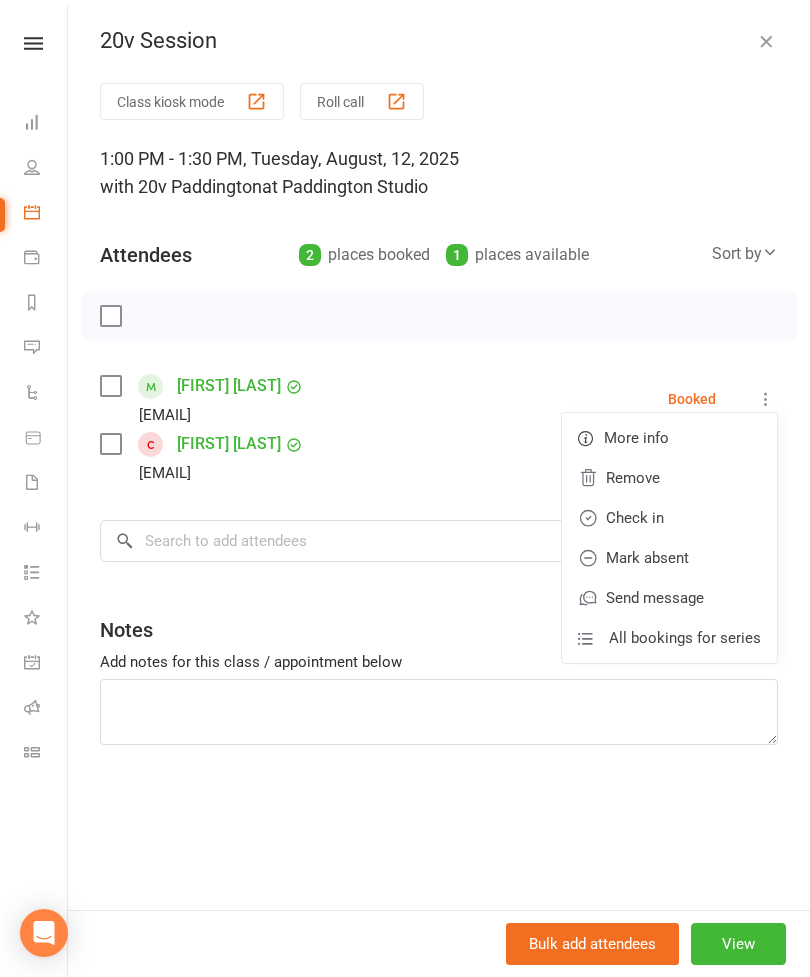 click on "Remove" at bounding box center (669, 478) 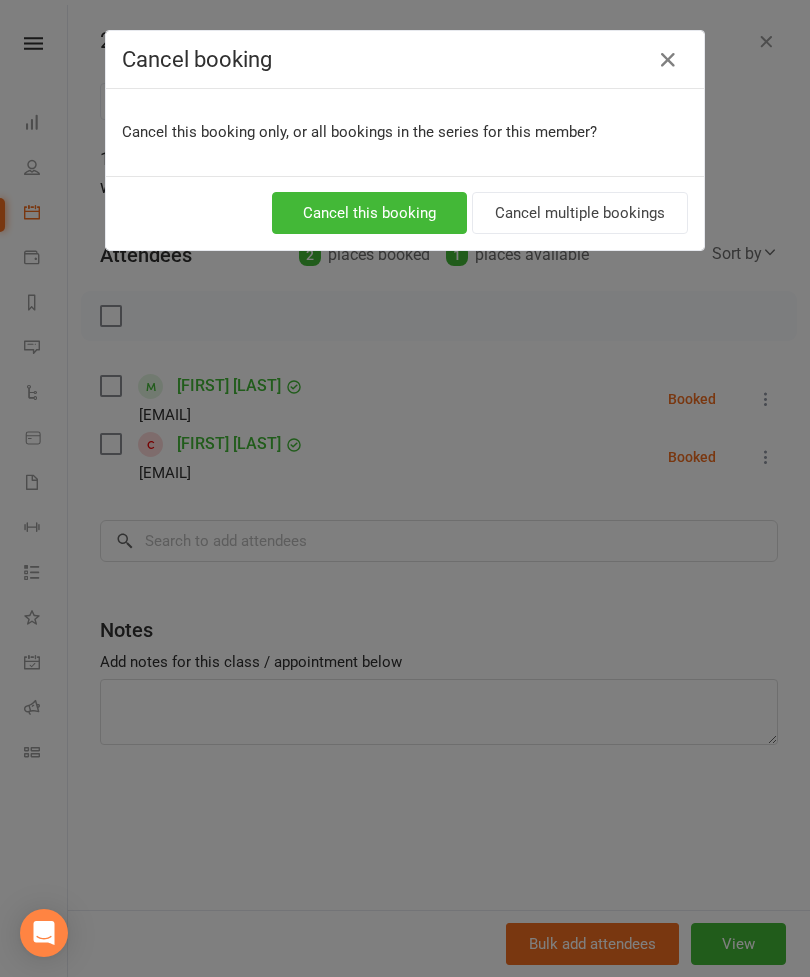 click on "Cancel this booking" at bounding box center [369, 213] 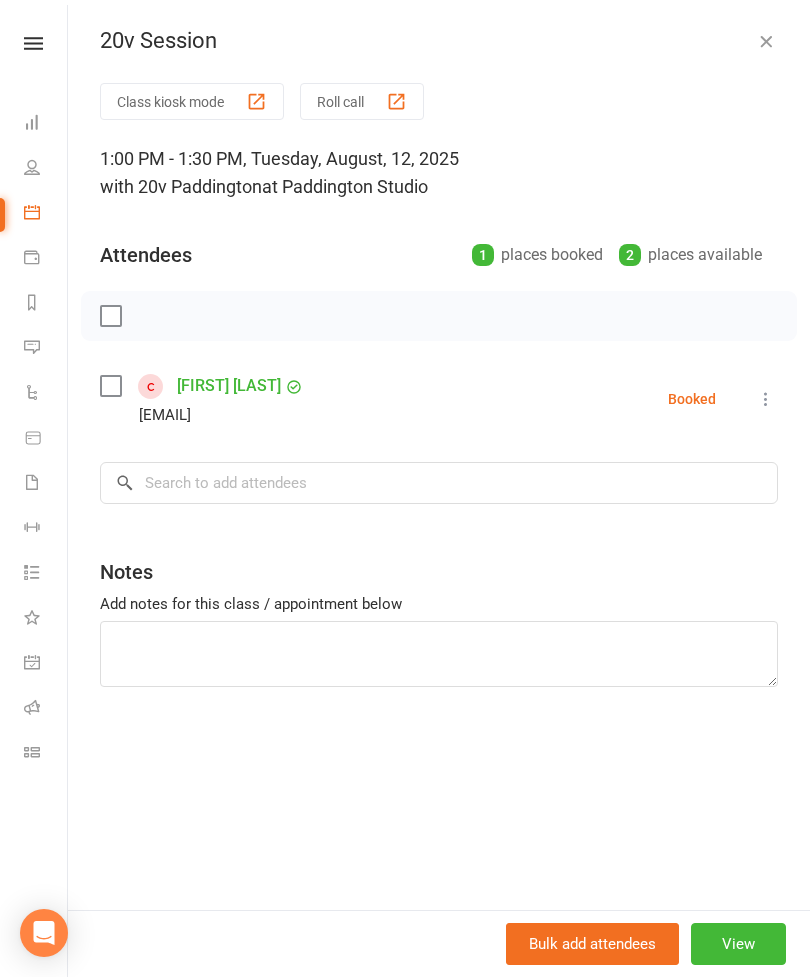 click on "Zhi Huo  Z@z.com Booked More info  Remove  Check in  Mark absent  Send message  All bookings for series" at bounding box center [439, 399] 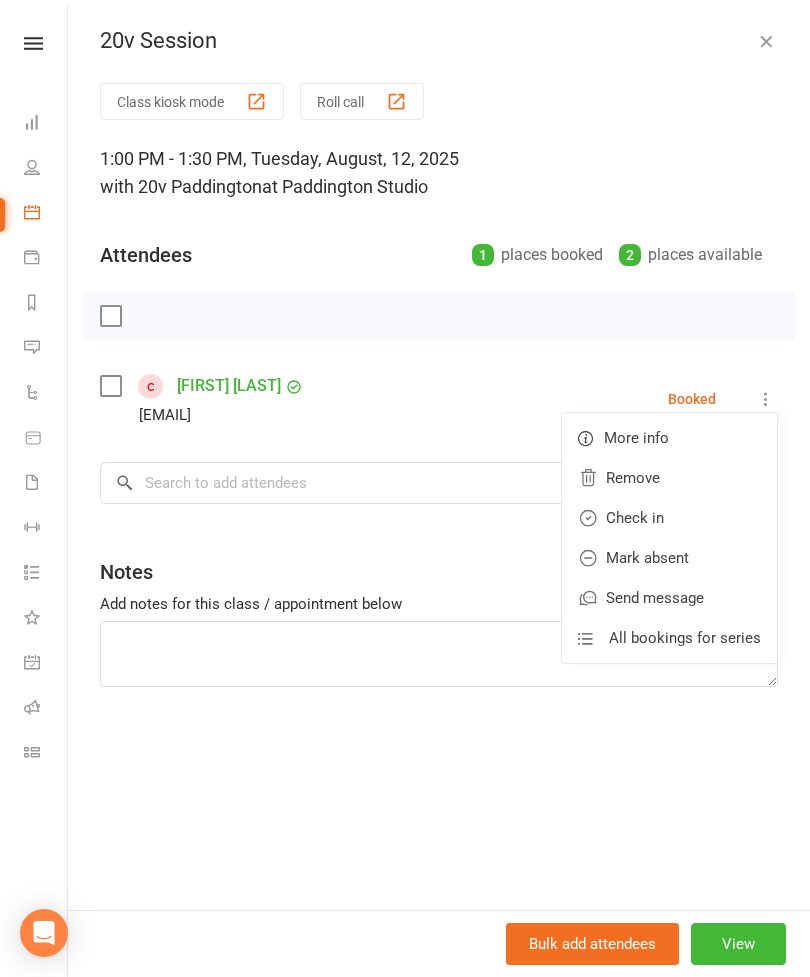 click on "Remove" at bounding box center (669, 478) 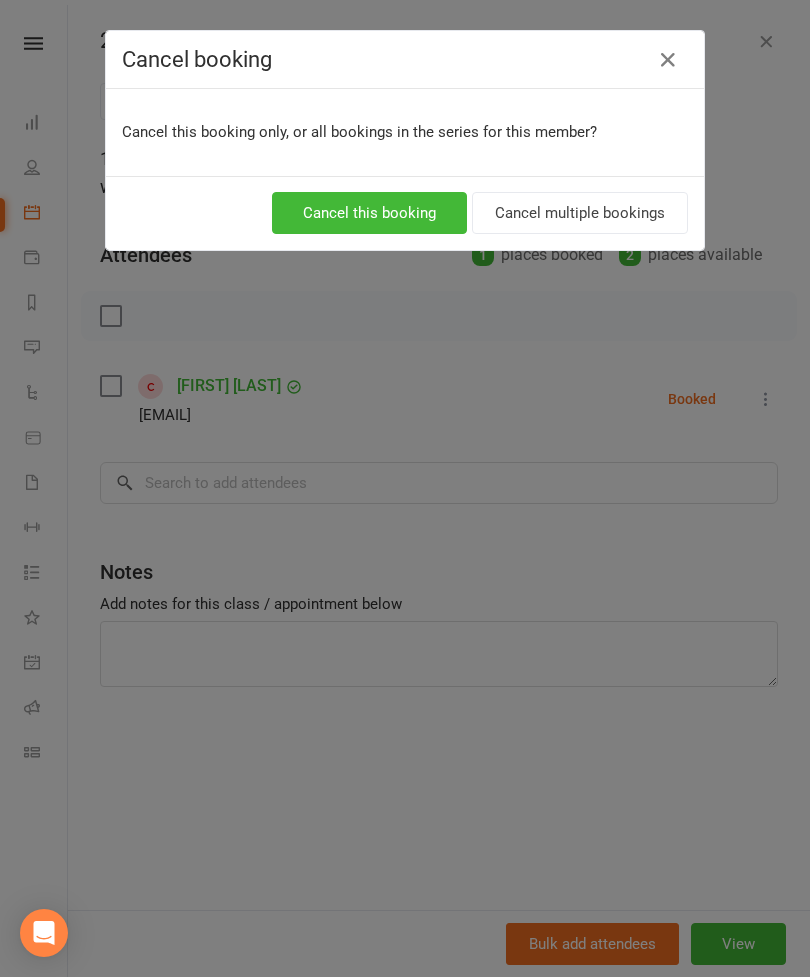 click on "Cancel this booking" at bounding box center (369, 213) 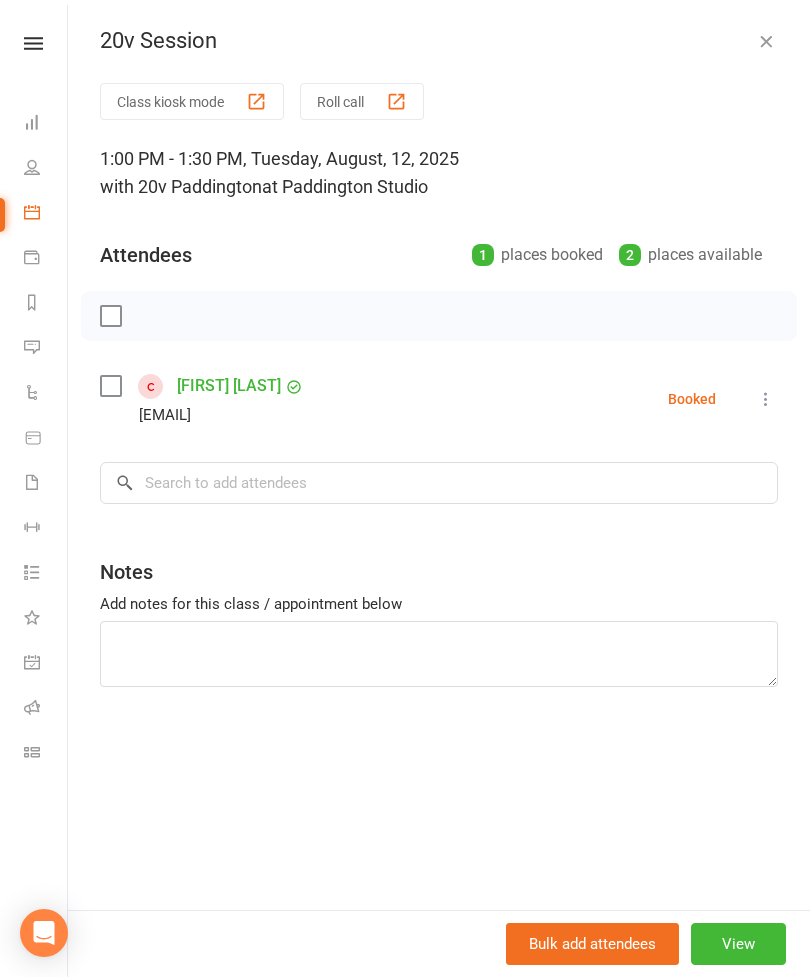 click at bounding box center [766, 41] 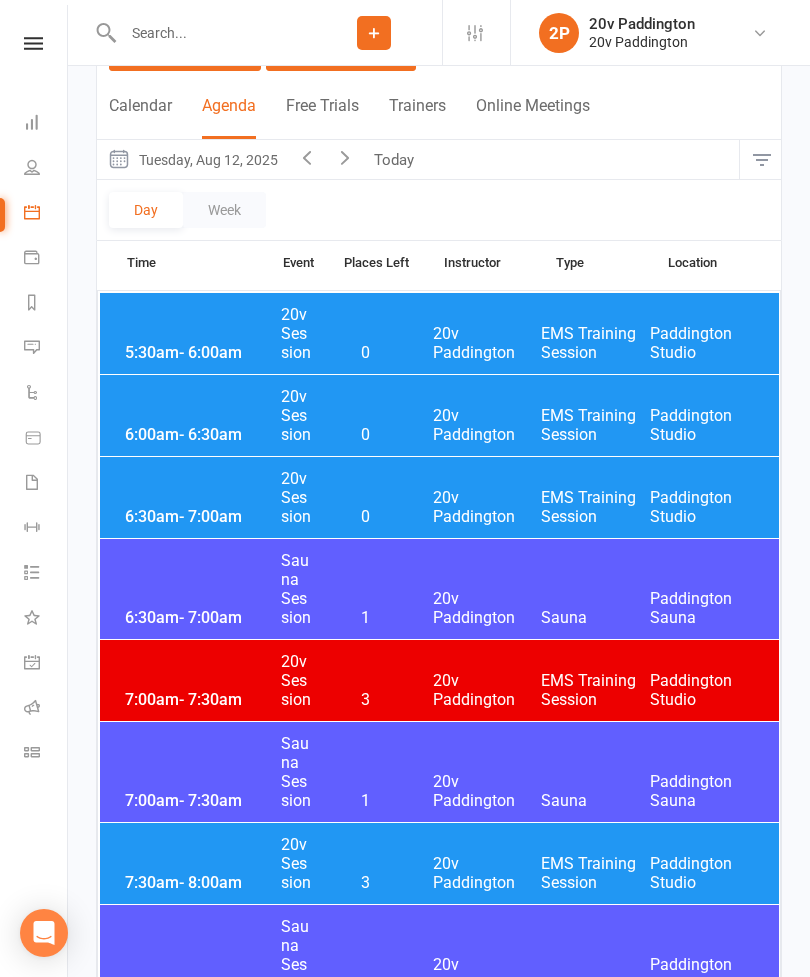 scroll, scrollTop: 0, scrollLeft: 0, axis: both 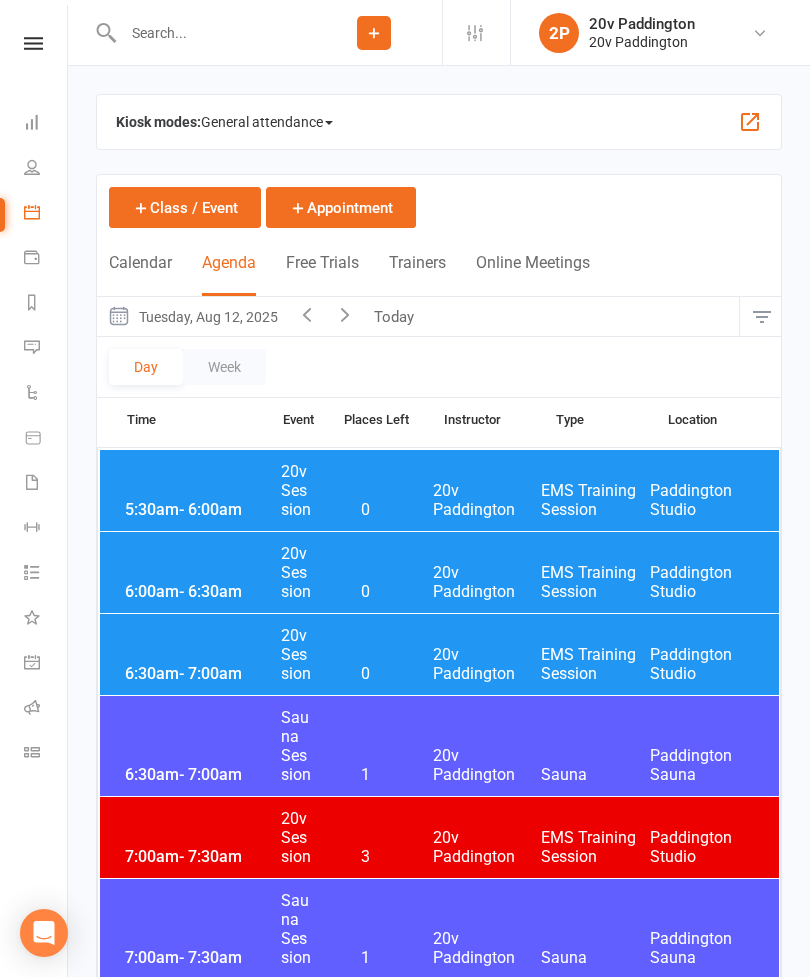 click on "Tuesday, Aug 12, 2025" at bounding box center [192, 316] 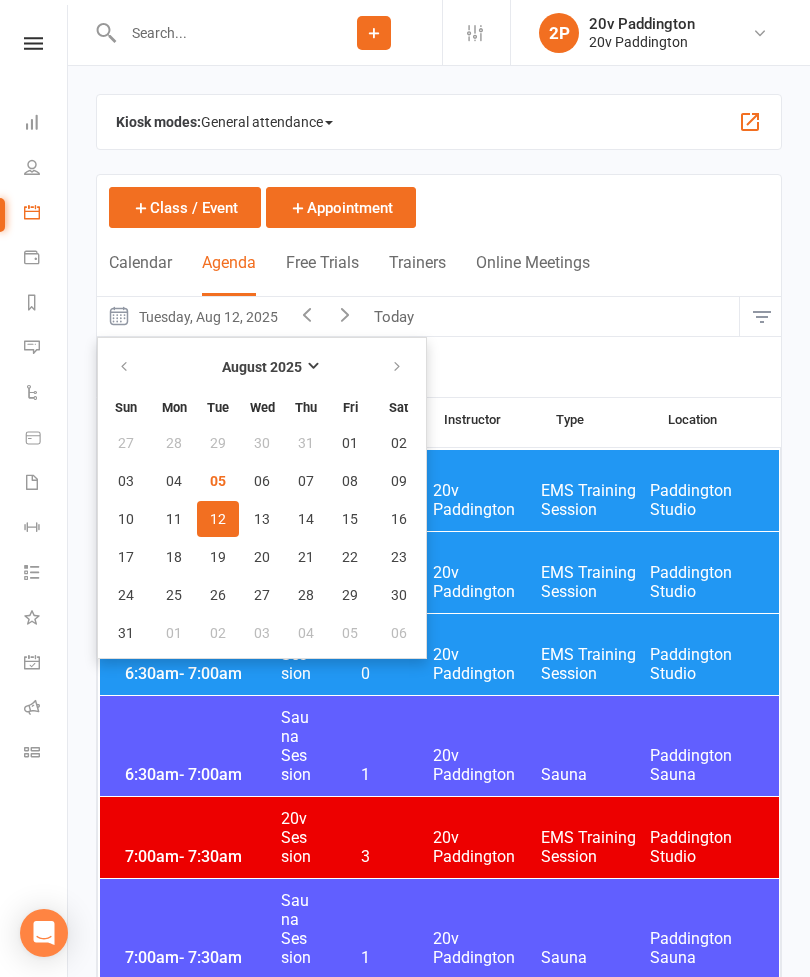 click on "Messages   3" at bounding box center (33, 349) 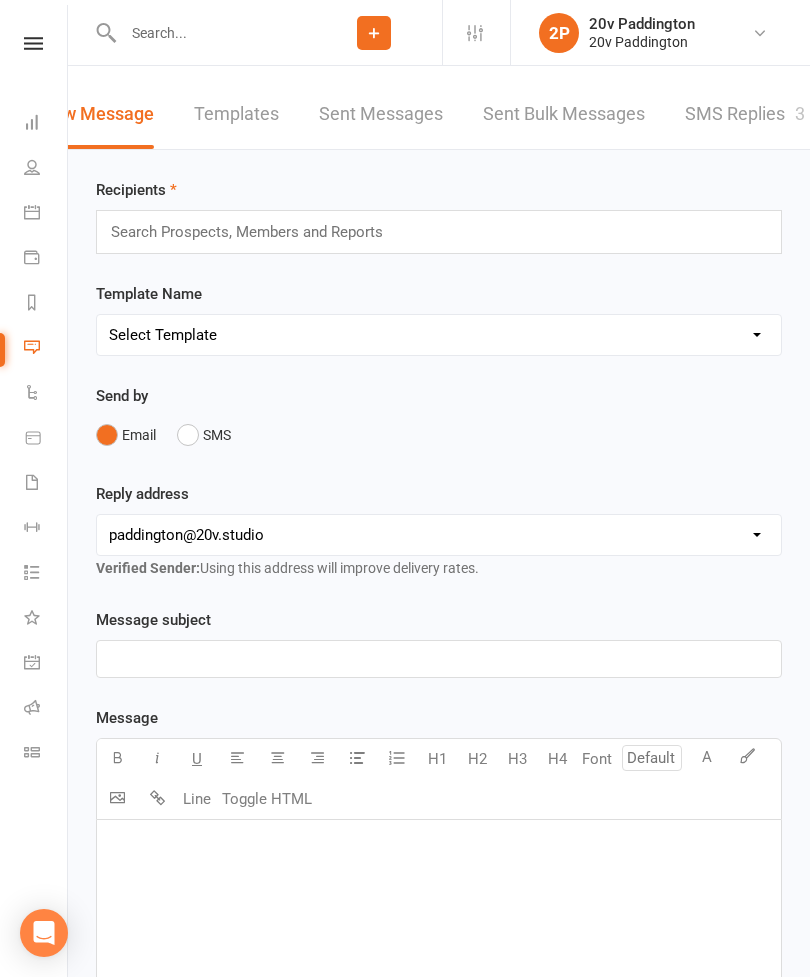 scroll, scrollTop: 0, scrollLeft: 44, axis: horizontal 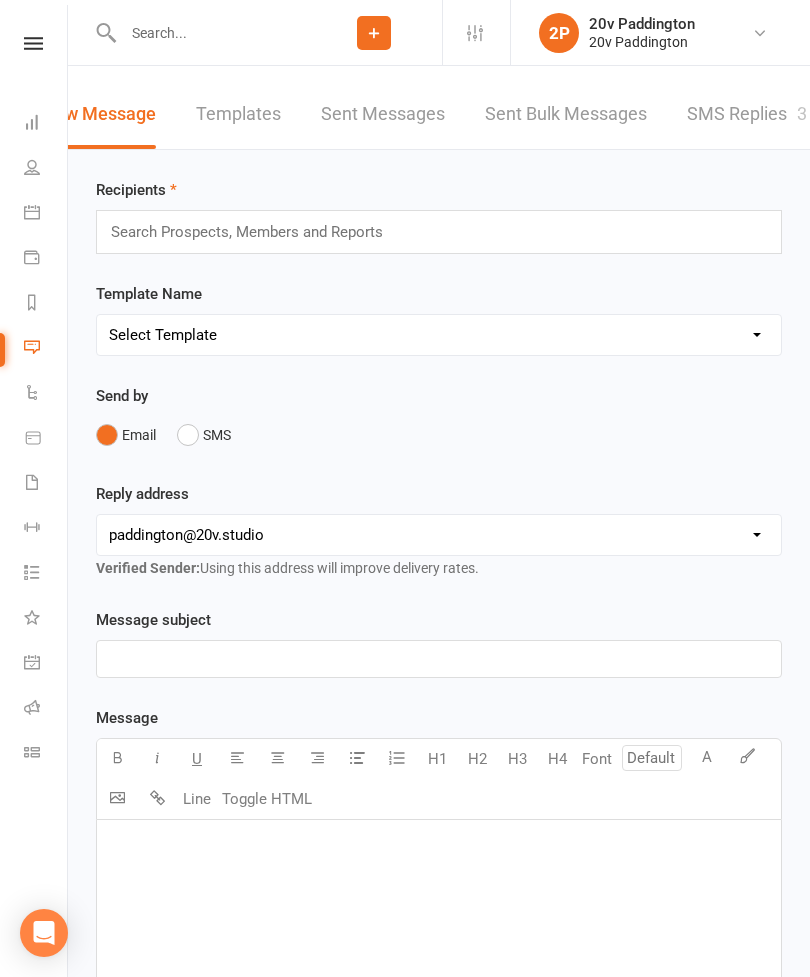 click on "SMS Replies  3" at bounding box center (747, 114) 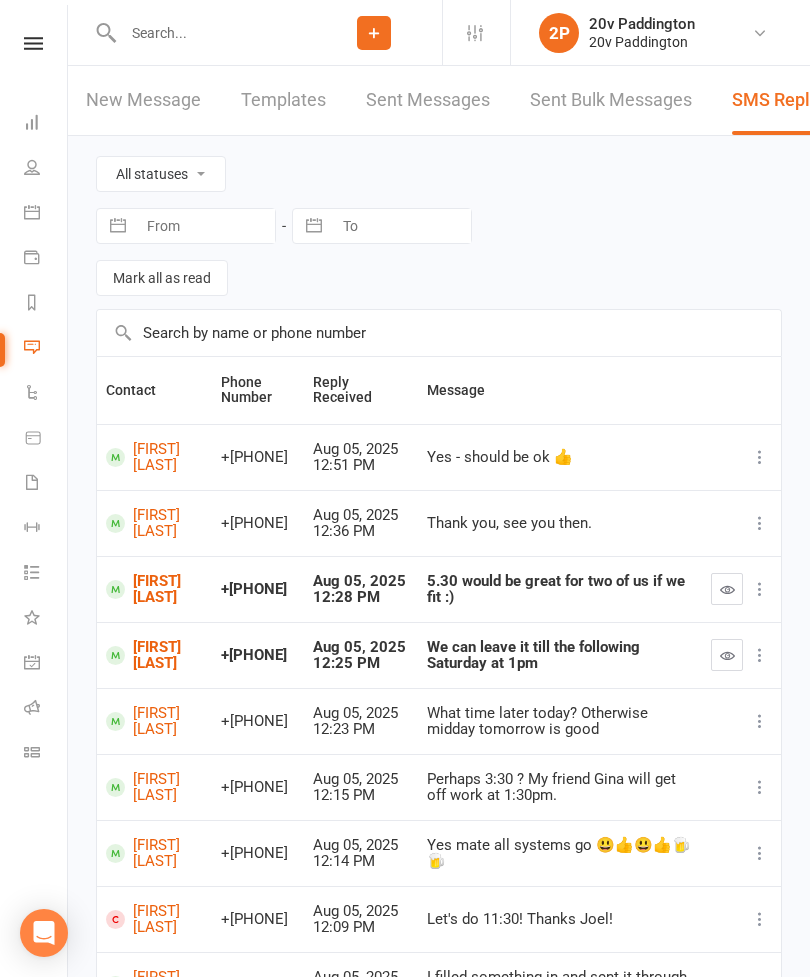 click on "Trudi Yip" at bounding box center [154, 457] 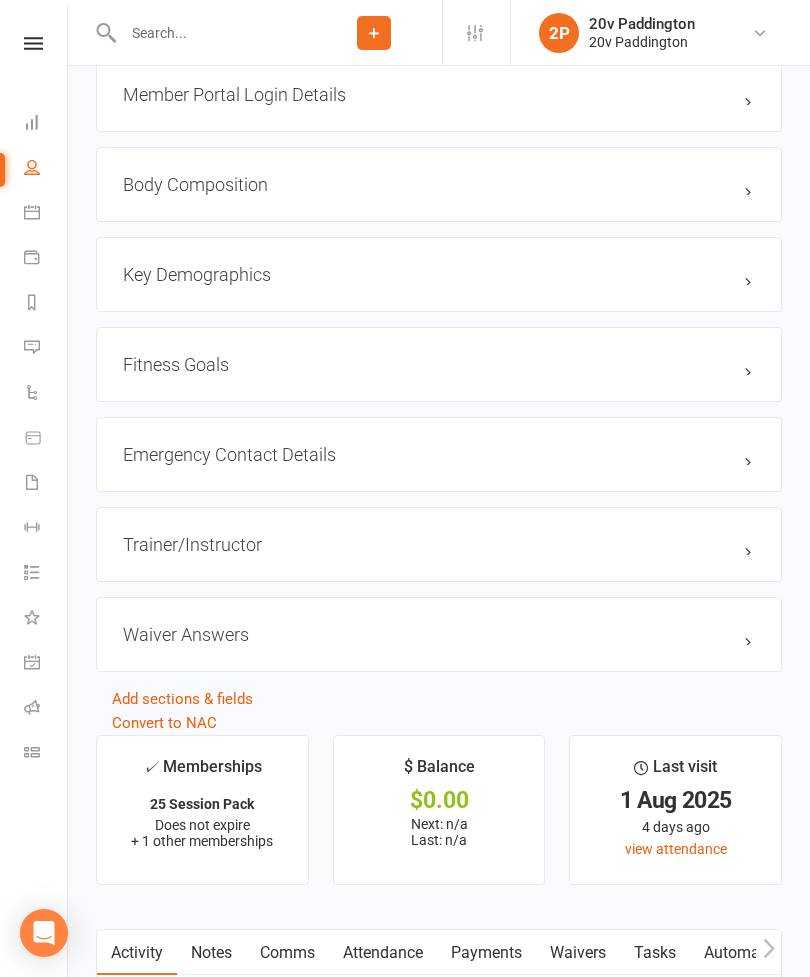 scroll, scrollTop: 1883, scrollLeft: 0, axis: vertical 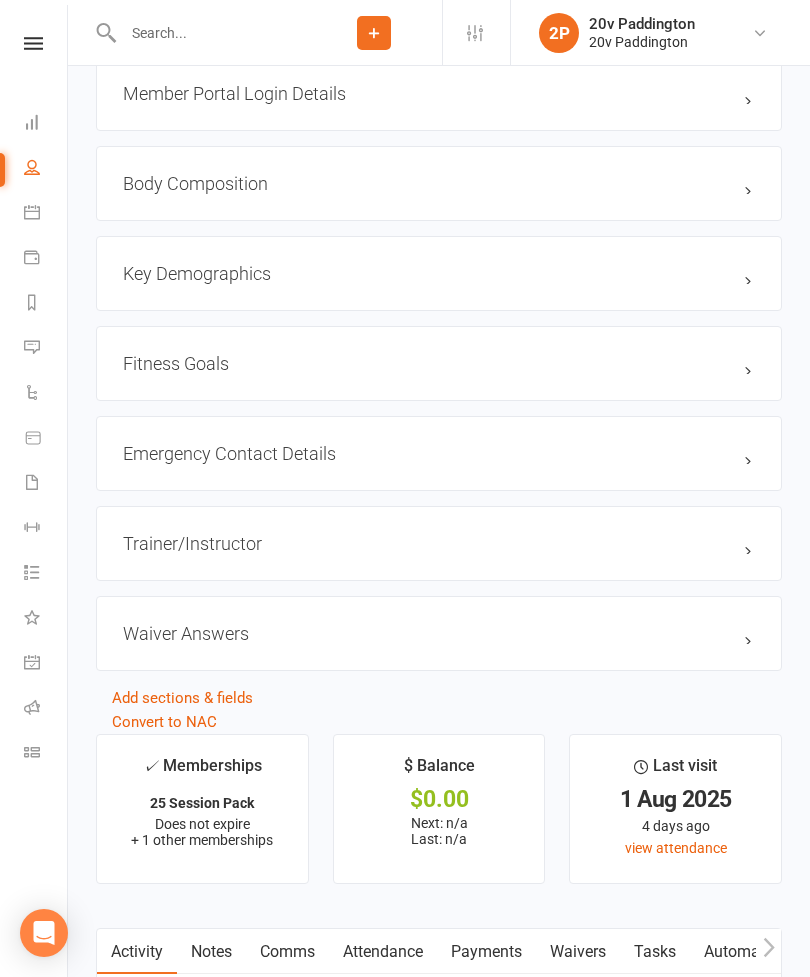 click on "Messages   3" at bounding box center (46, 349) 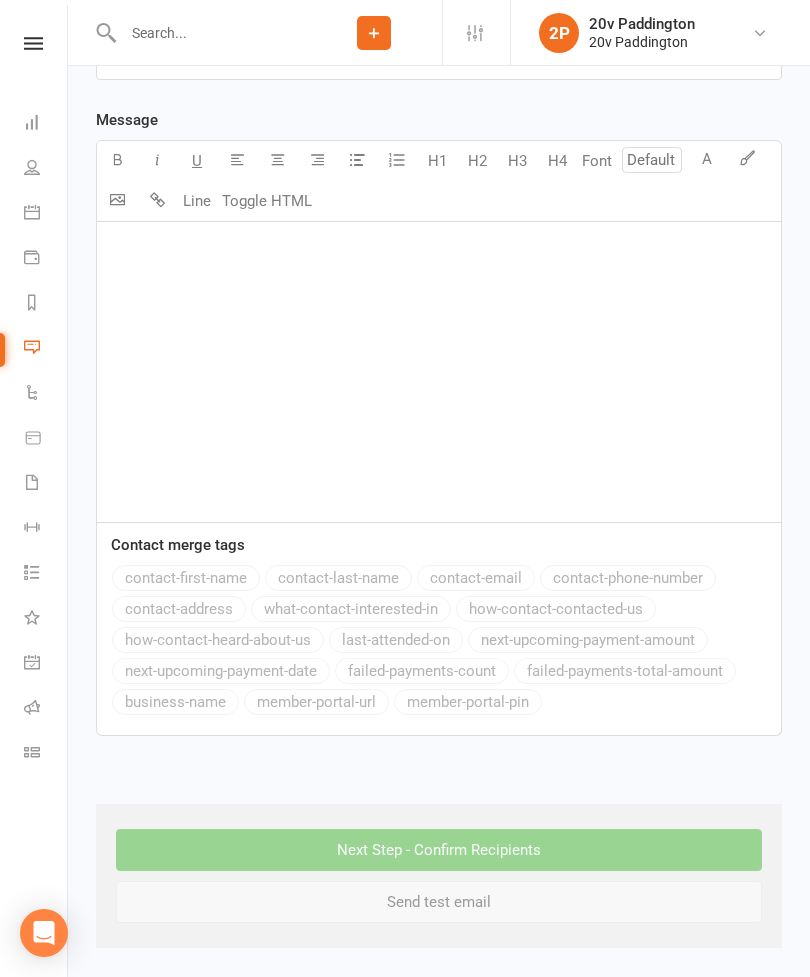 scroll, scrollTop: 0, scrollLeft: 0, axis: both 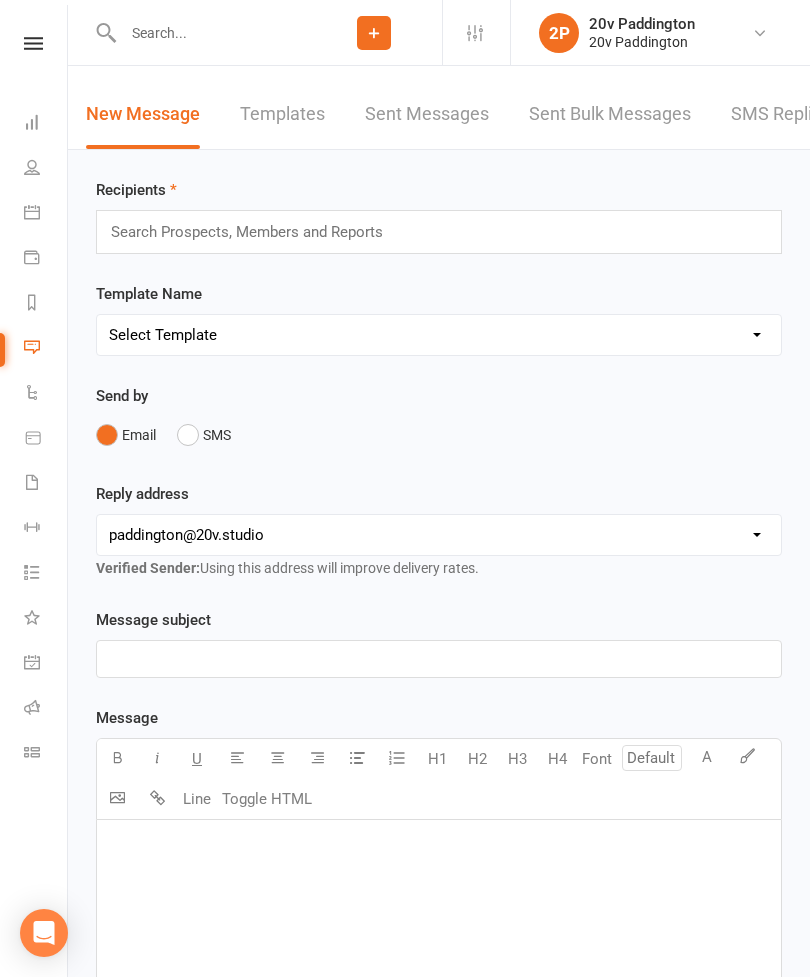 click on "Sent Bulk Messages" at bounding box center (610, 114) 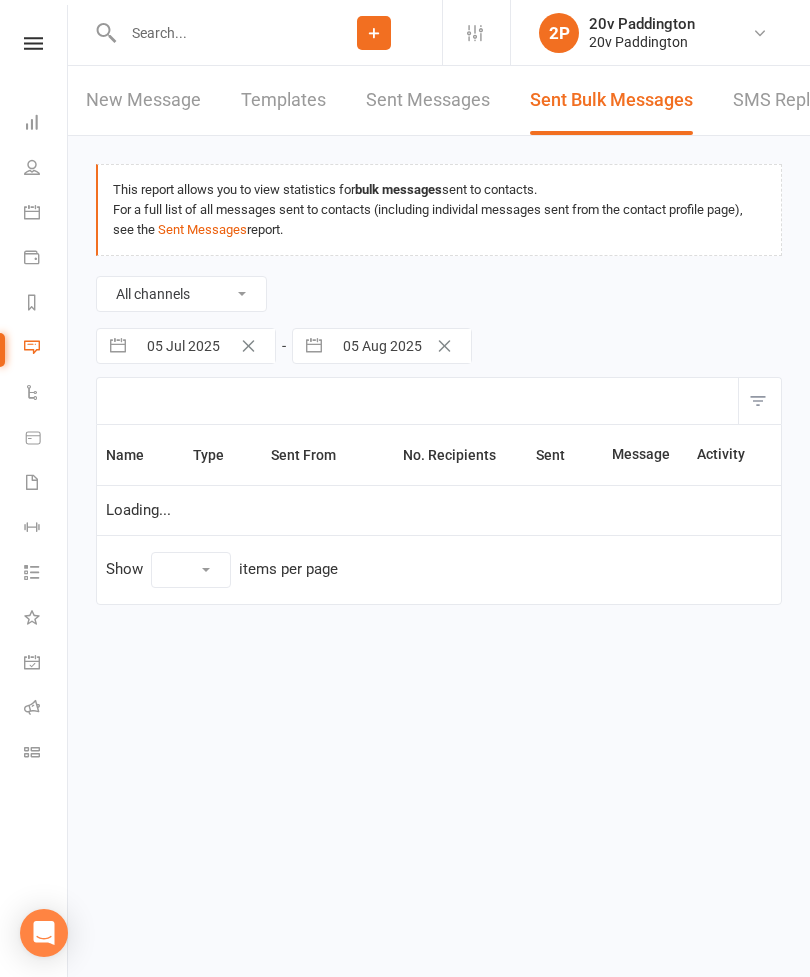 select on "10" 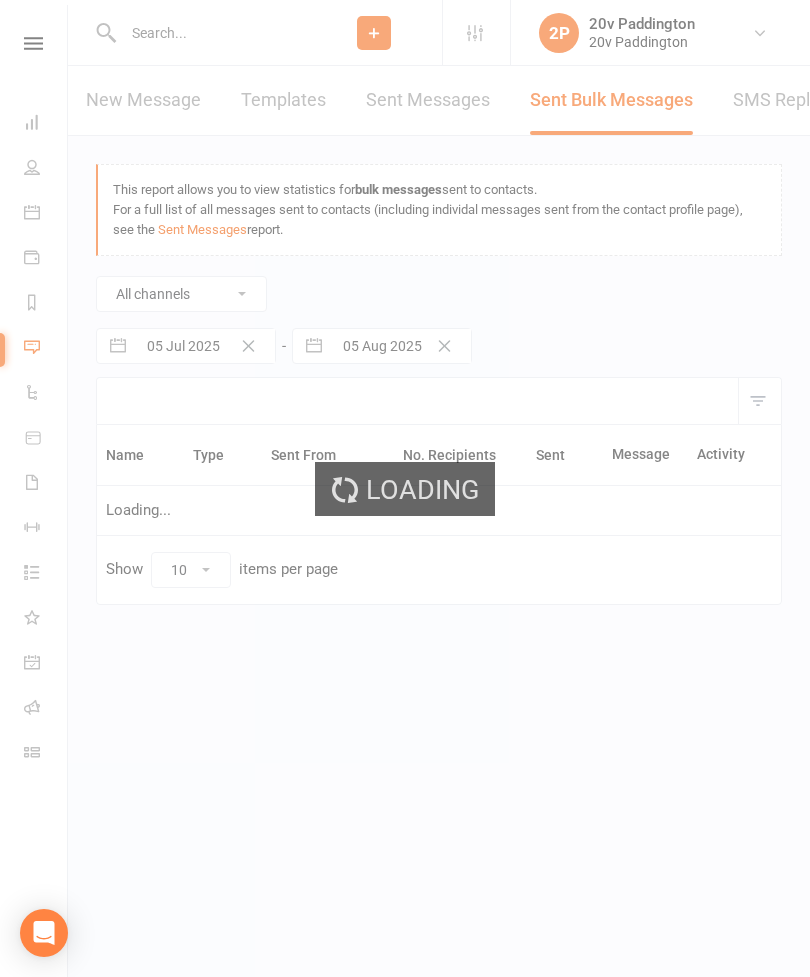 click on "Loading" at bounding box center (405, 488) 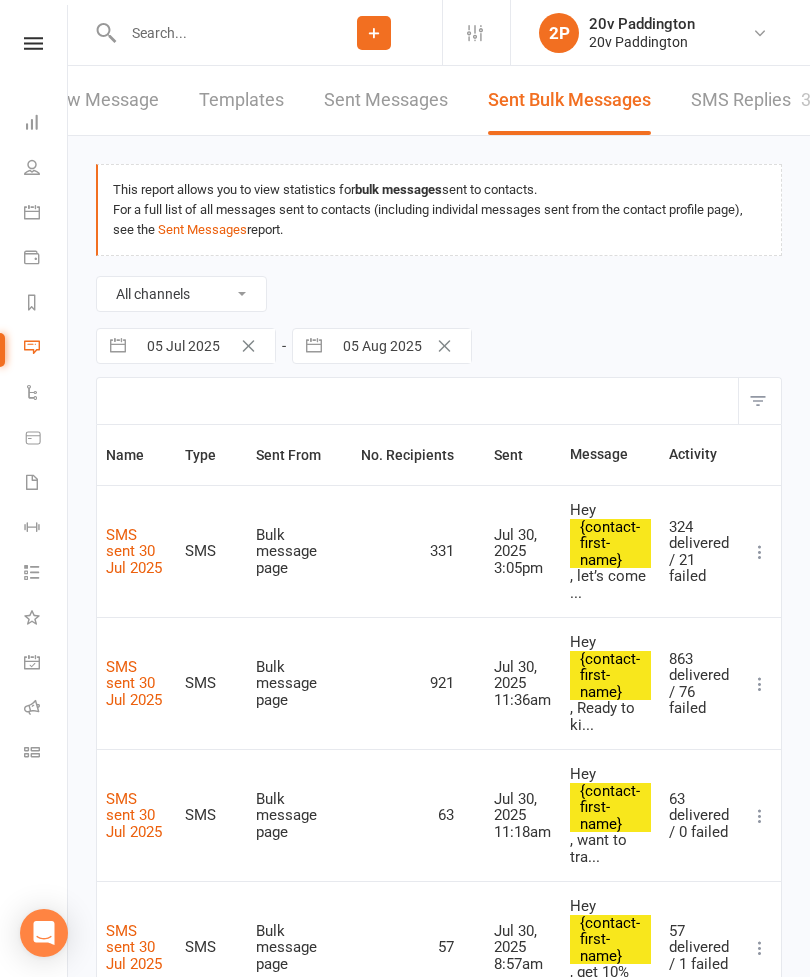 scroll, scrollTop: 0, scrollLeft: 41, axis: horizontal 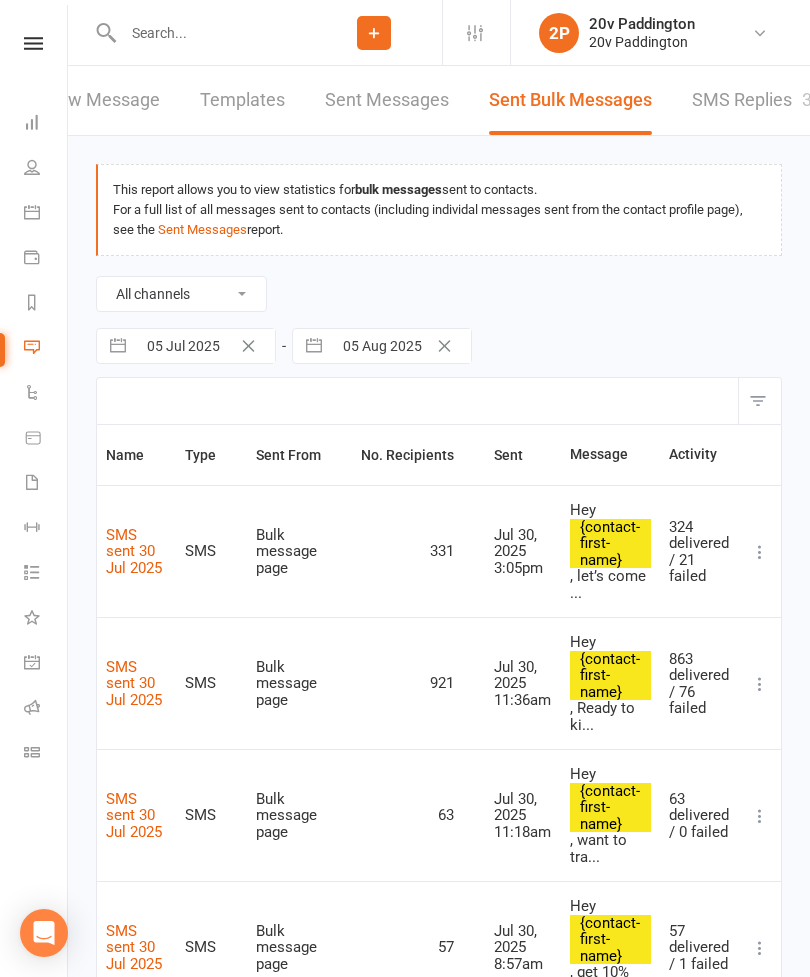click on "SMS Replies 3" at bounding box center (752, 100) 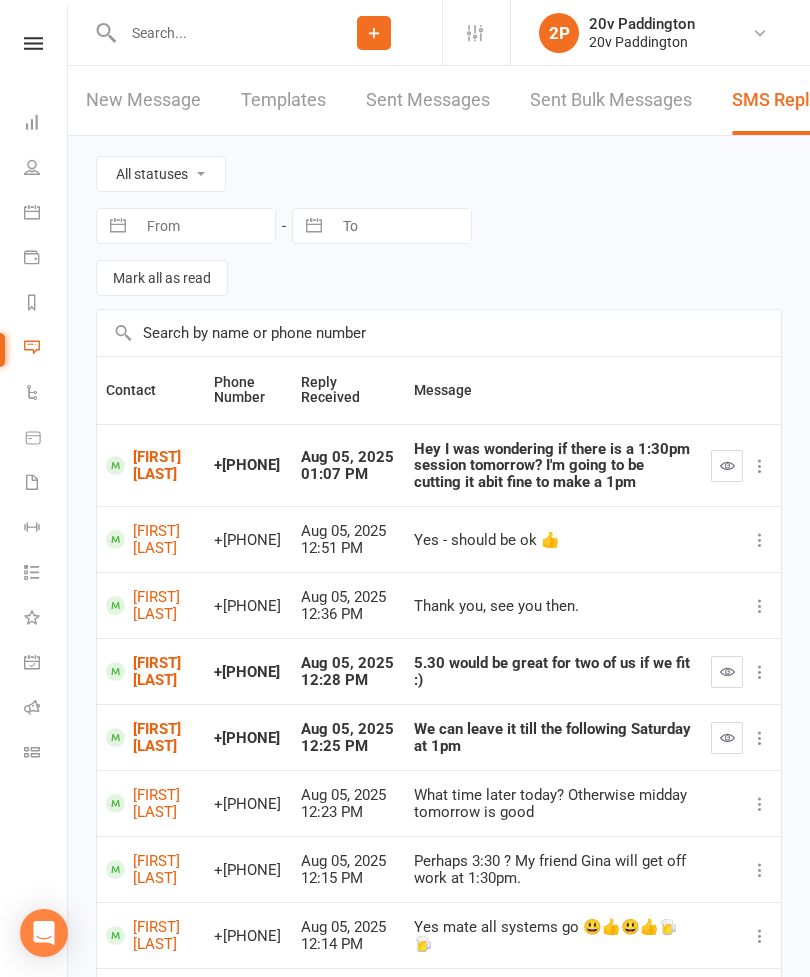click on "[FIRST] [LAST]" at bounding box center [151, 465] 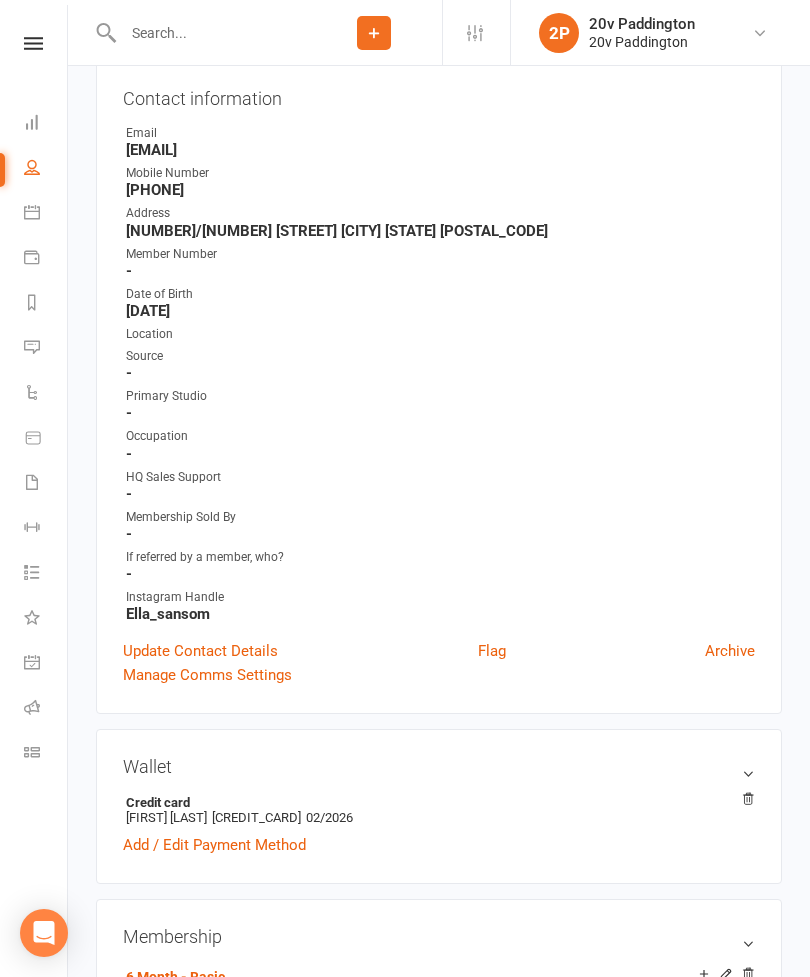 scroll, scrollTop: 0, scrollLeft: 0, axis: both 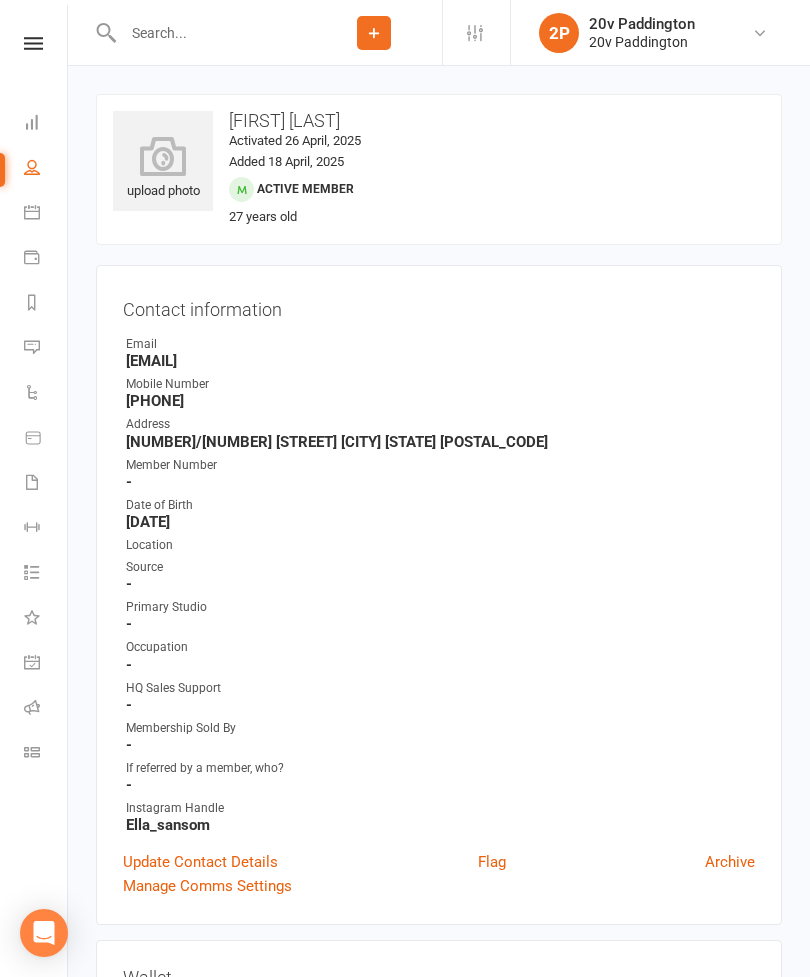 click at bounding box center [32, 347] 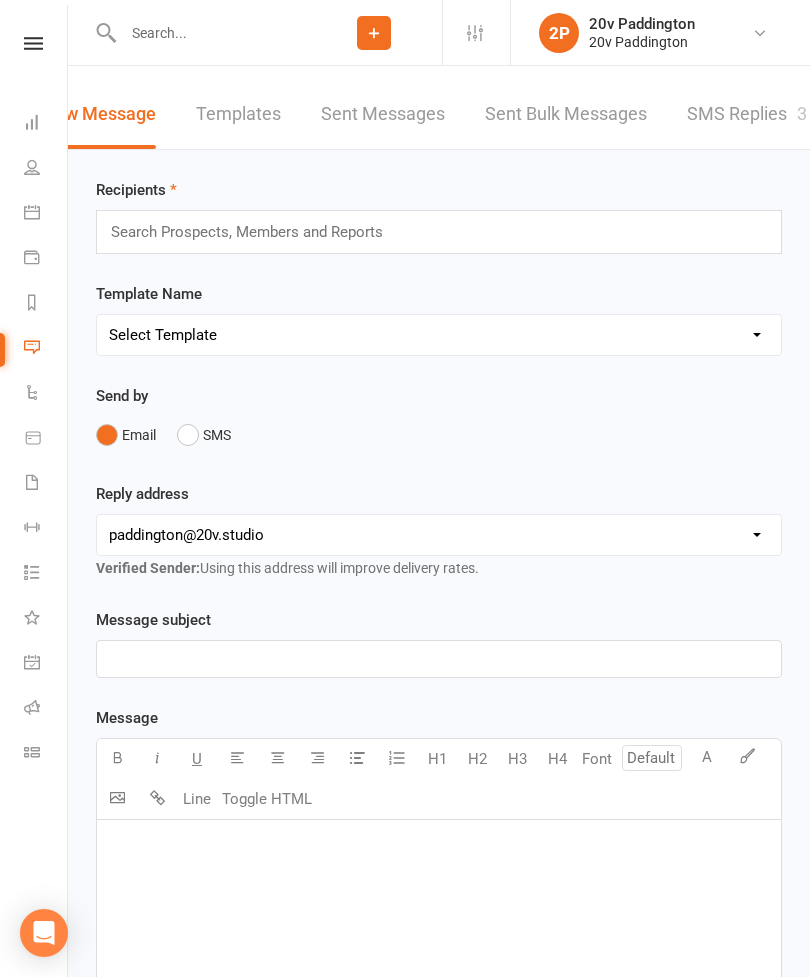 scroll, scrollTop: 0, scrollLeft: 44, axis: horizontal 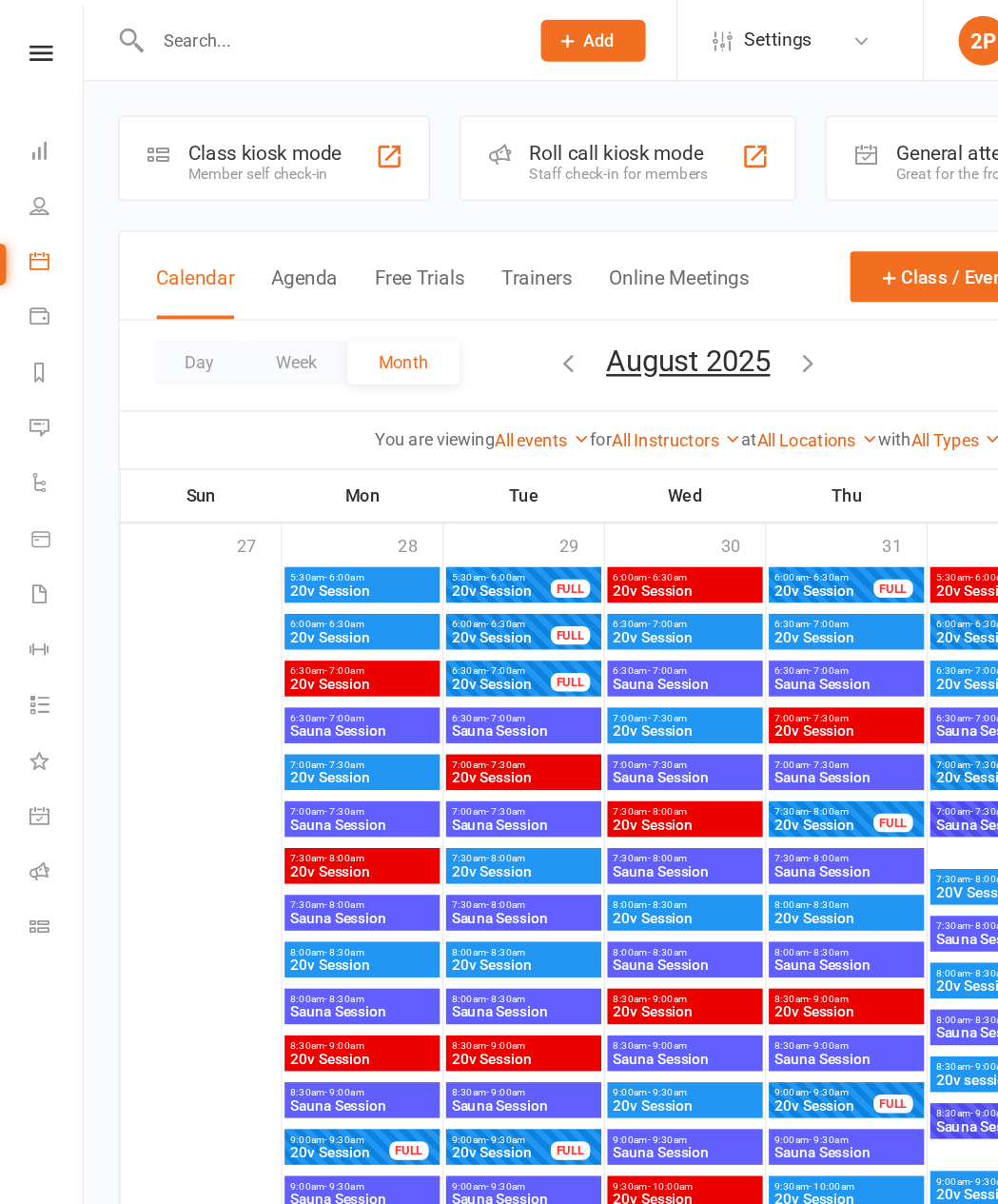 click on "Agenda" at bounding box center [235, 226] 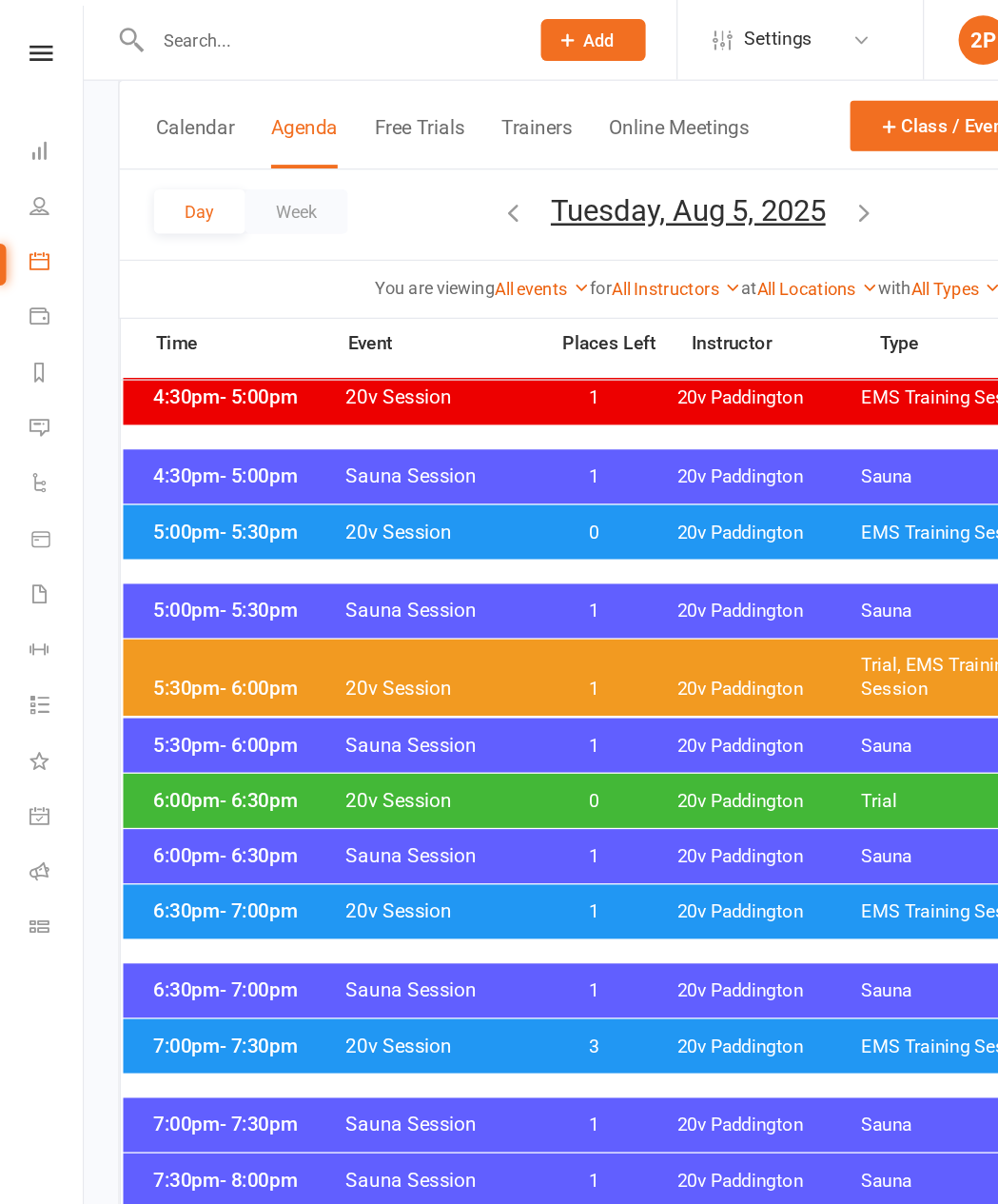scroll, scrollTop: 2063, scrollLeft: 0, axis: vertical 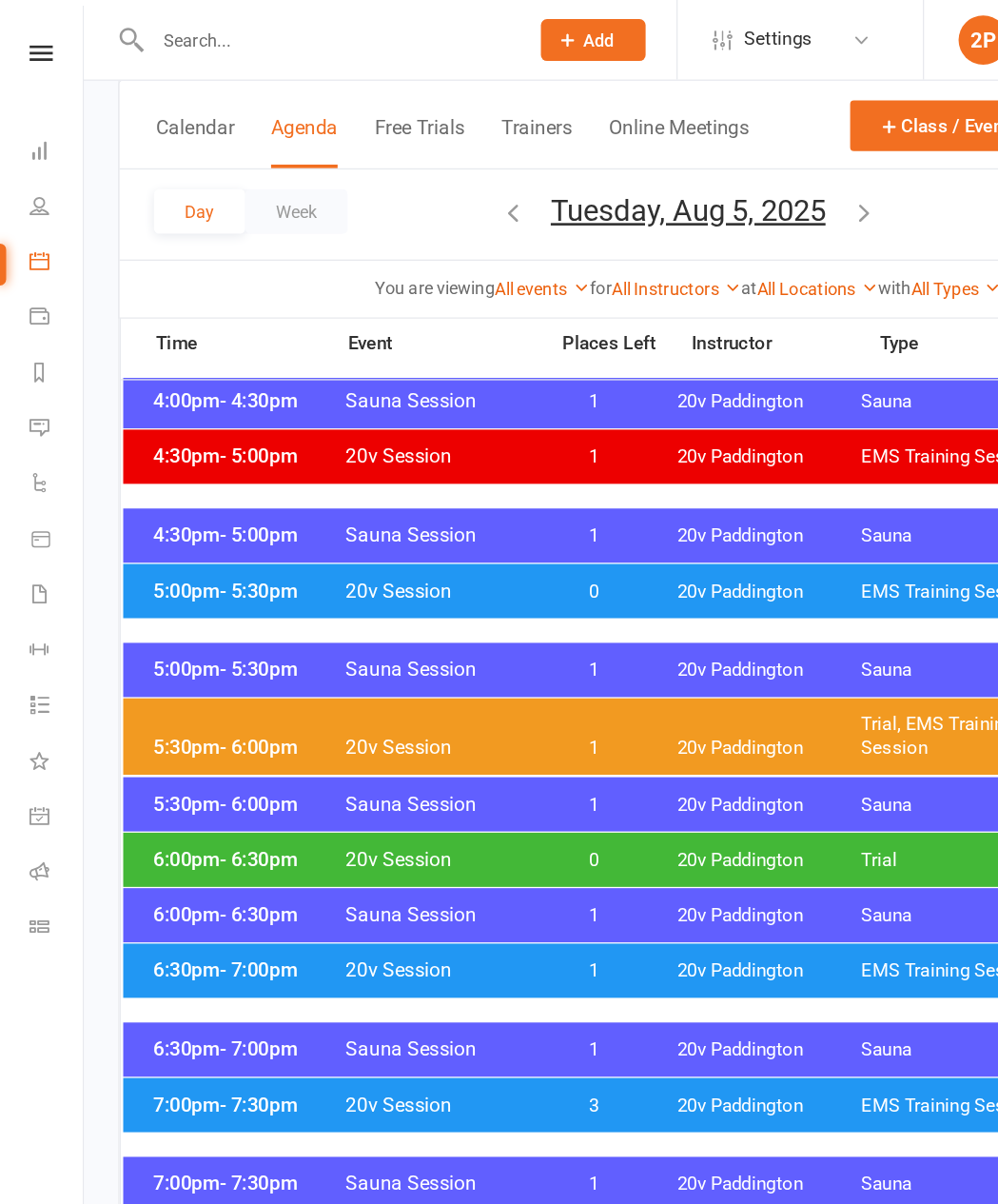 click on "0" at bounding box center (459, 664) 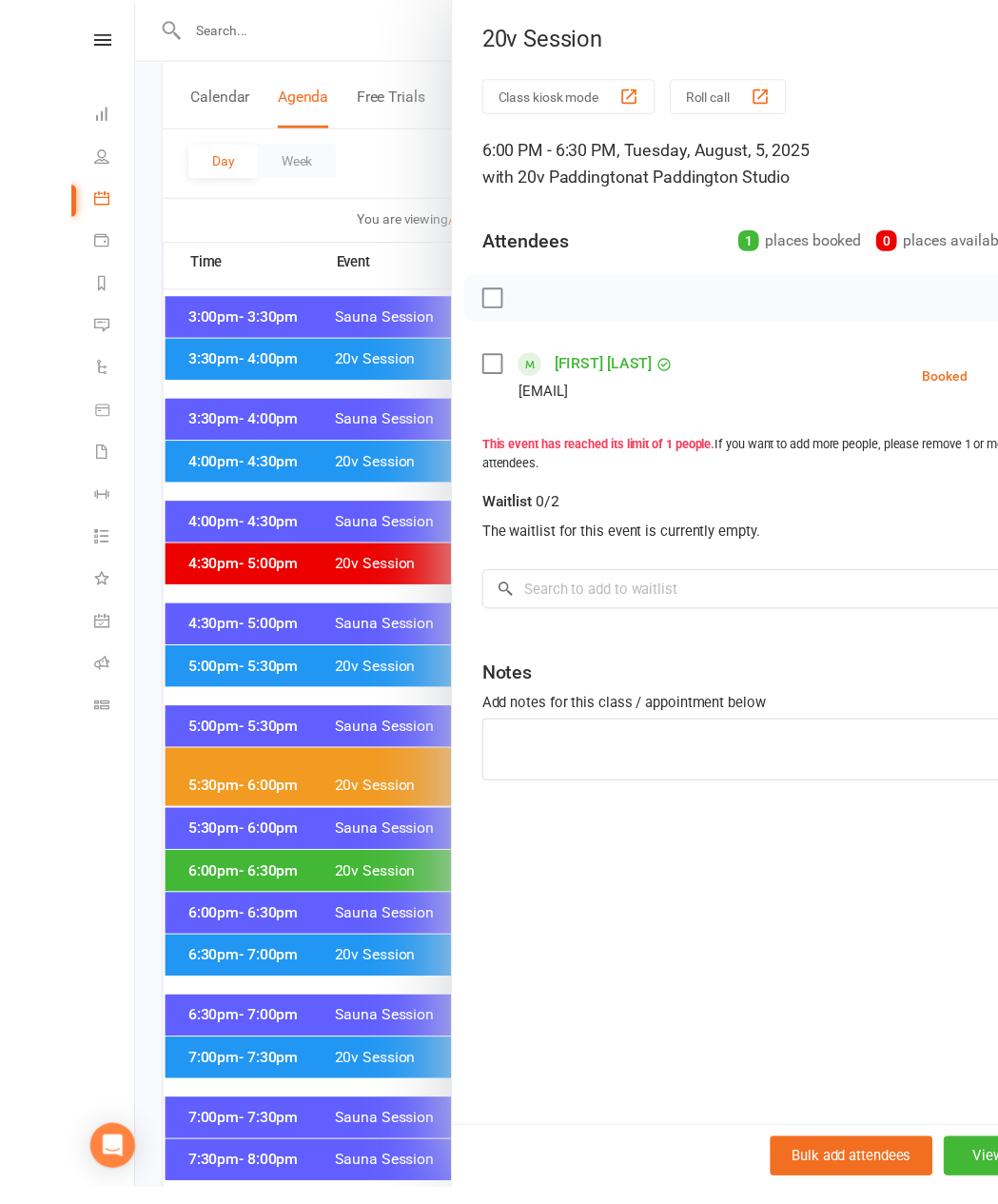 scroll, scrollTop: 1857, scrollLeft: 0, axis: vertical 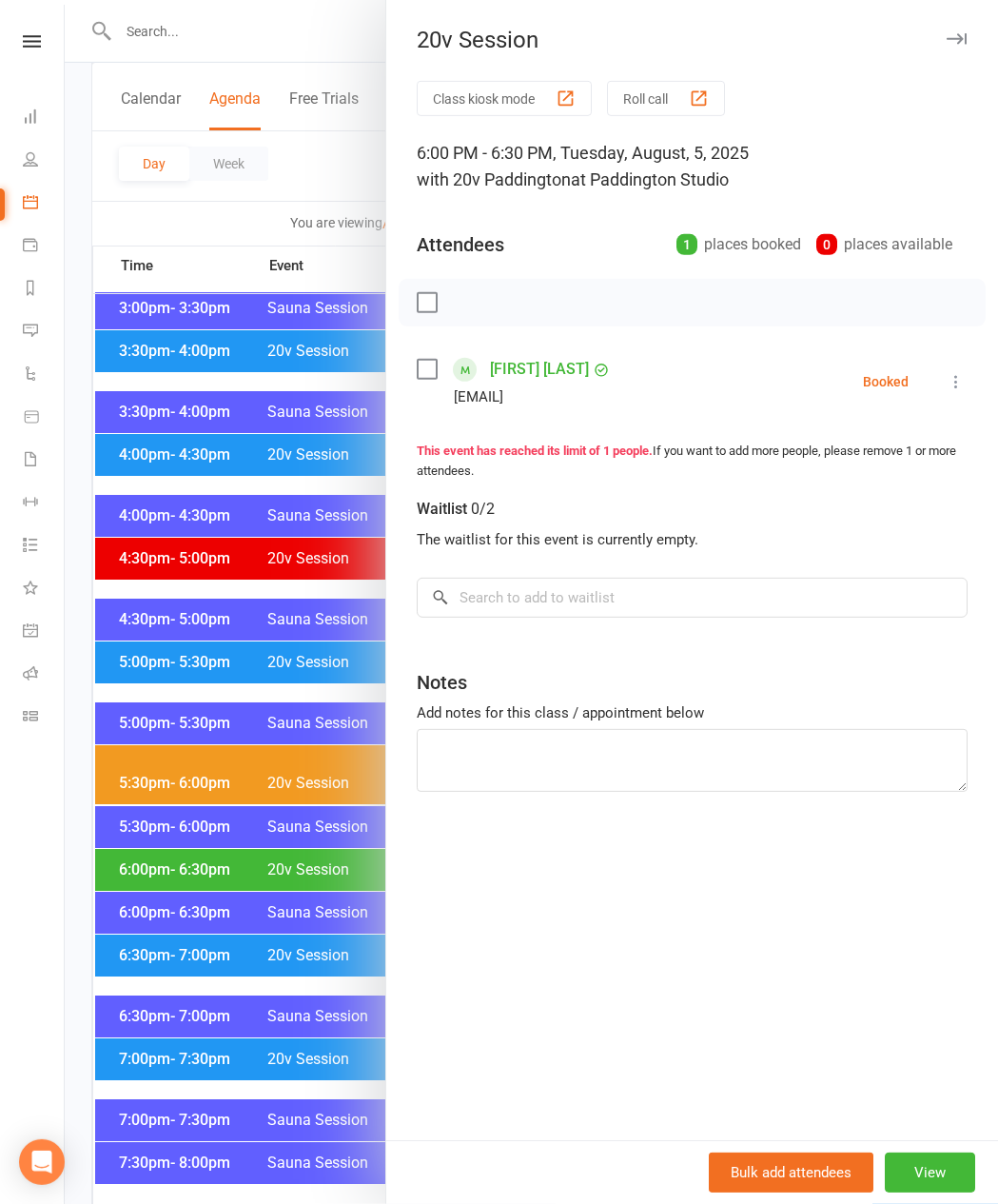 click at bounding box center [531, 602] 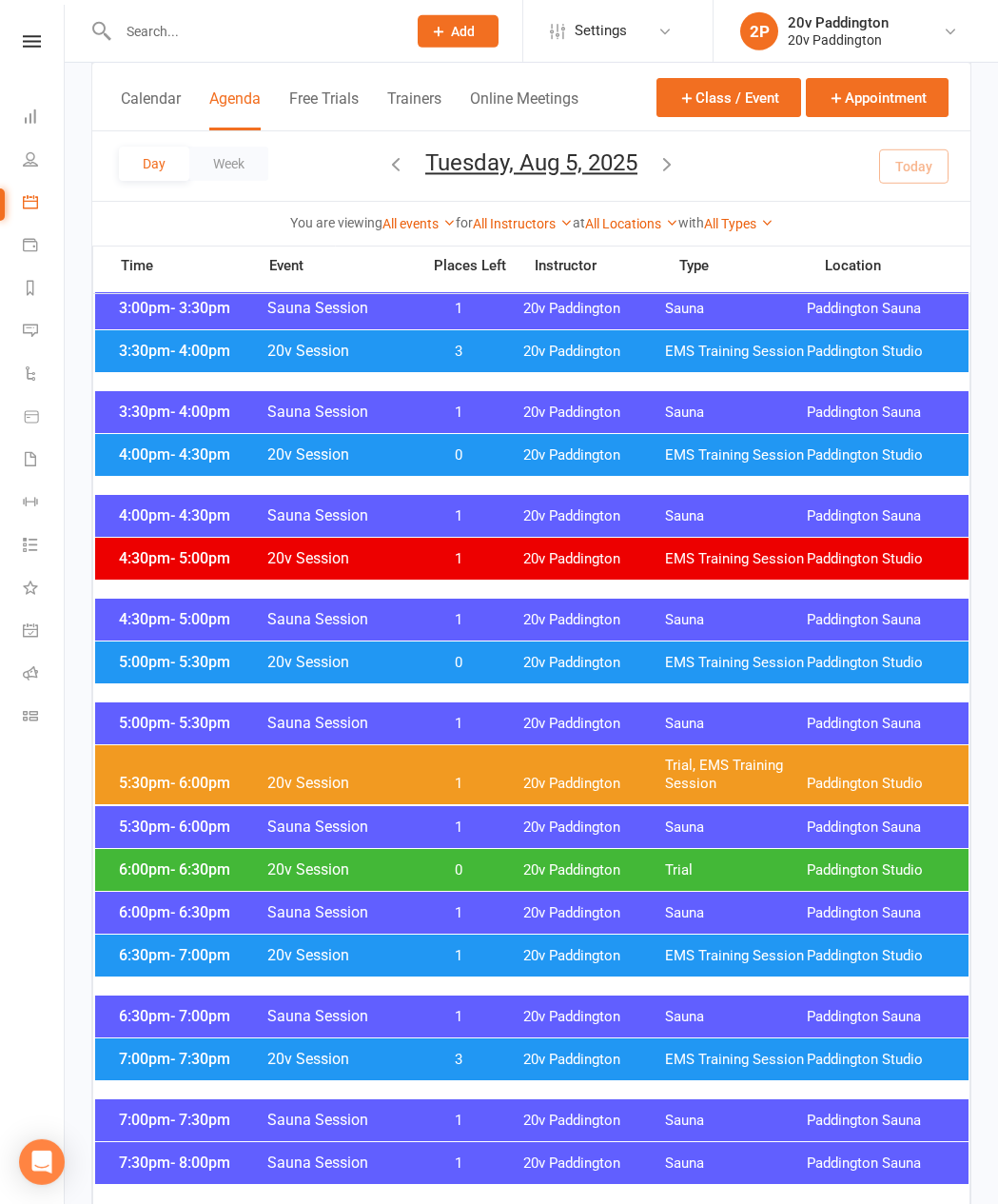 click on "5:00pm  - 5:30pm 20v Session 0 20v Paddington EMS Training Session Paddington Studio" at bounding box center [532, 662] 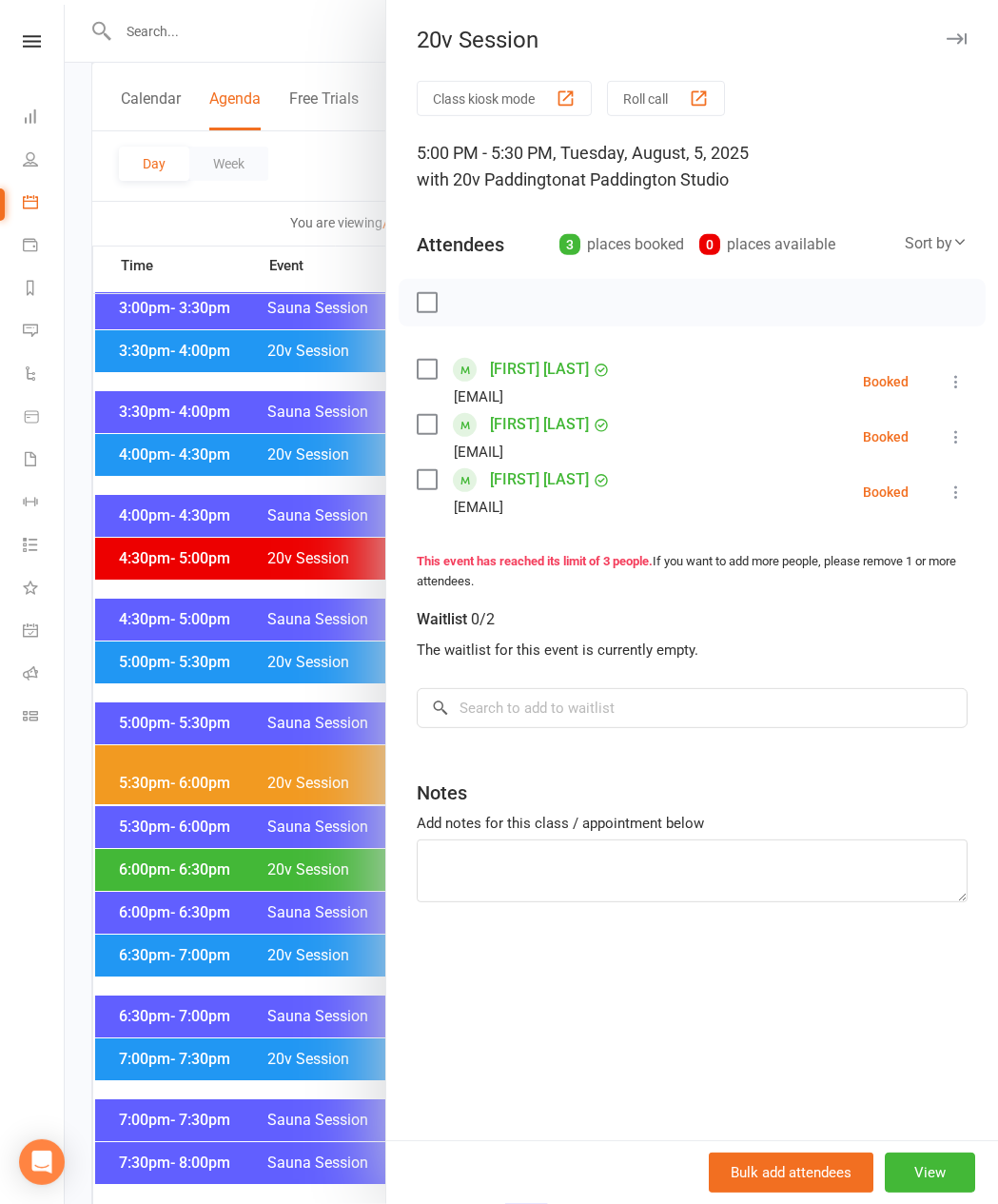 click at bounding box center [531, 602] 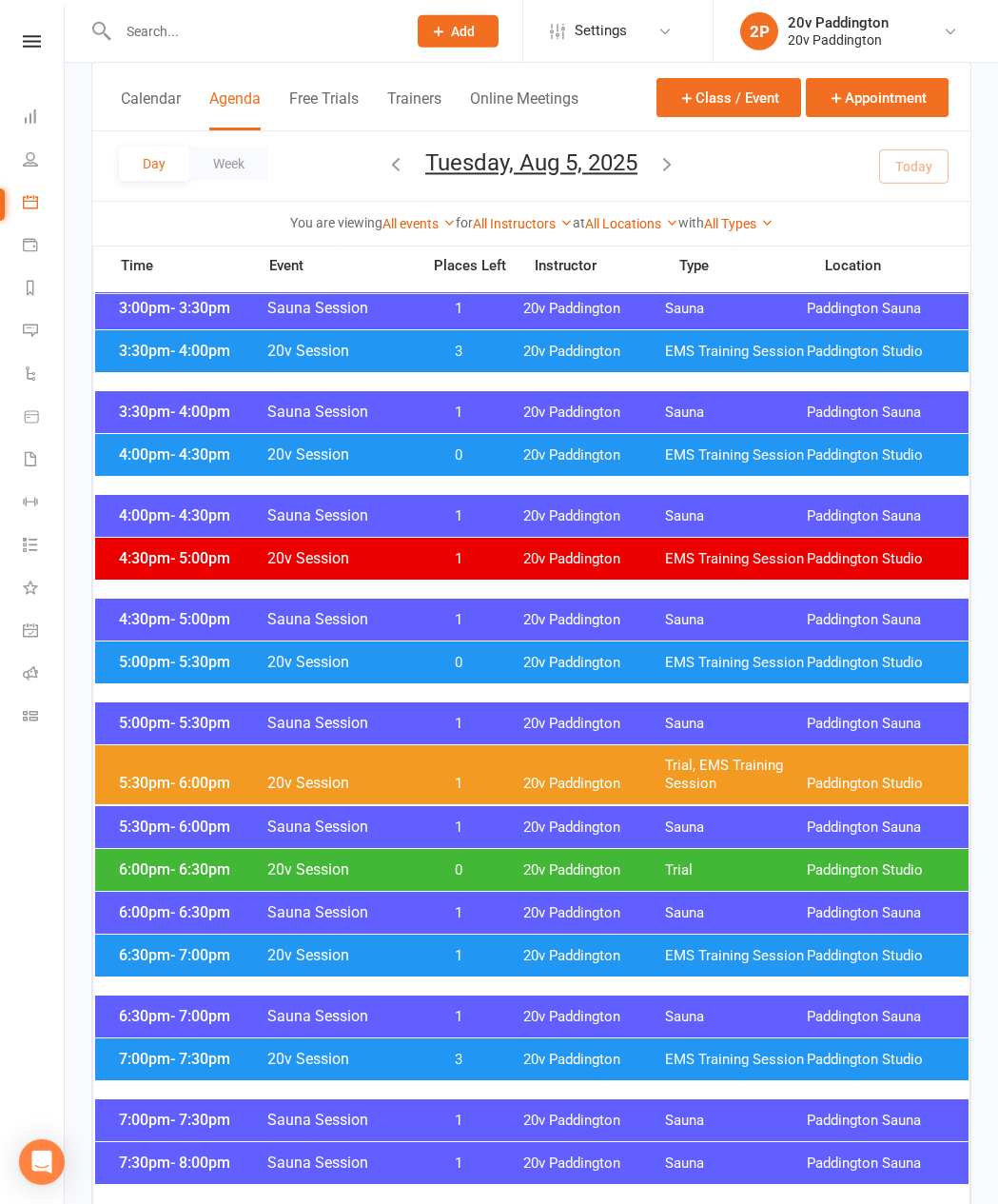 click on "- 6:00pm" at bounding box center [200, 782] 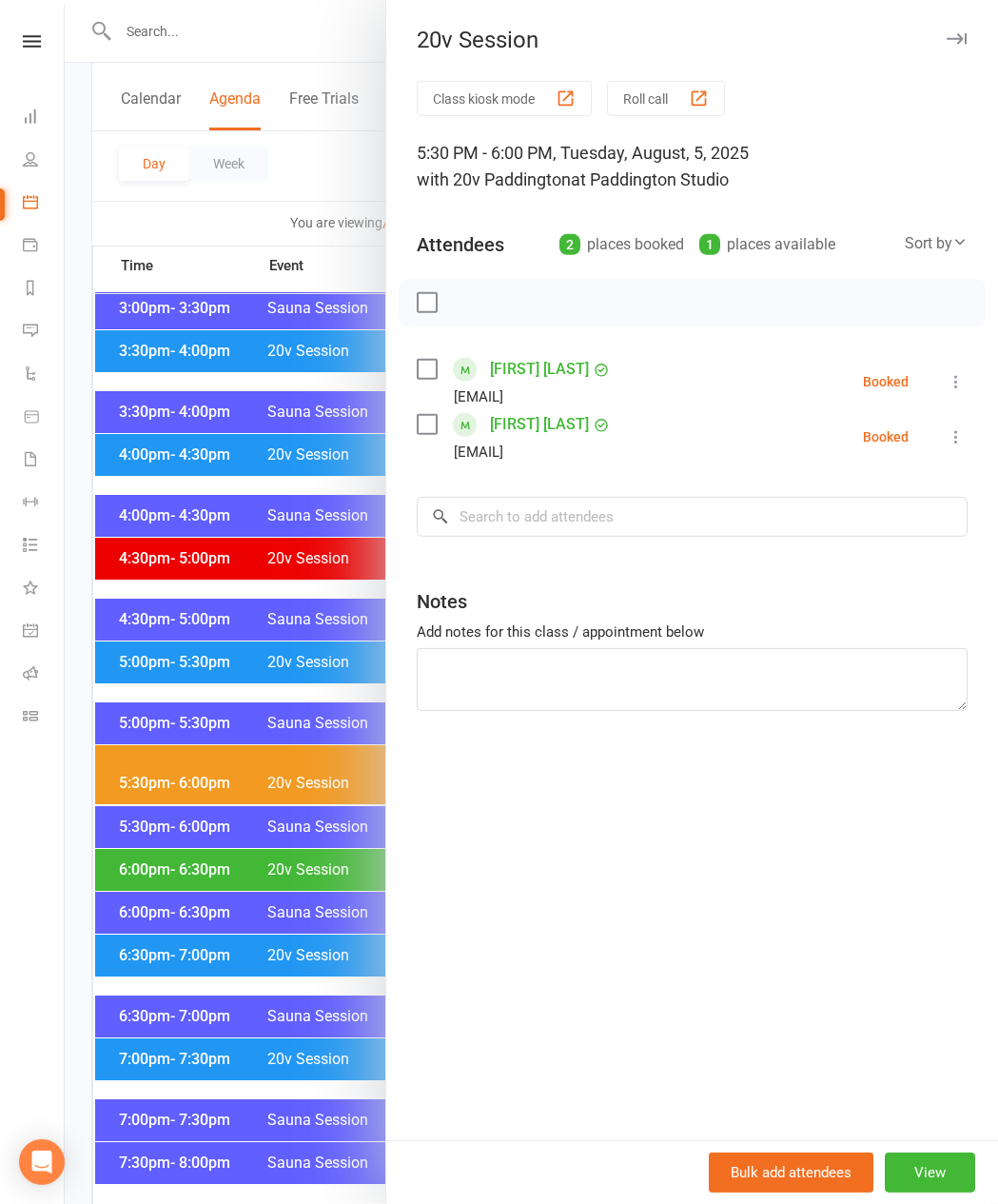 click on "Trudi Yip" at bounding box center [539, 424] 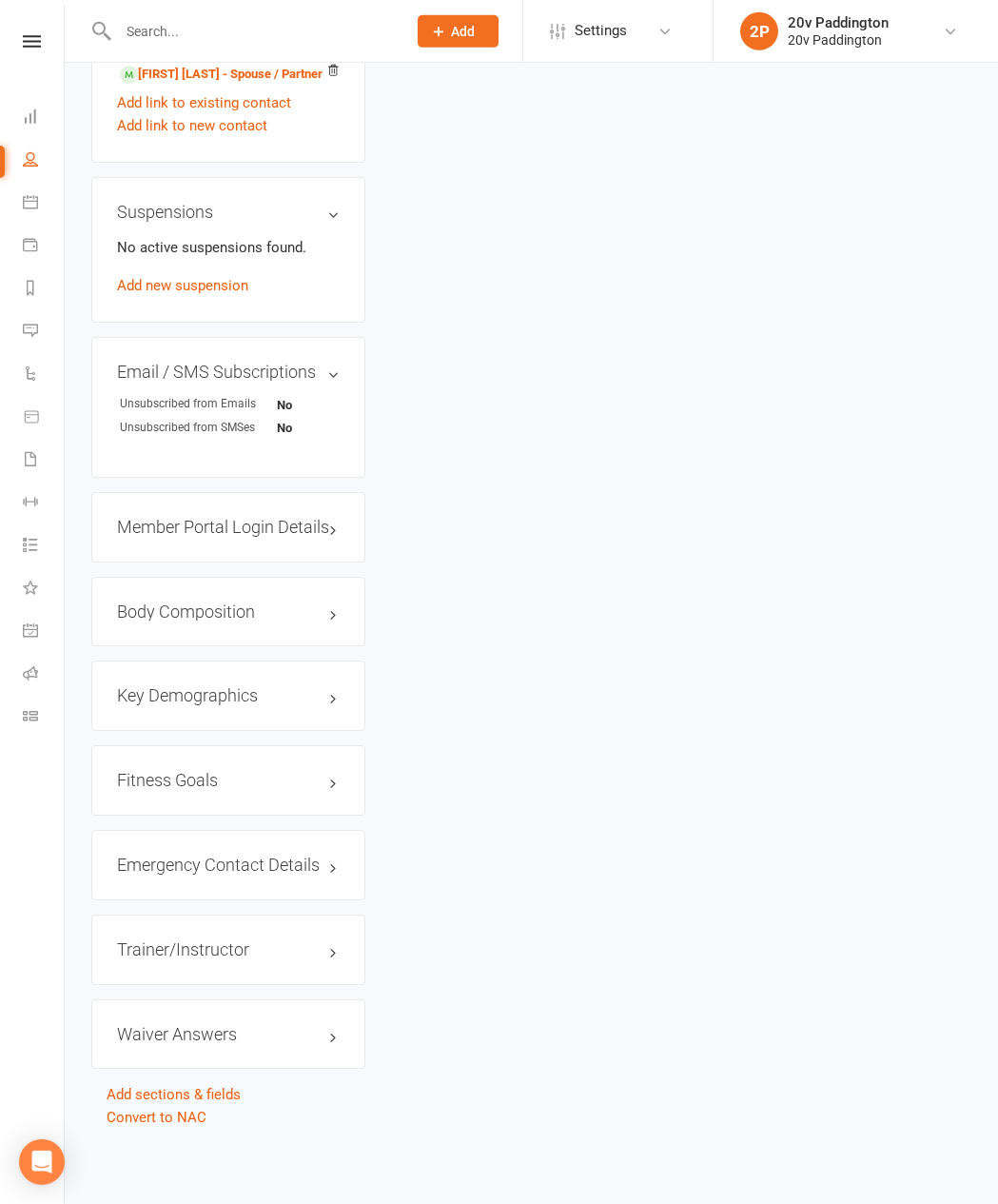 scroll, scrollTop: 0, scrollLeft: 0, axis: both 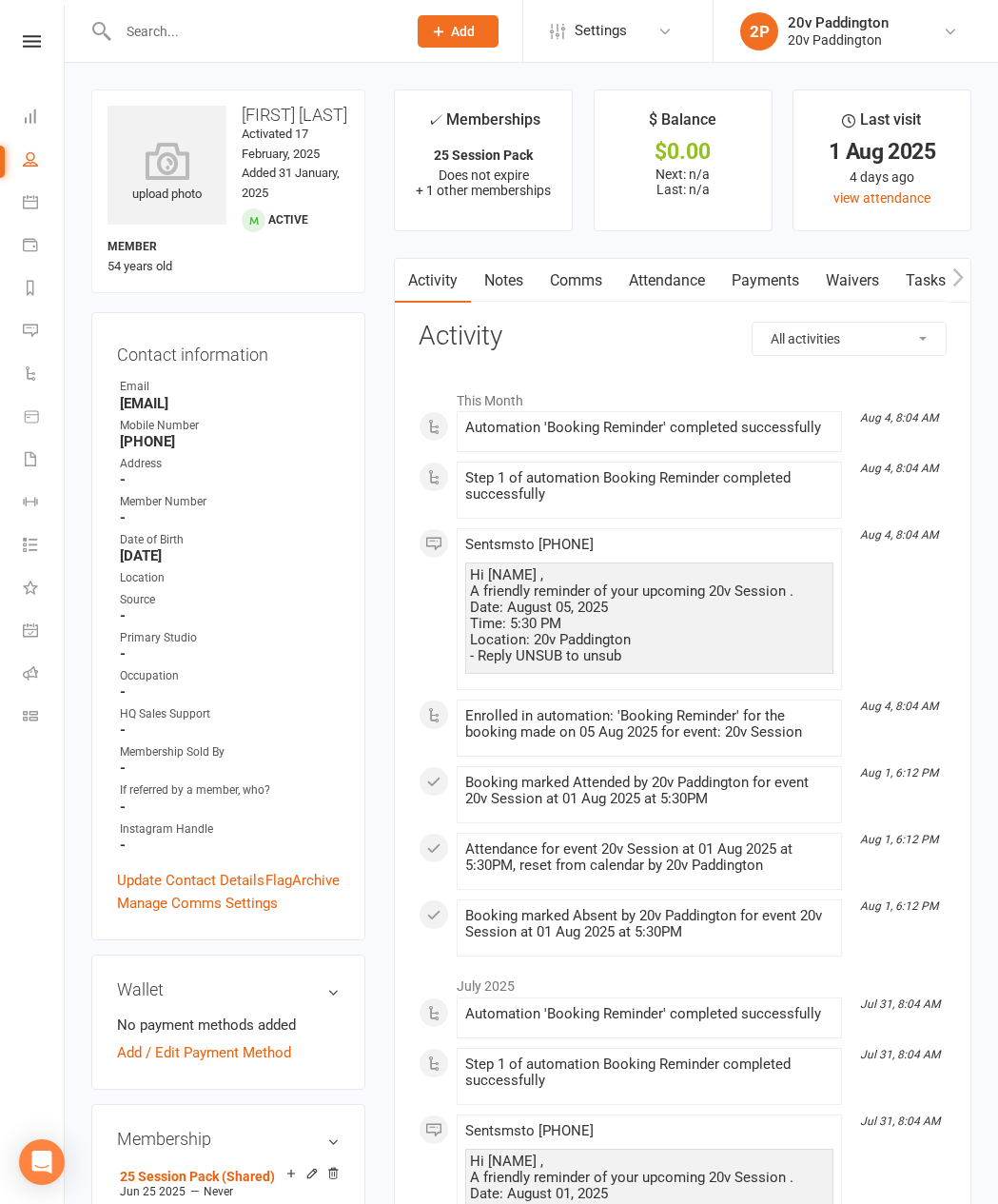 click on "Comms" at bounding box center [576, 281] 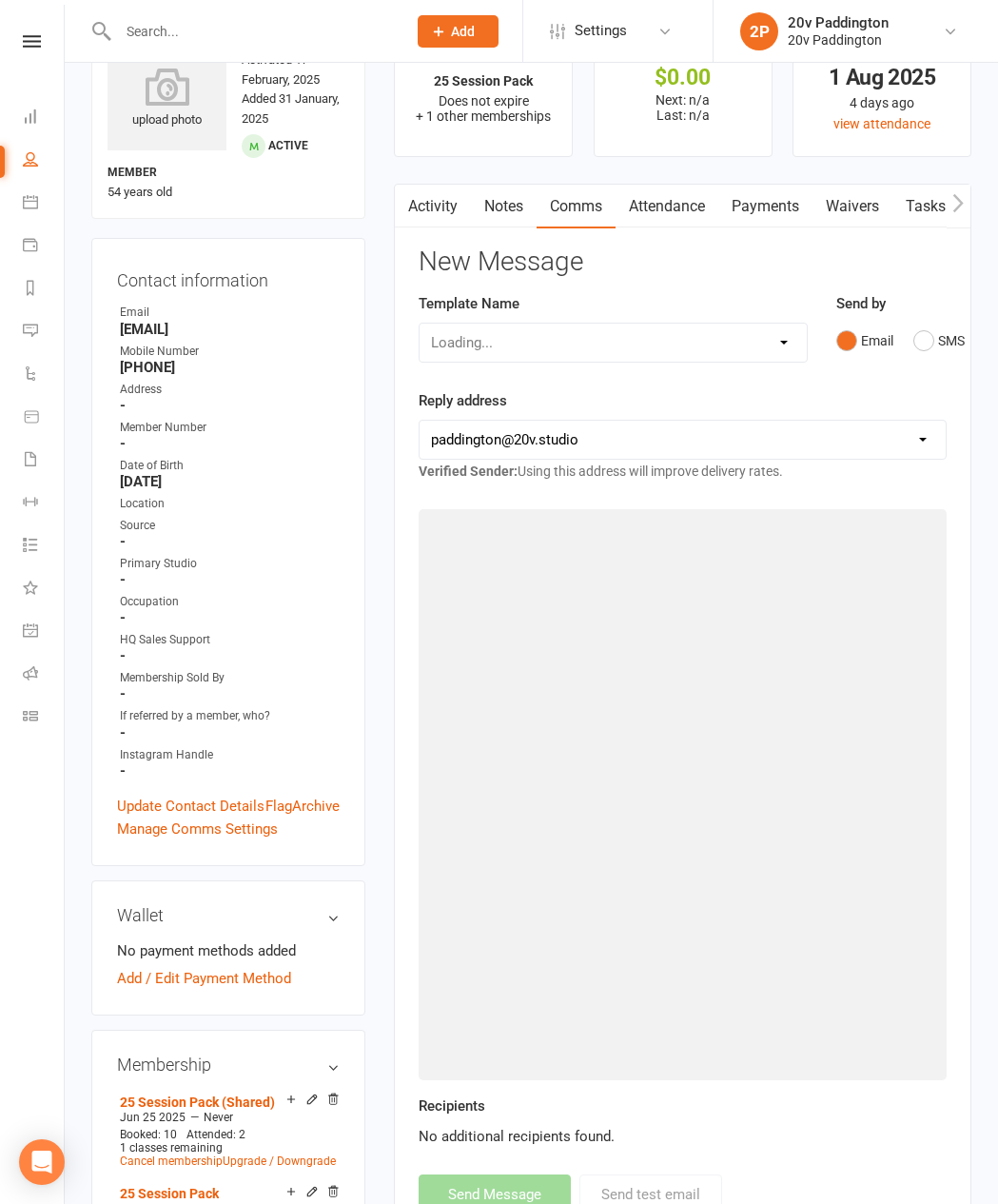 scroll, scrollTop: 78, scrollLeft: 0, axis: vertical 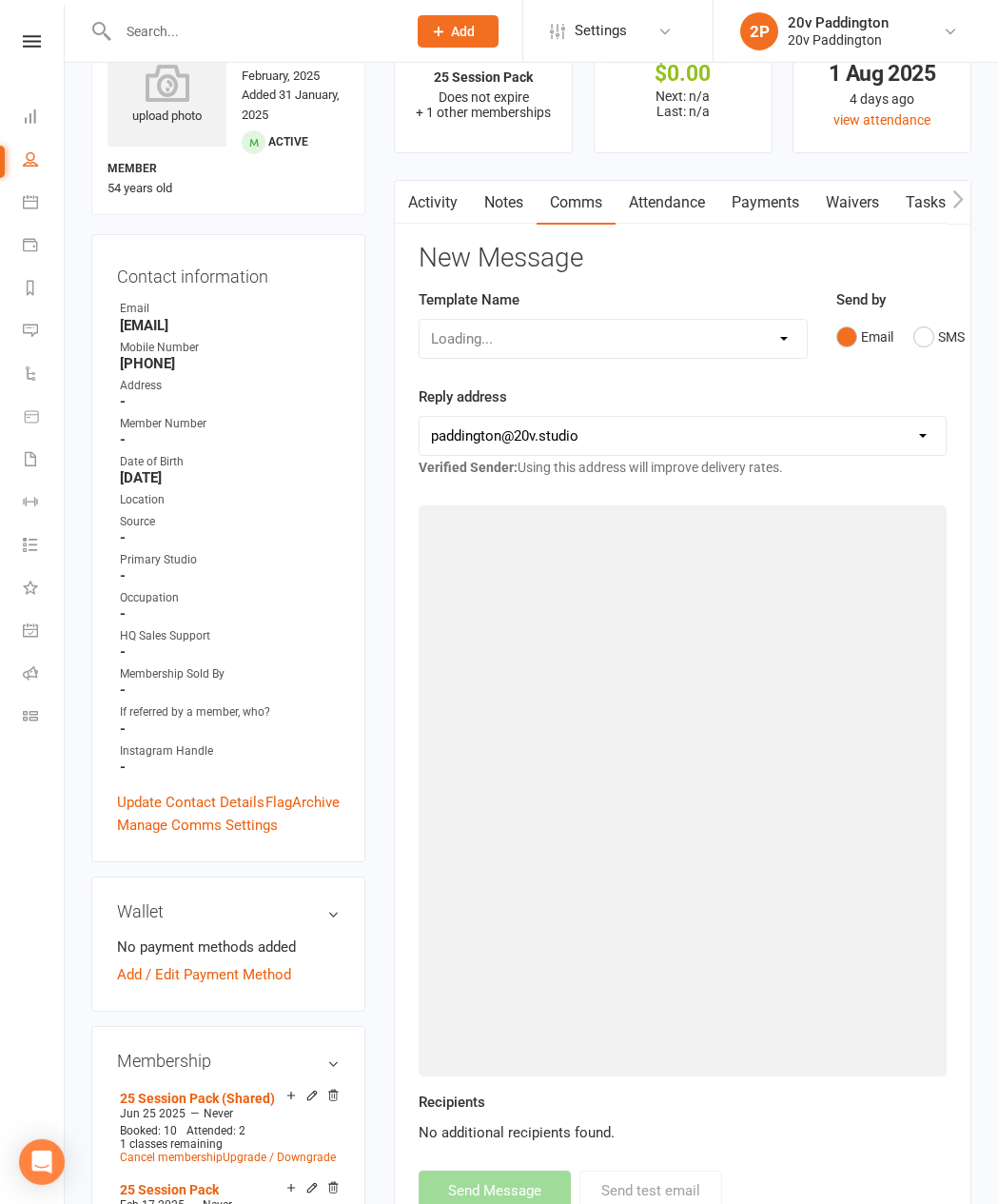 click on "Email" at bounding box center [865, 337] 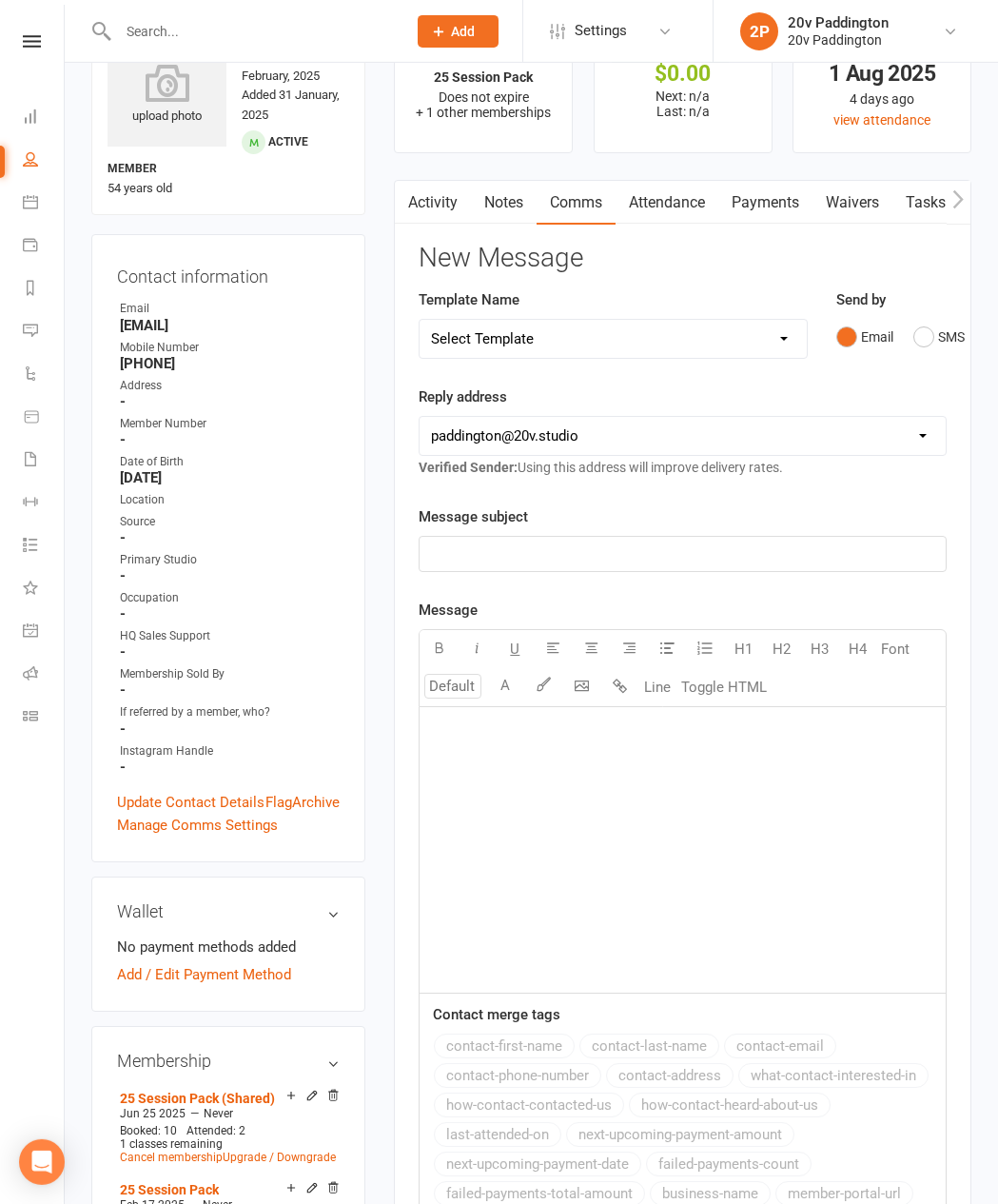 click on "SMS" at bounding box center (939, 337) 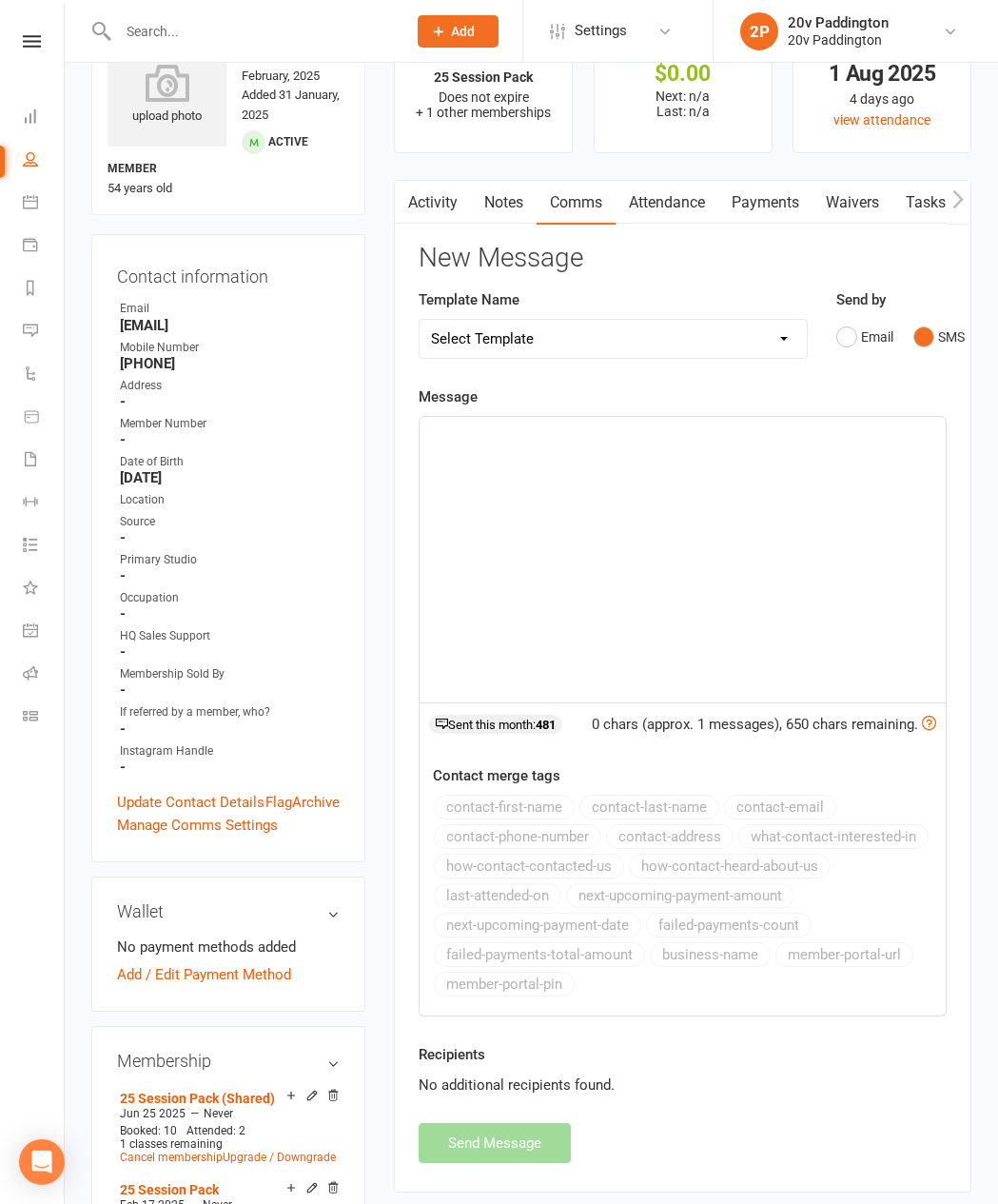click on "﻿" 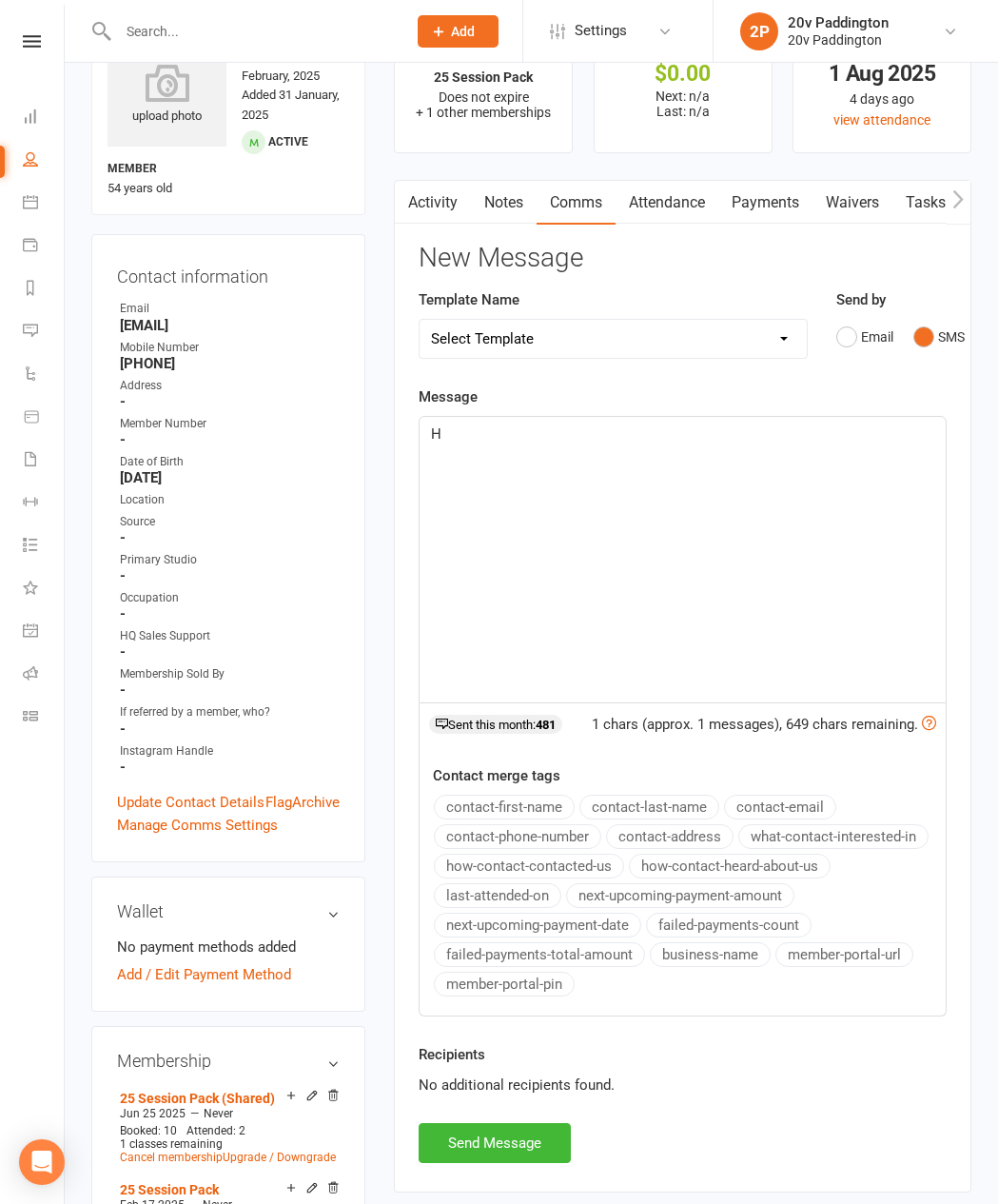 type 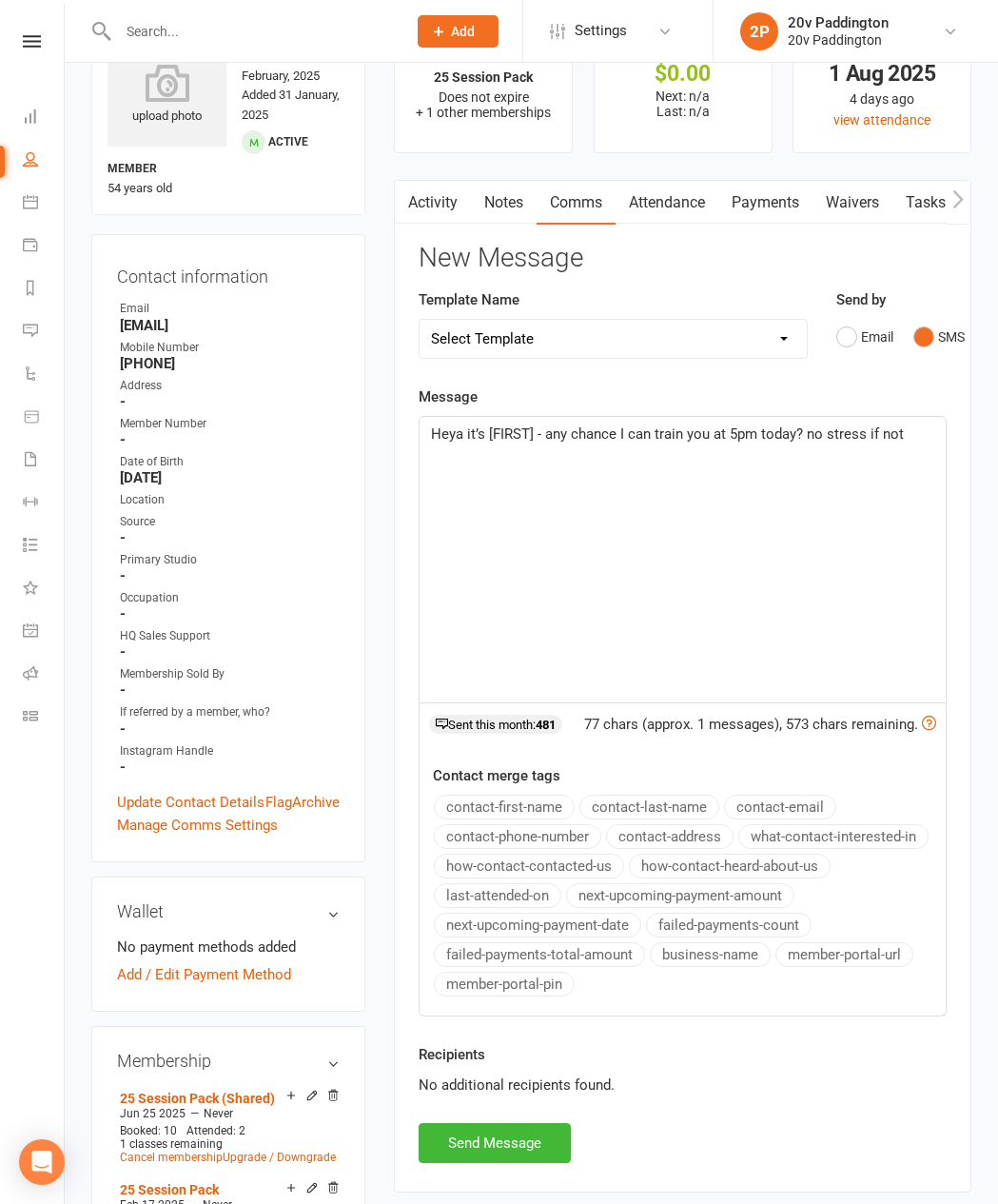 click on "Heya it’s Joel - any chance I can train you at 5pm today? :) no stress if not" 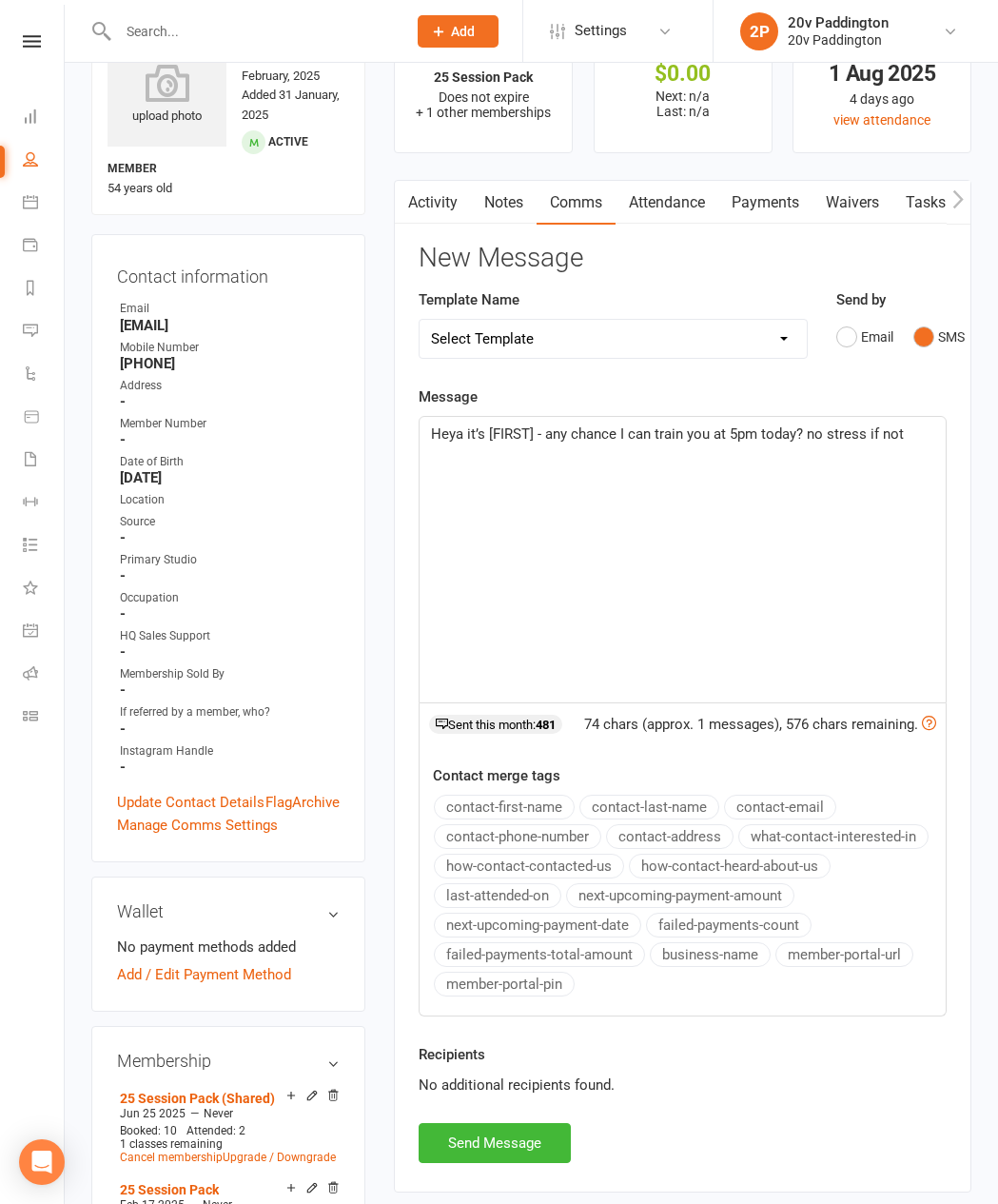 click on "Heya it’s Joel - any chance I can train you at 5pm today? no stress if not" 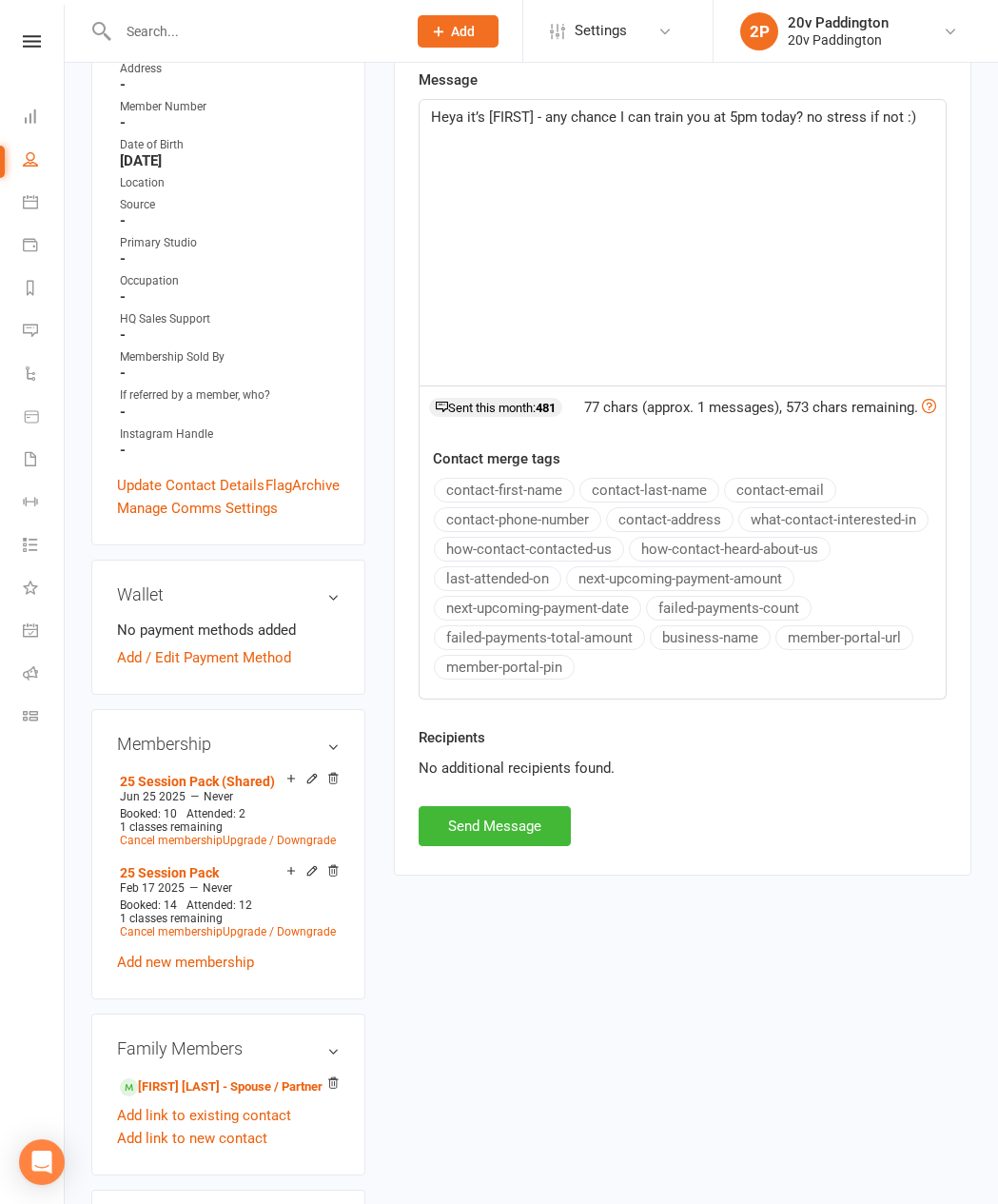 scroll, scrollTop: 395, scrollLeft: 0, axis: vertical 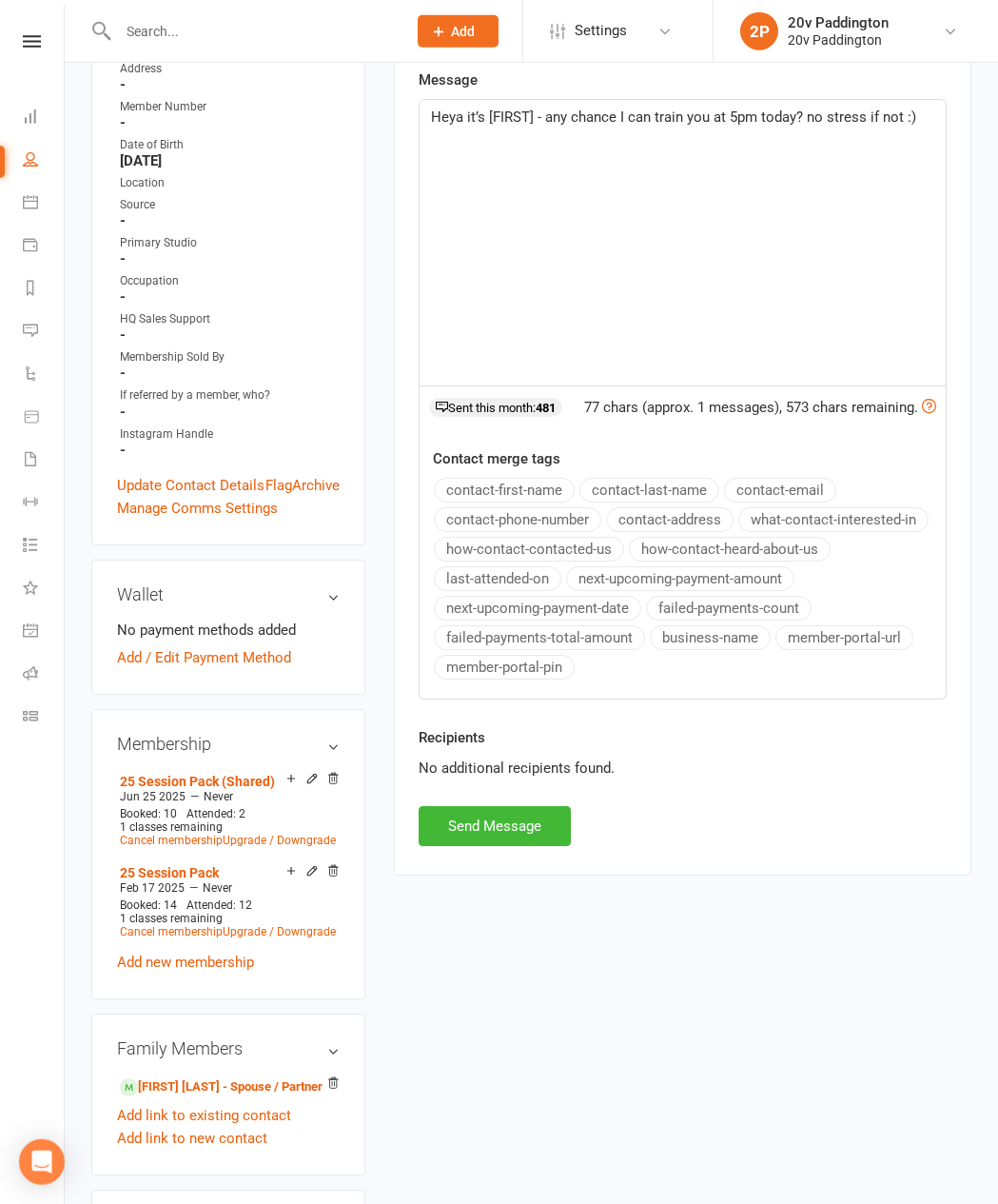click on "Send Message" at bounding box center [495, 826] 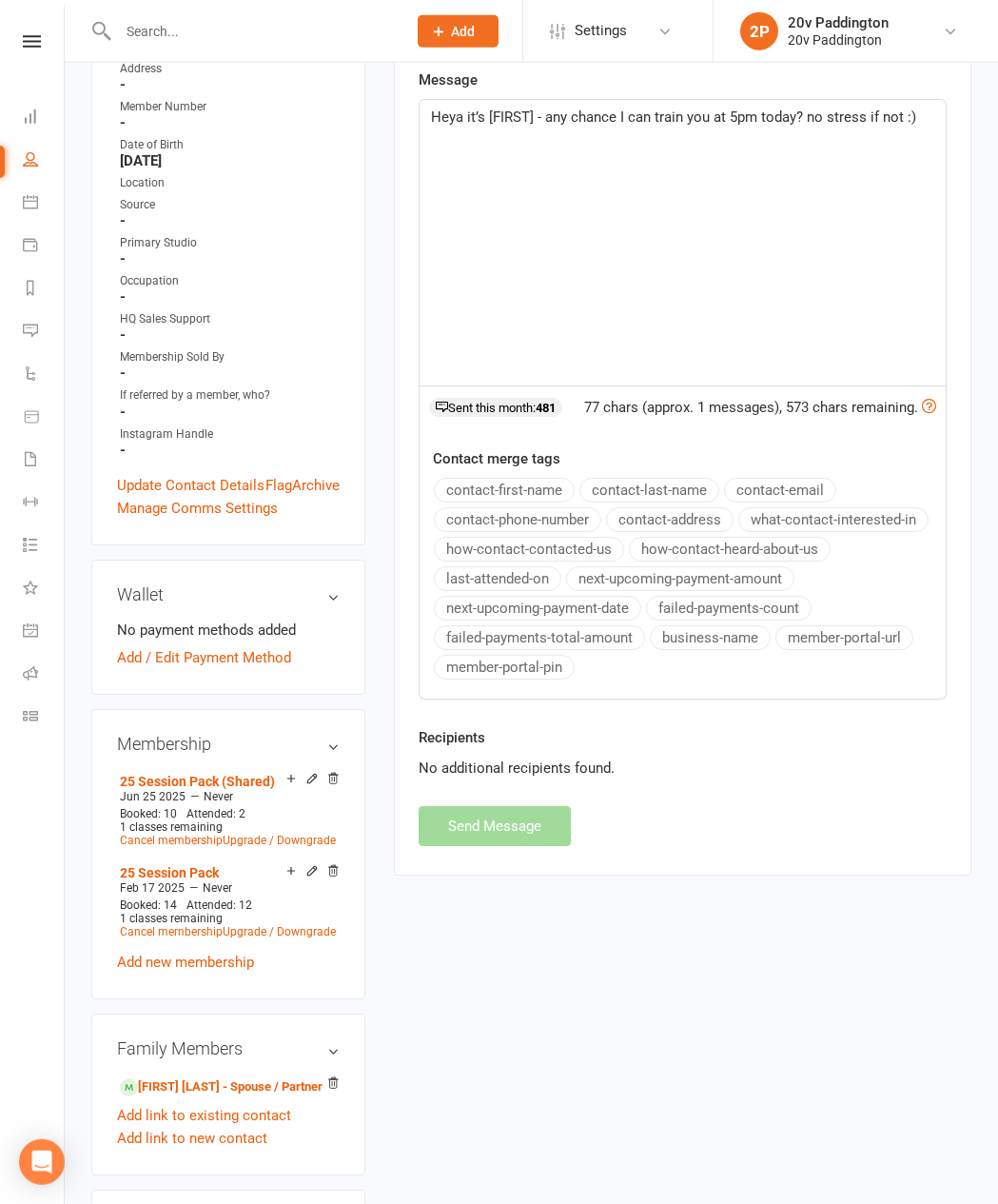 scroll, scrollTop: 395, scrollLeft: 0, axis: vertical 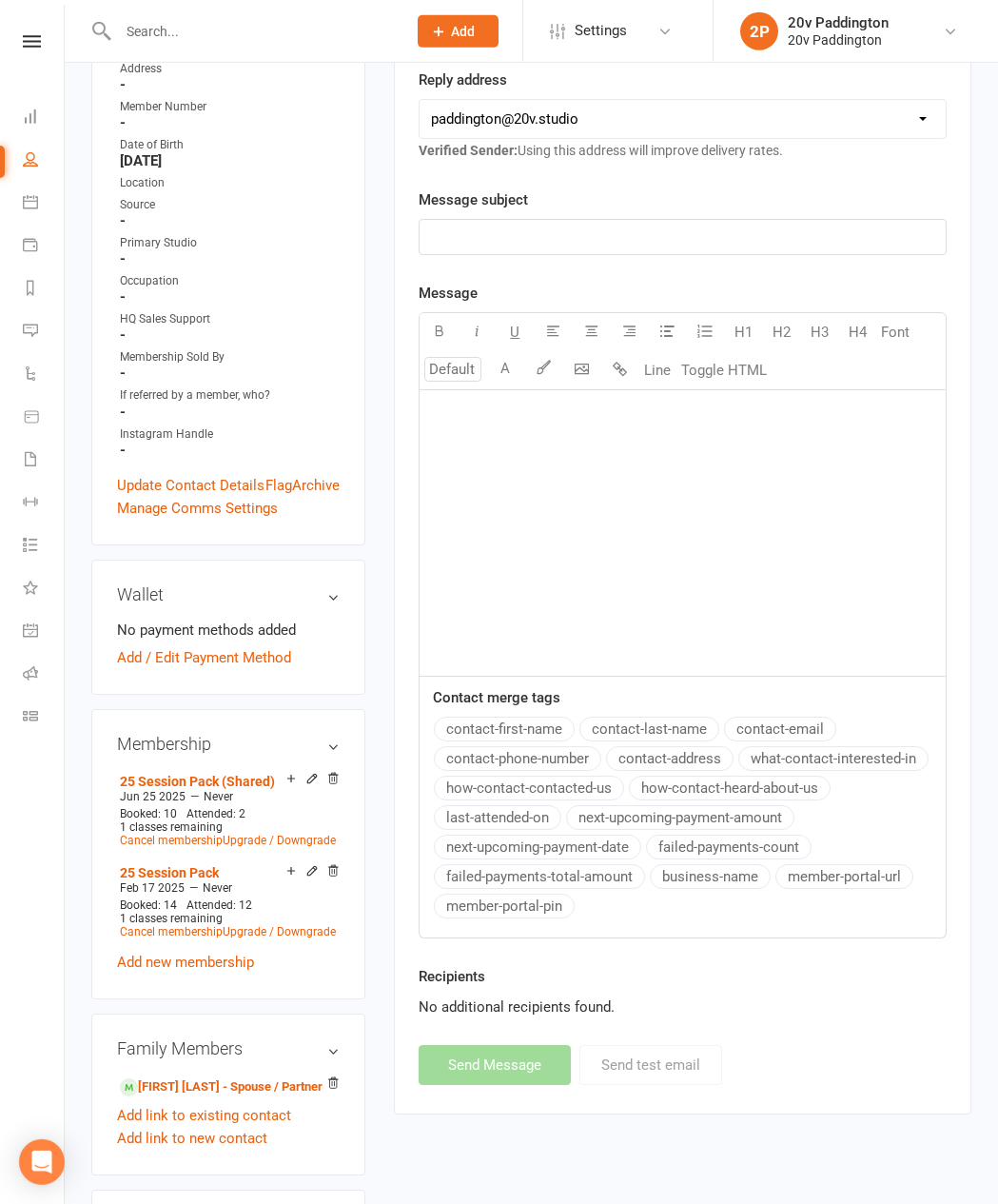 click at bounding box center [30, 330] 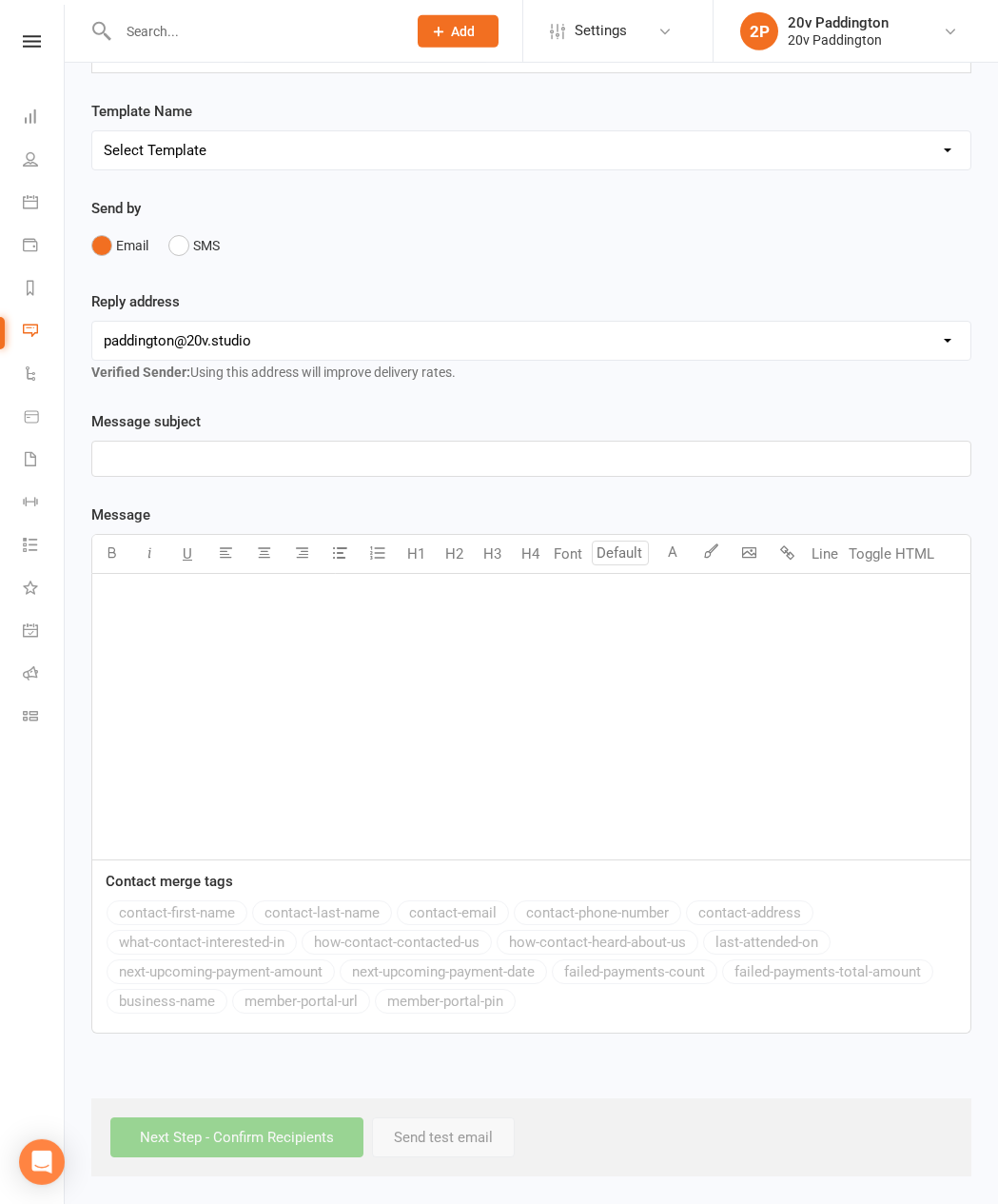scroll, scrollTop: 0, scrollLeft: 0, axis: both 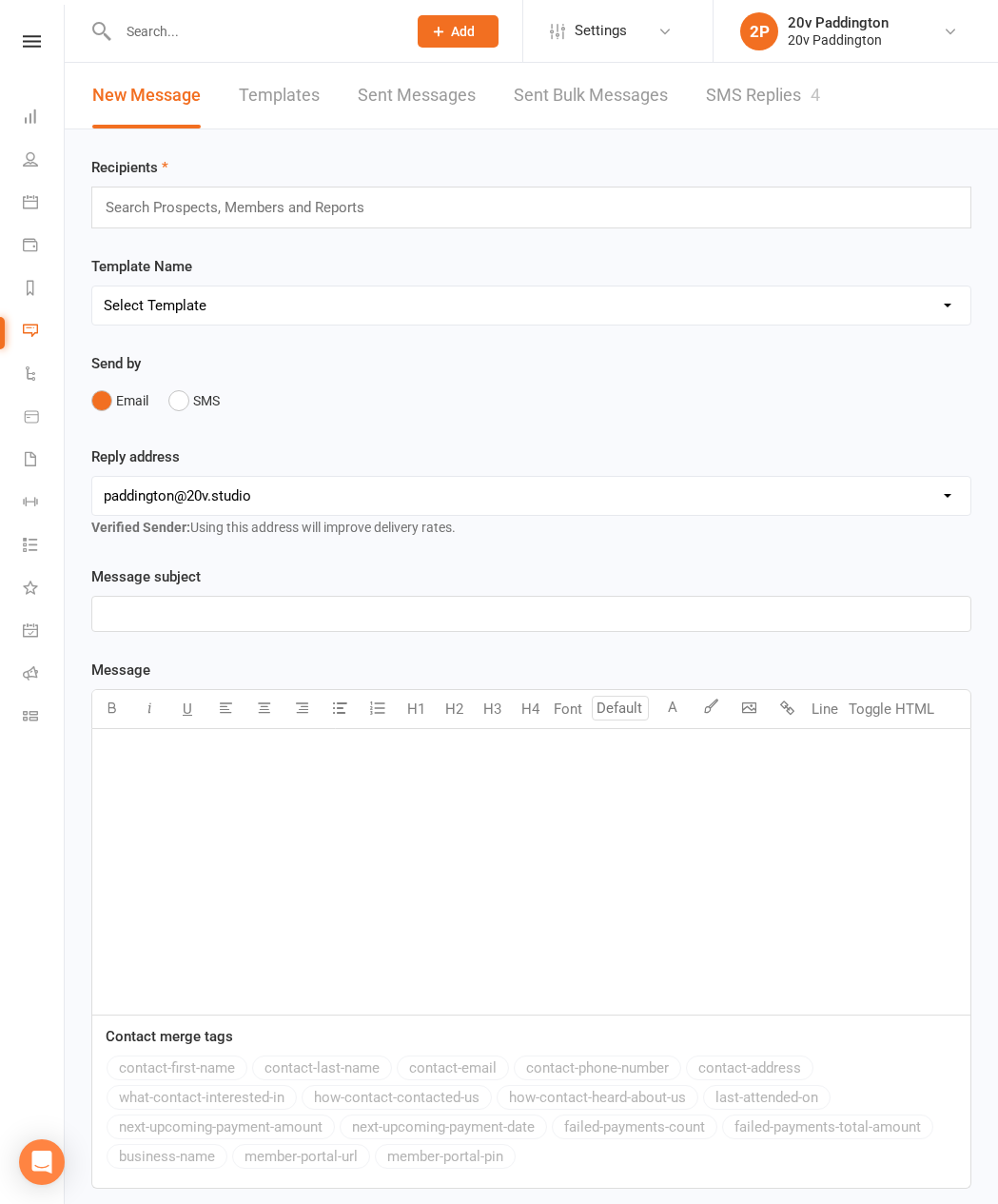 click on "SMS Replies  4" at bounding box center [763, 95] 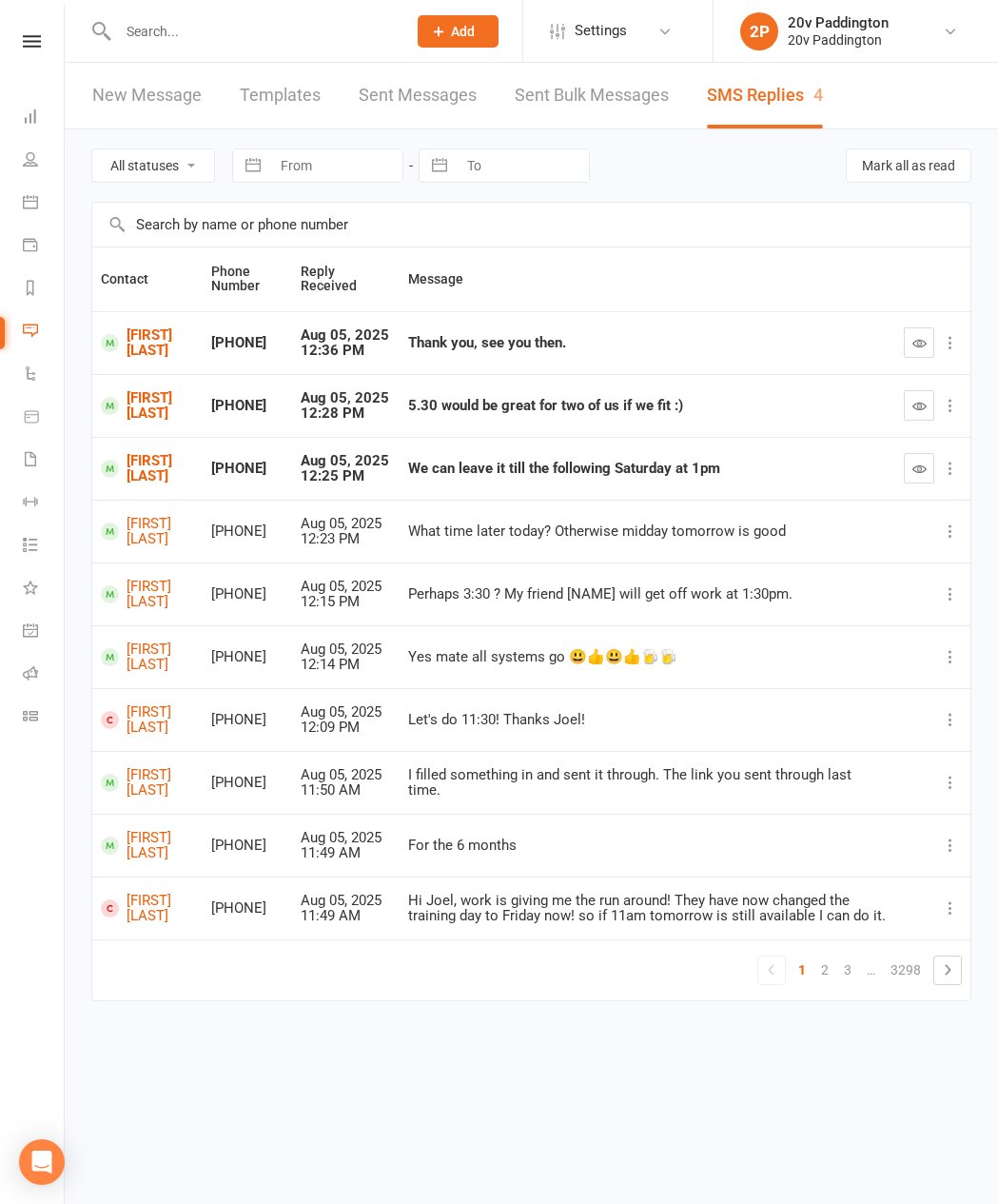 click at bounding box center [919, 343] 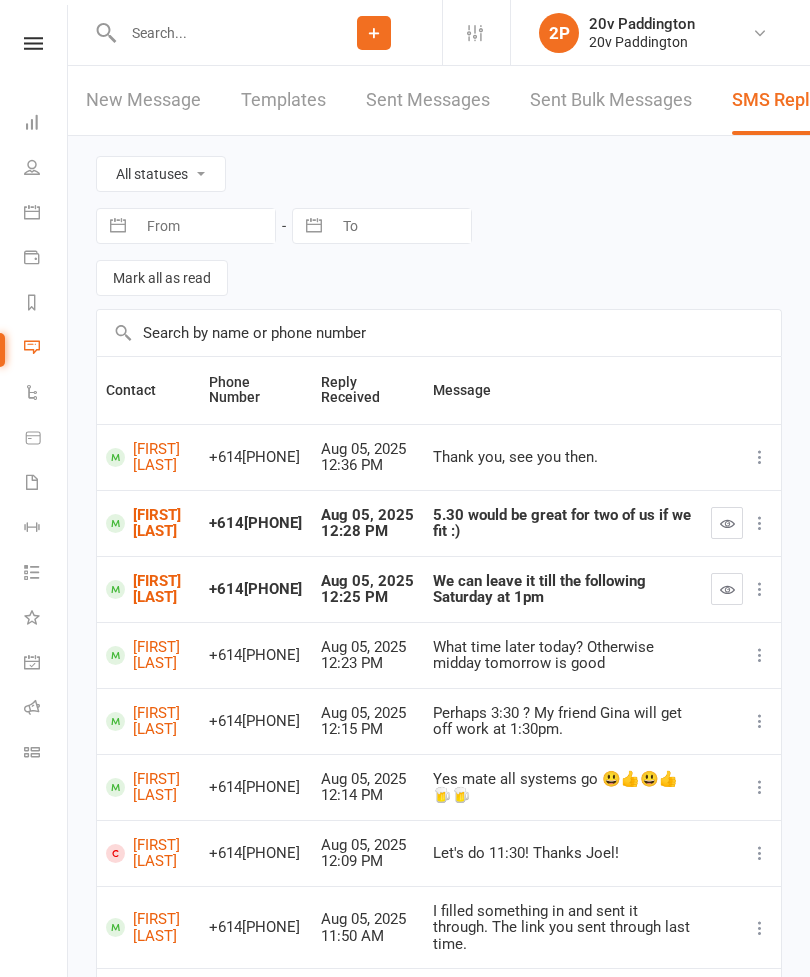 scroll, scrollTop: 0, scrollLeft: 0, axis: both 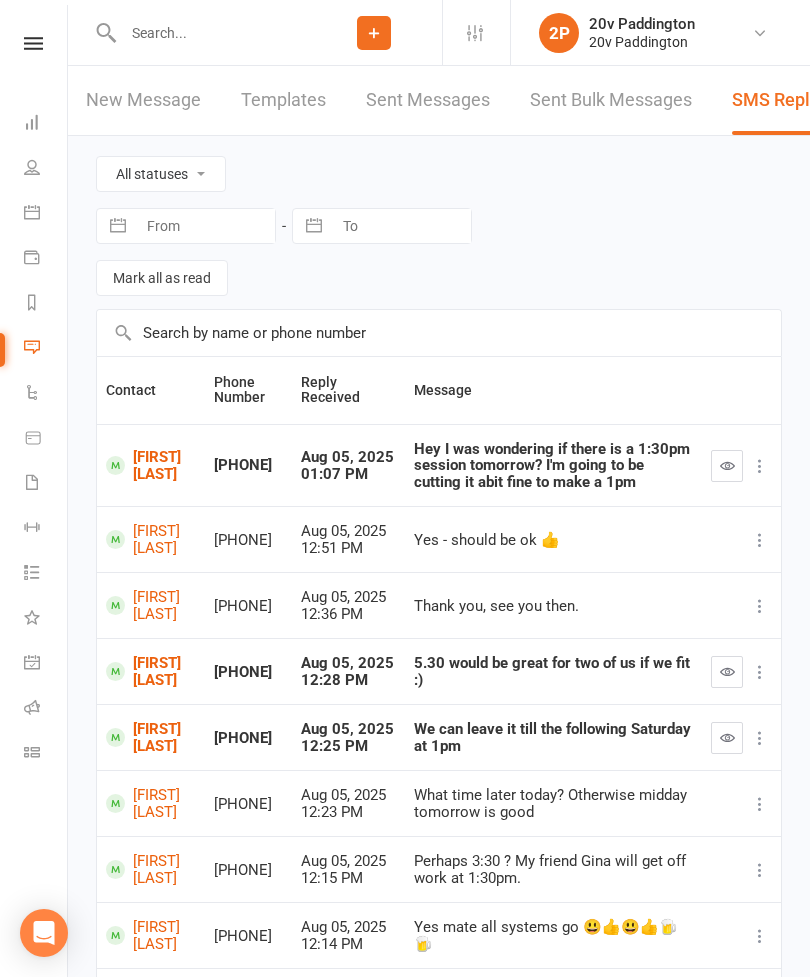 click on "Calendar" at bounding box center (46, 214) 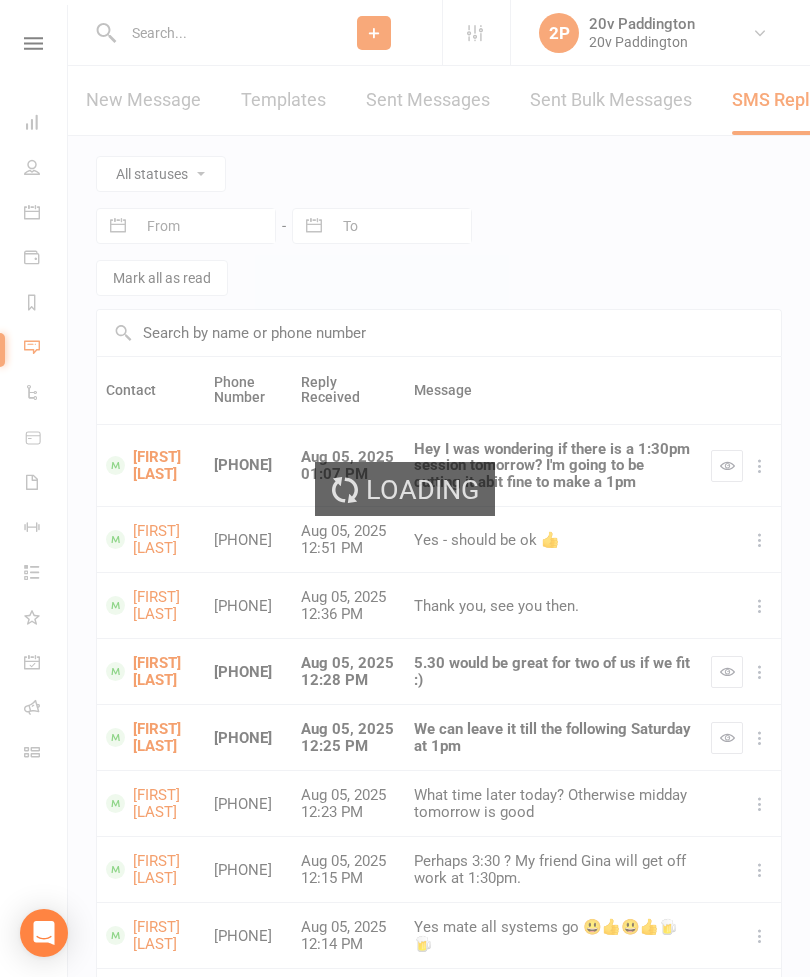 scroll, scrollTop: 0, scrollLeft: 0, axis: both 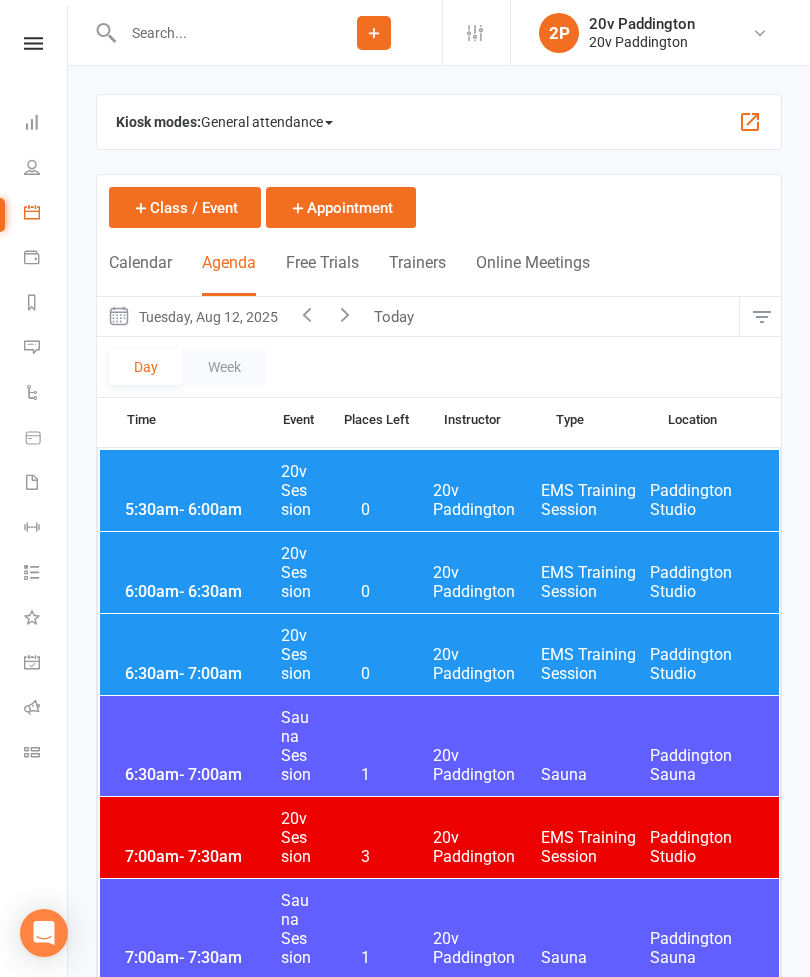 click on "5:30am  - 6:00am 20v Session 0 20v Paddington EMS Training Session Paddington Studio" at bounding box center [439, 490] 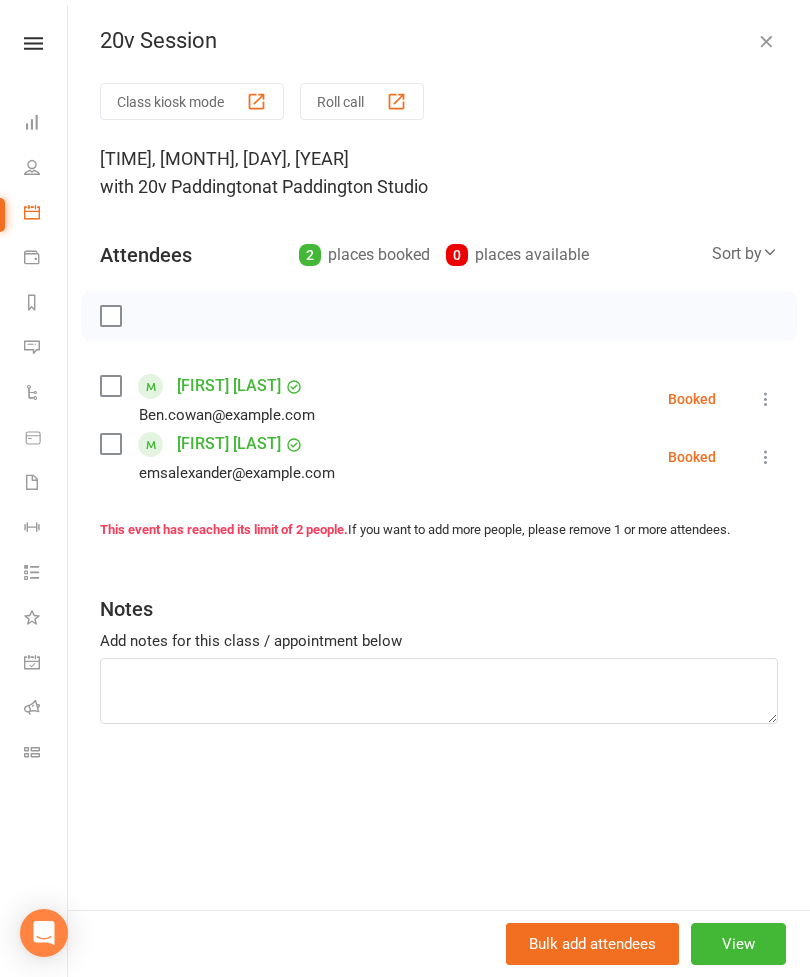 click at bounding box center (766, 41) 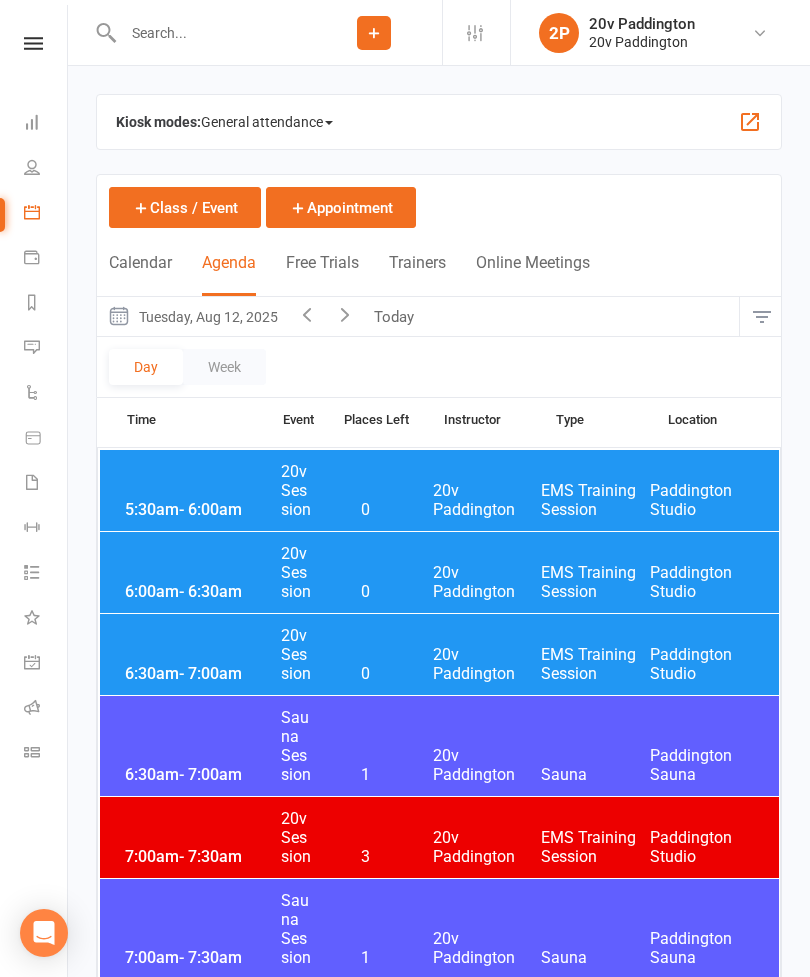 click on "20v Paddington" at bounding box center [487, 582] 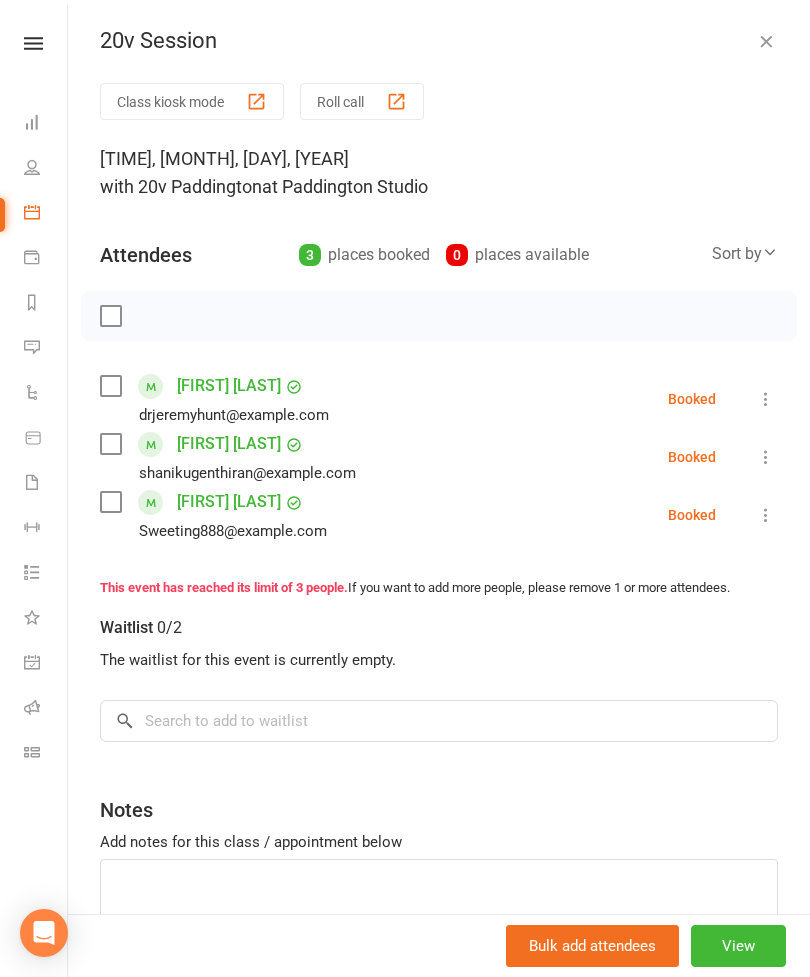 click on "Class kiosk mode  Roll call" at bounding box center (439, 101) 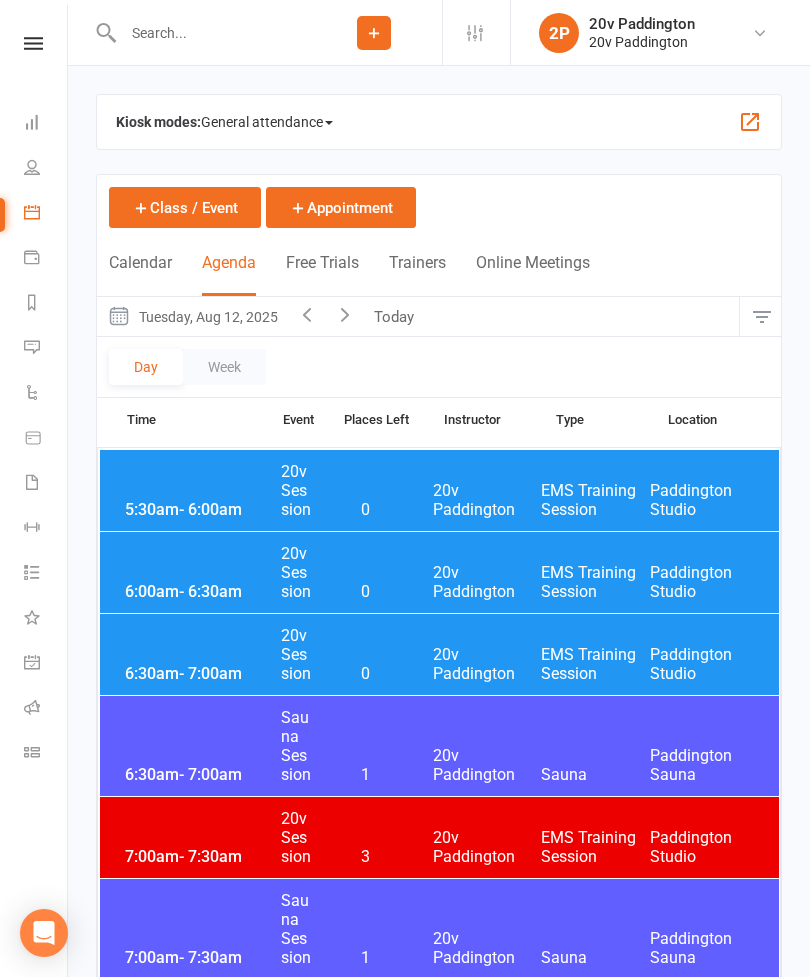 click on "6:30am  - 7:00am 20v Session 0 20v Paddington EMS Training Session Paddington Studio" at bounding box center (439, 654) 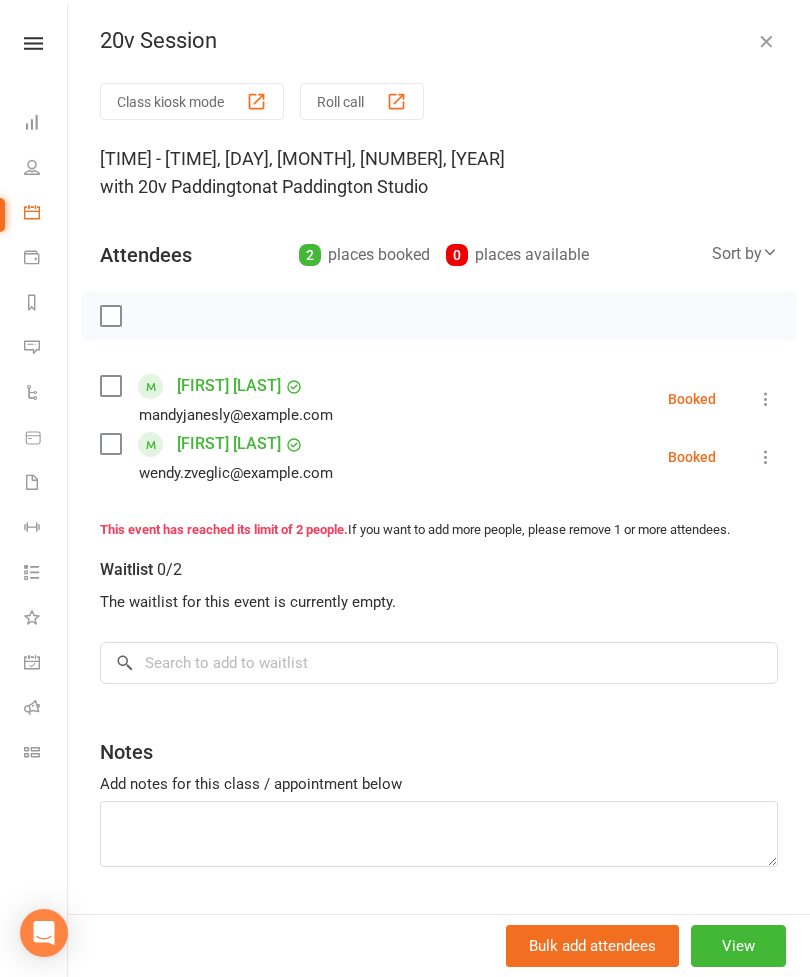 click on "20v Session Class kiosk mode  Roll call  6:30 AM - 7:00 AM, Tuesday, August, 12, 2025 with 20v Paddington  at  Paddington Studio  Attendees  2  places booked 0  places available Sort by  Last name  First name  Booking created    Mandy Sly  mandyjanesly@gmail.com Booked More info  Remove  Check in  Mark absent  Send message  All bookings for series    Wendy Zveglic  wendy.zveglic@gmail.com Booked More info  Remove  Check in  Mark absent  Send message  All bookings for series  This event has reached its limit of 2 people.  If you want to add more people, please remove 1 or more attendees. Waitlist      0/2 The waitlist for this event is currently empty. × No results
Notes  Add notes for this class / appointment below Bulk add attendees  View" at bounding box center (439, 488) 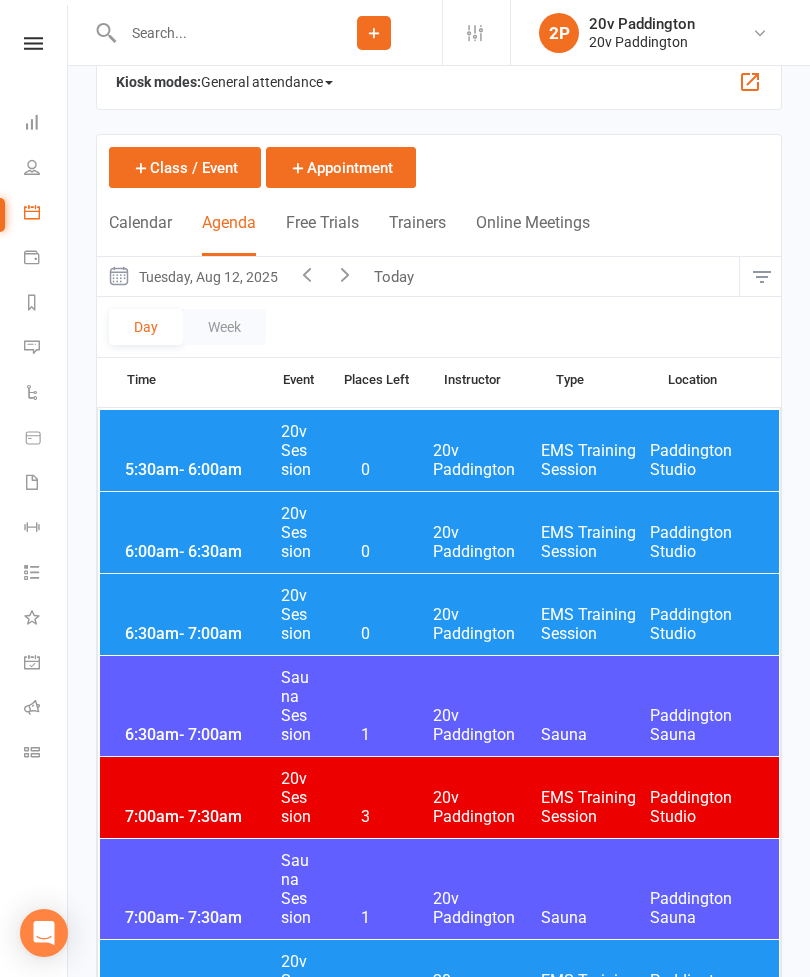 scroll, scrollTop: 0, scrollLeft: 0, axis: both 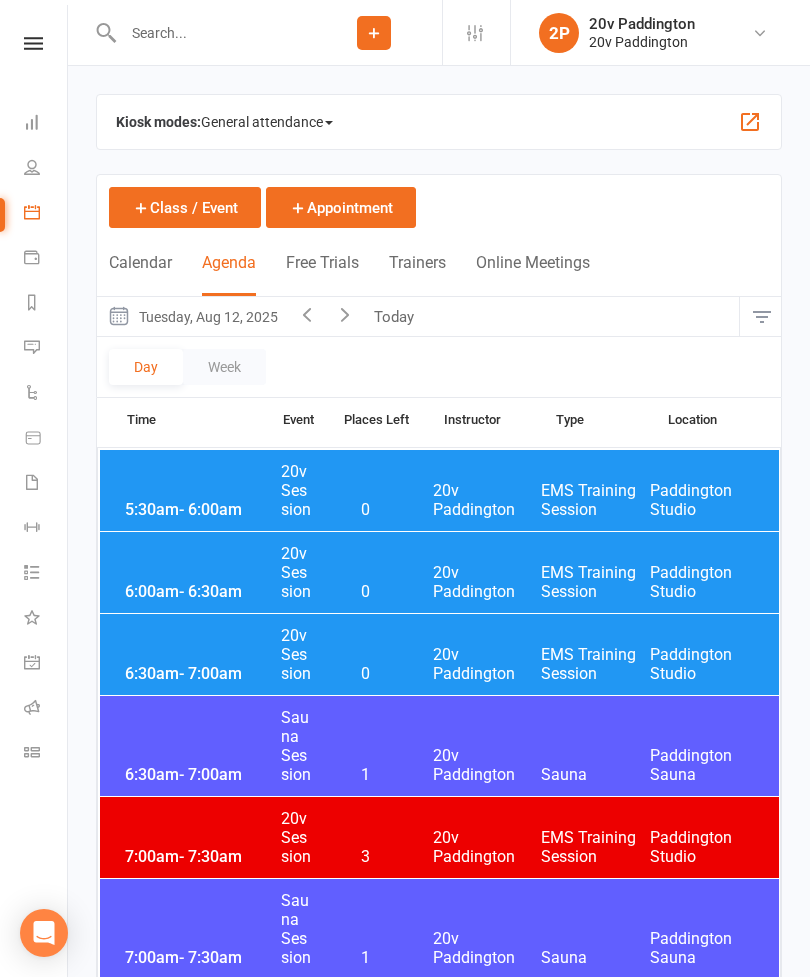 click at bounding box center (345, 316) 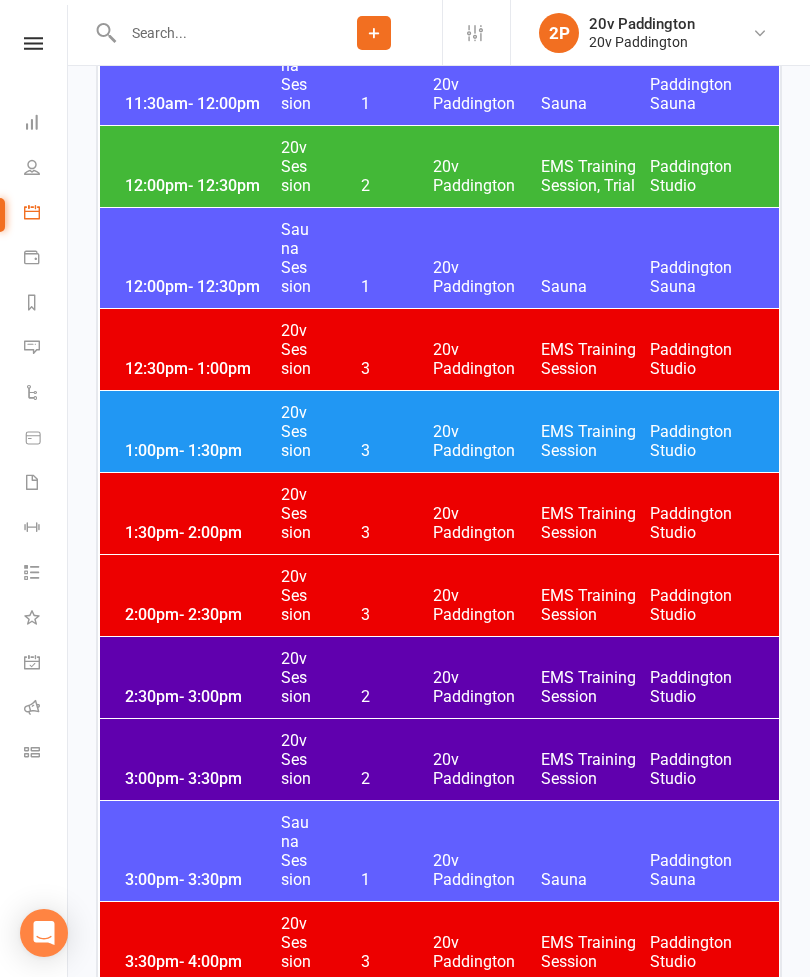 scroll, scrollTop: 2415, scrollLeft: 0, axis: vertical 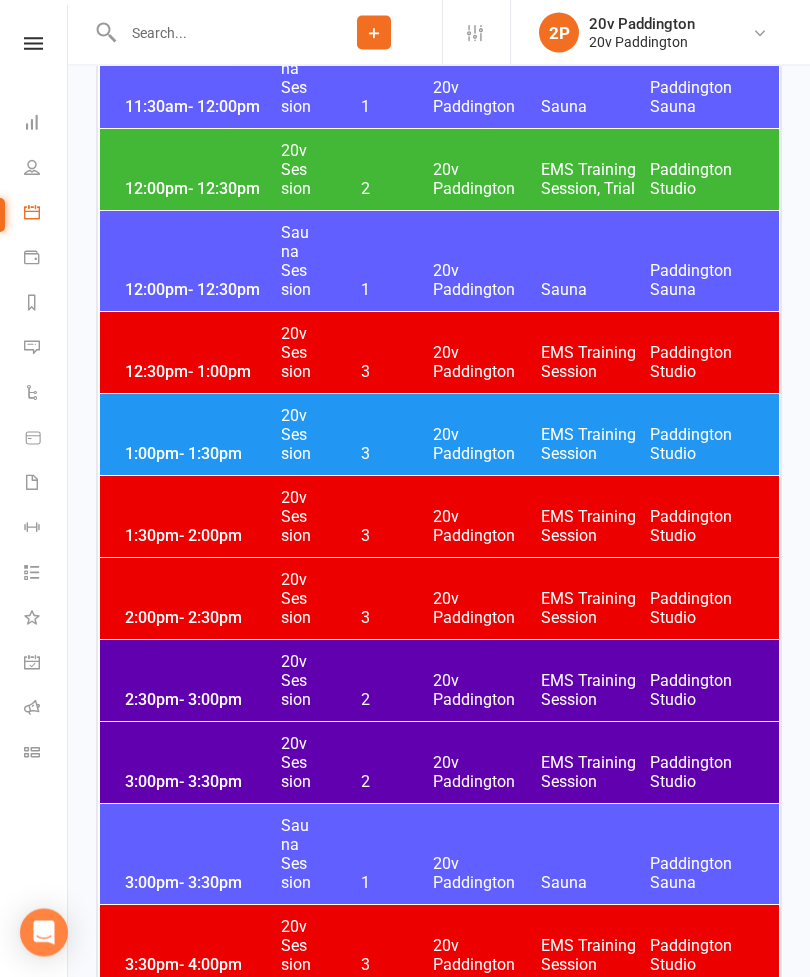 click on "1:30pm  - 2:00pm 20v Session 3 20v Paddington EMS Training Session Paddington Studio" at bounding box center [439, 517] 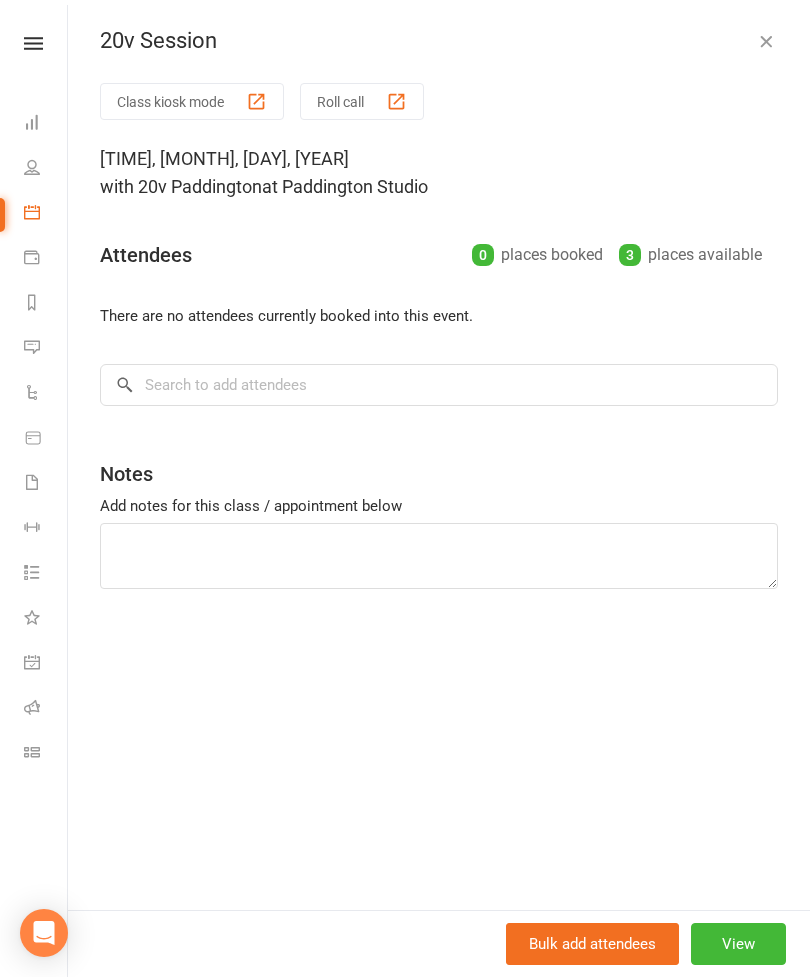 click at bounding box center (766, 41) 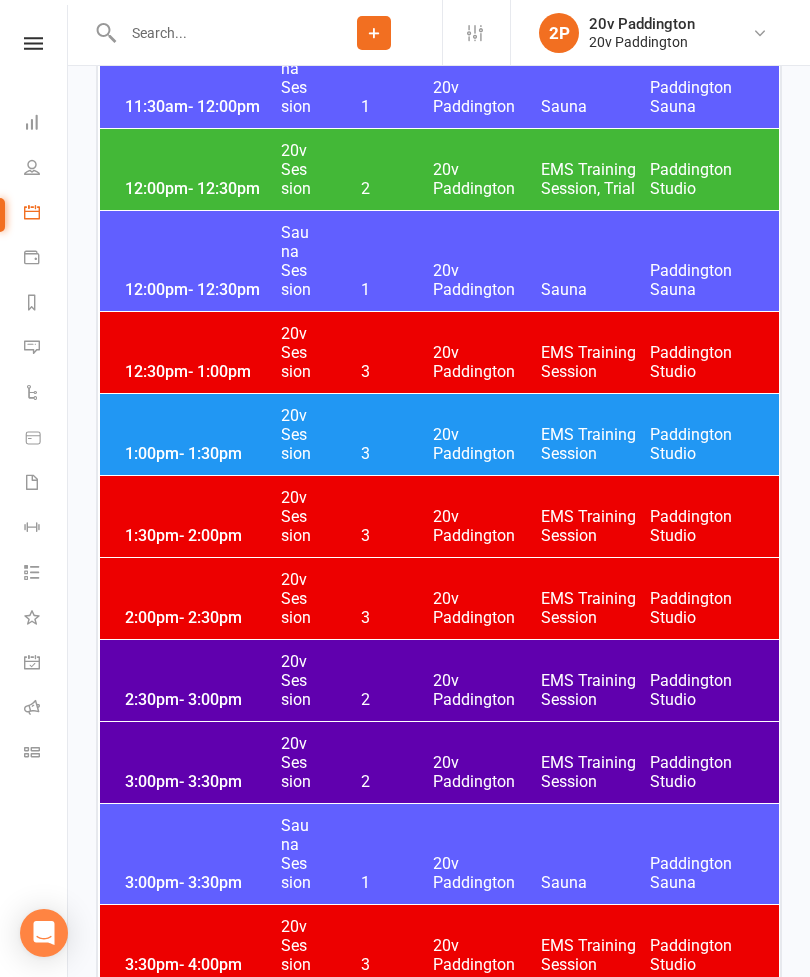 click on "12:00pm  - 12:30pm 20v Session 2 20v Paddington EMS Training Session, Trial Paddington Studio" at bounding box center (439, 169) 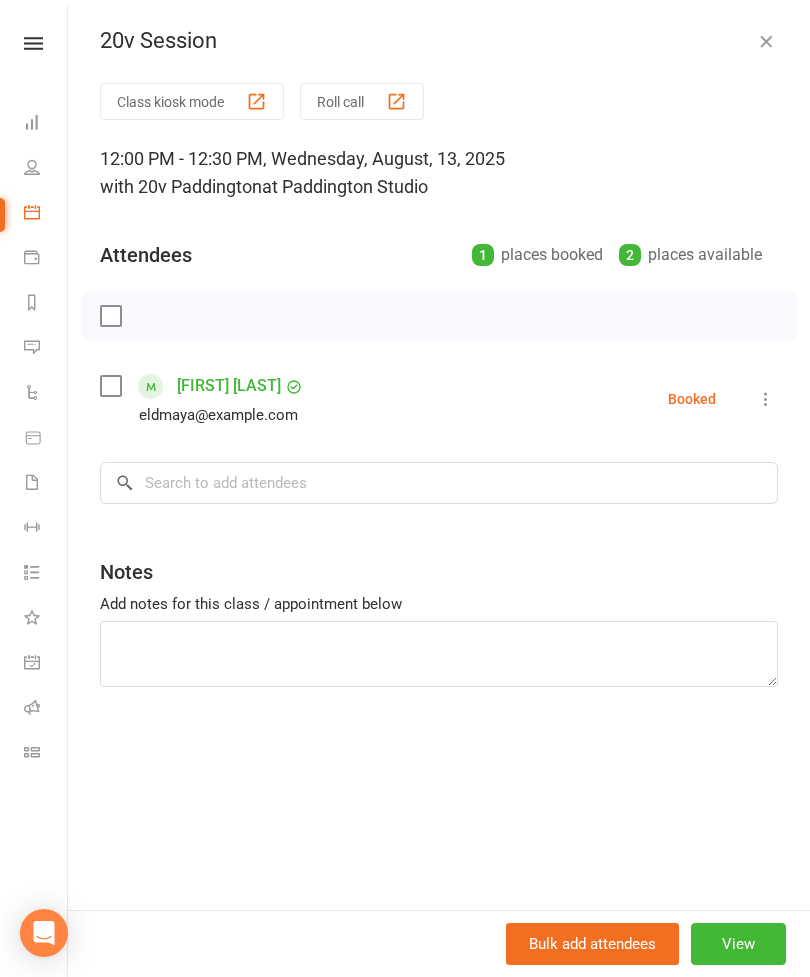 click at bounding box center [766, 41] 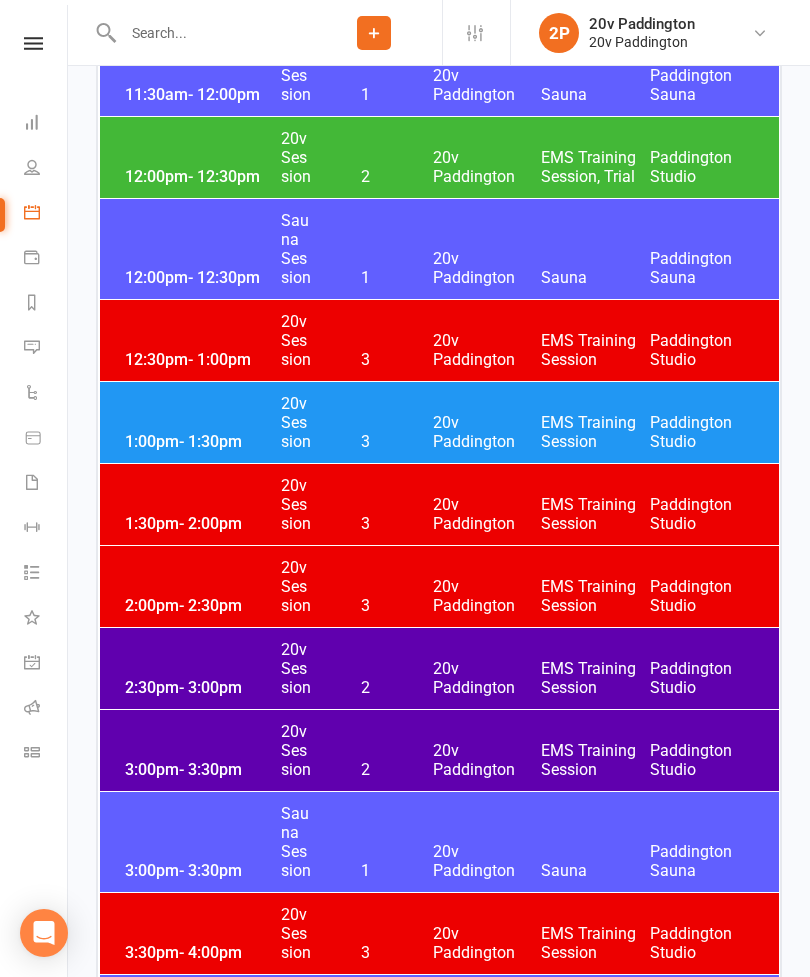scroll, scrollTop: 2462, scrollLeft: 0, axis: vertical 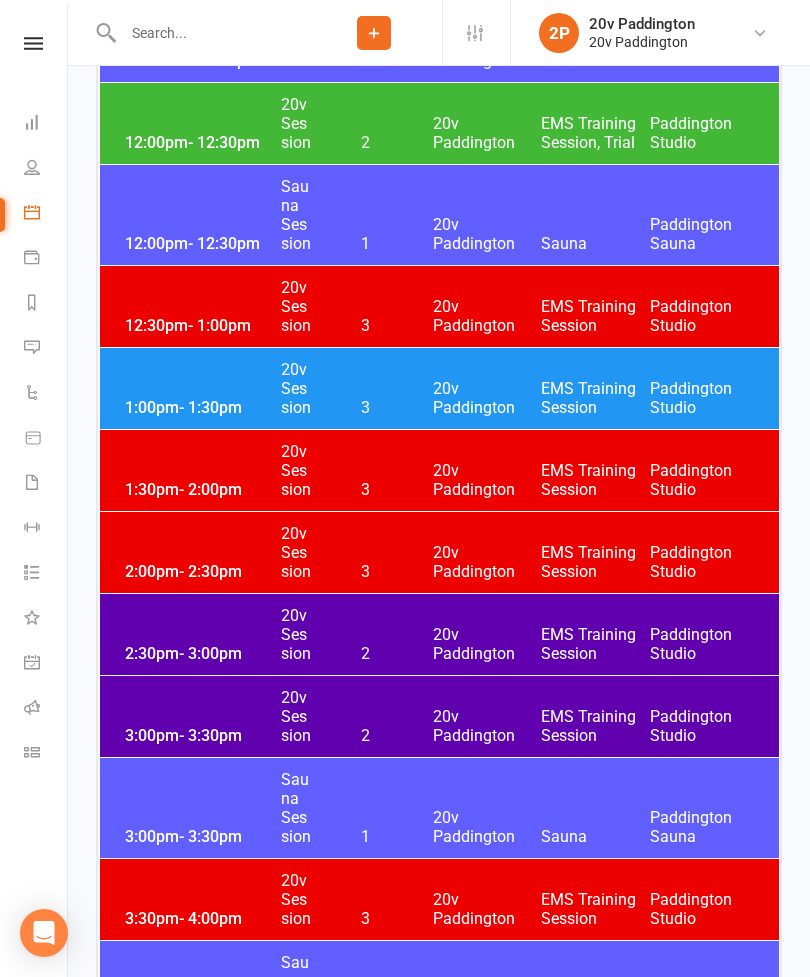 click on "2:30pm  - 3:00pm 20v Session 2 20v Paddington EMS Training Session Paddington Studio" at bounding box center (439, 634) 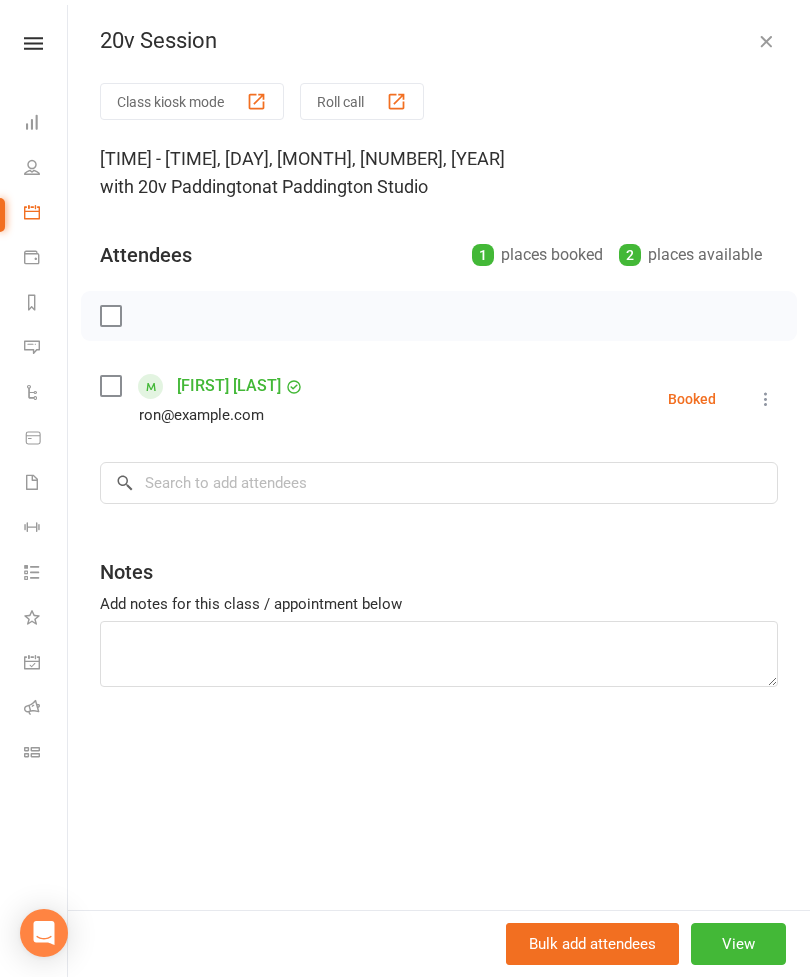 click on "20v Session Class kiosk mode  Roll call  2:30 PM - 3:00 PM, Wednesday, August, 13, 2025 with 20v Paddington  at  Paddington Studio  Attendees  1  places booked 2  places available   Ron Liling  ron@lasamnominees.com Booked More info  Remove  Check in  Mark absent  Send message  All bookings for series  × No results
Notes  Add notes for this class / appointment below Bulk add attendees  View" at bounding box center (439, 488) 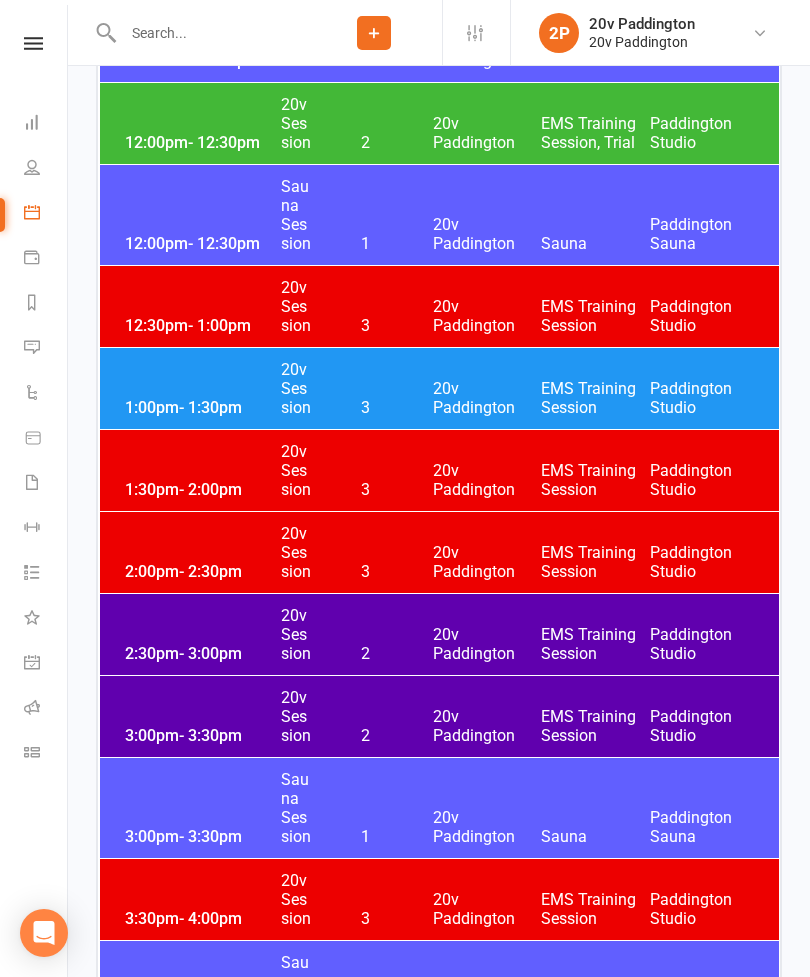 click on "3:00pm  - 3:30pm 20v Session 2 20v Paddington EMS Training Session Paddington Studio" at bounding box center (439, 716) 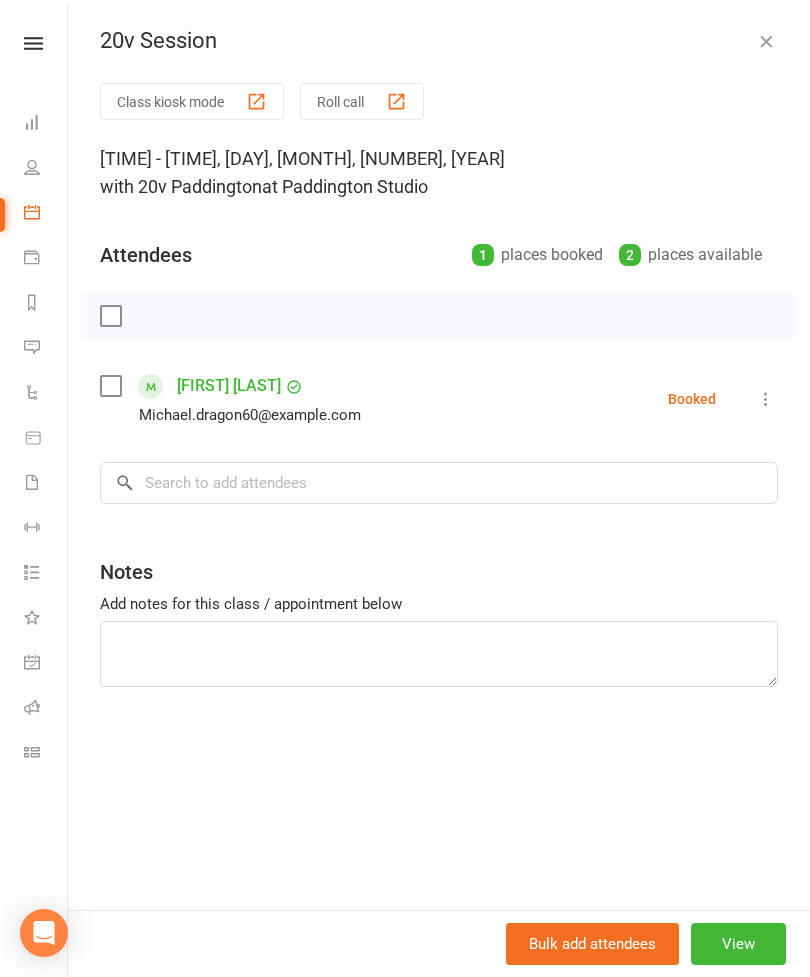 click on "20v Session Class kiosk mode  Roll call  3:00 PM - 3:30 PM, Wednesday, August, 13, 2025 with 20v Paddington  at  Paddington Studio  Attendees  1  places booked 2  places available   Michael Byrnes  Michael.dragon60@gmail.com Booked More info  Remove  Check in  Mark absent  Send message  All bookings for series  × No results
Notes  Add notes for this class / appointment below Bulk add attendees  View" at bounding box center (439, 488) 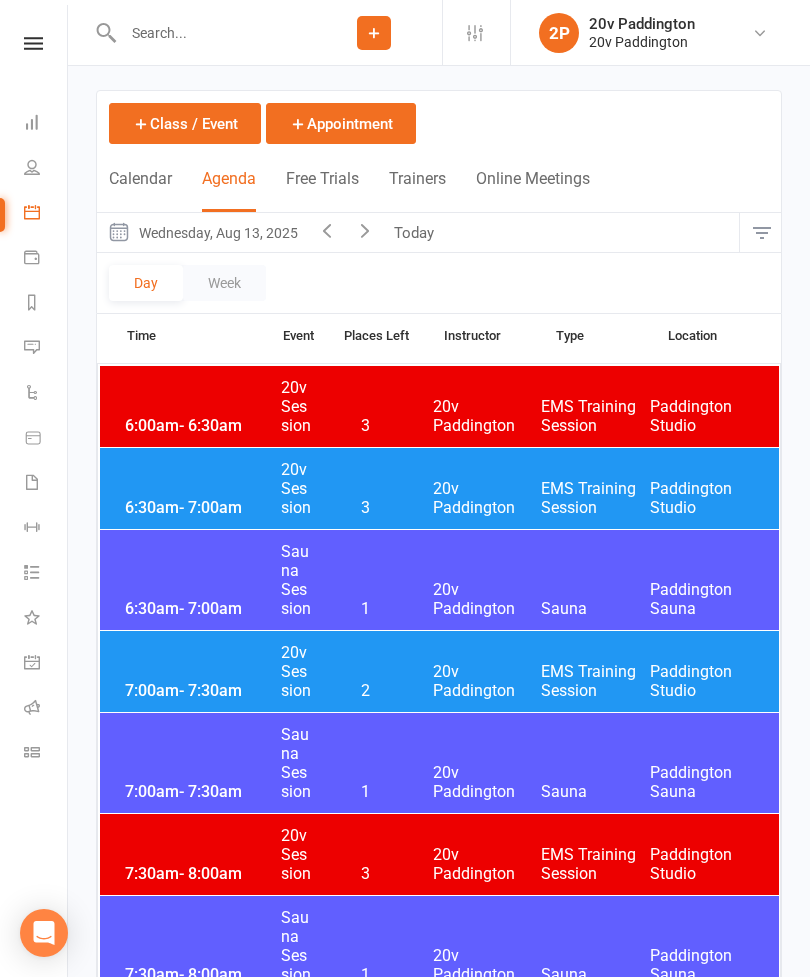 scroll, scrollTop: 0, scrollLeft: 0, axis: both 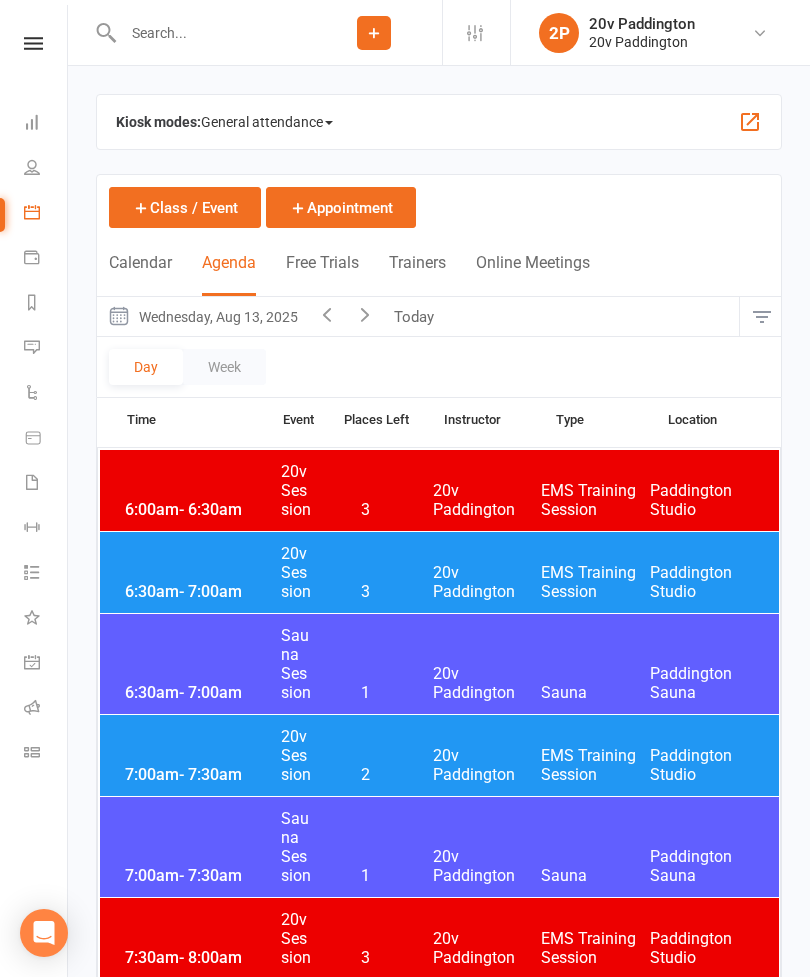 click on "Wednesday, Aug 13, 2025" at bounding box center (202, 316) 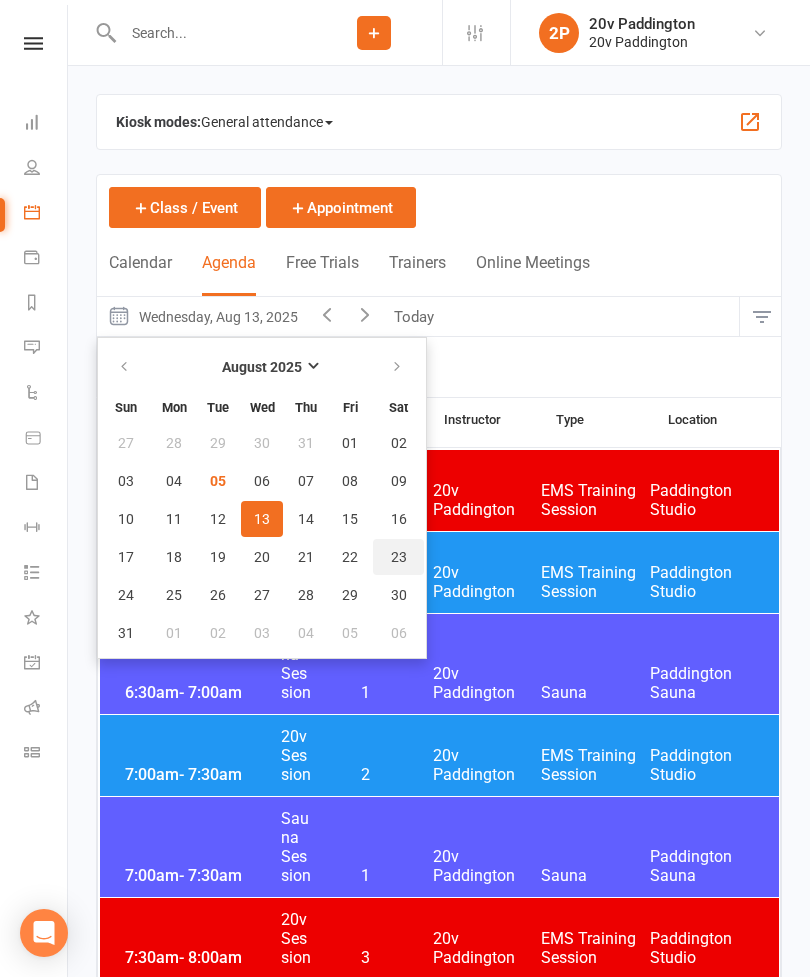 click on "23" at bounding box center (398, 557) 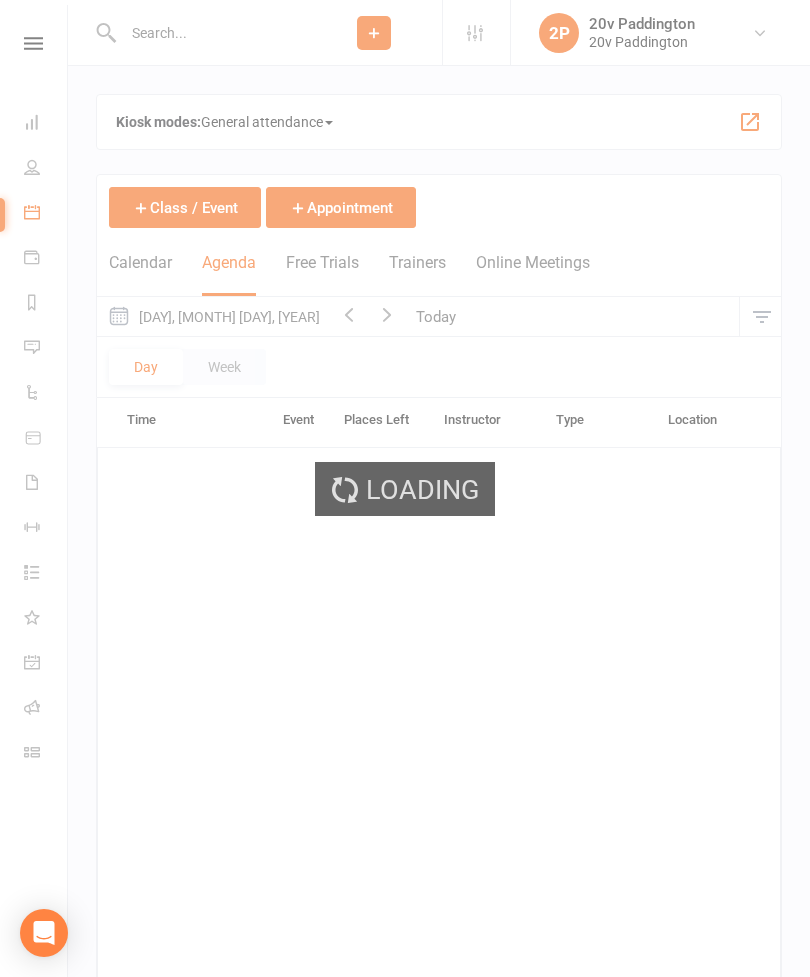 click on "Saturday, Aug 23, 2025" at bounding box center [213, 316] 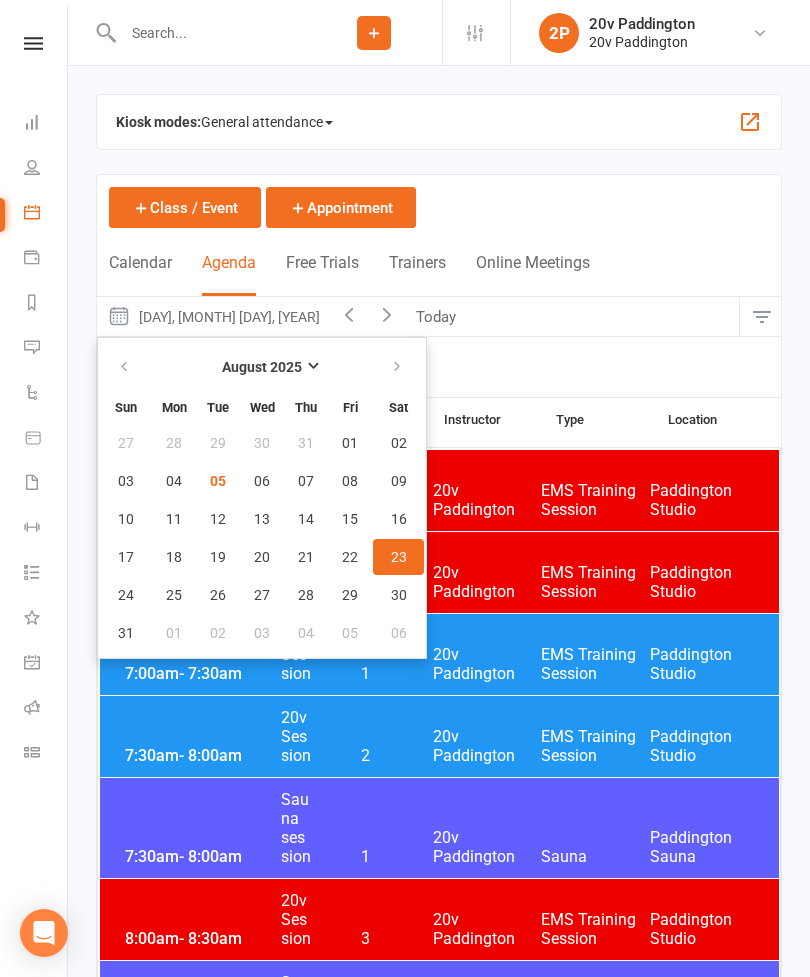 click on "Saturday, Aug 23, 2025" at bounding box center [213, 316] 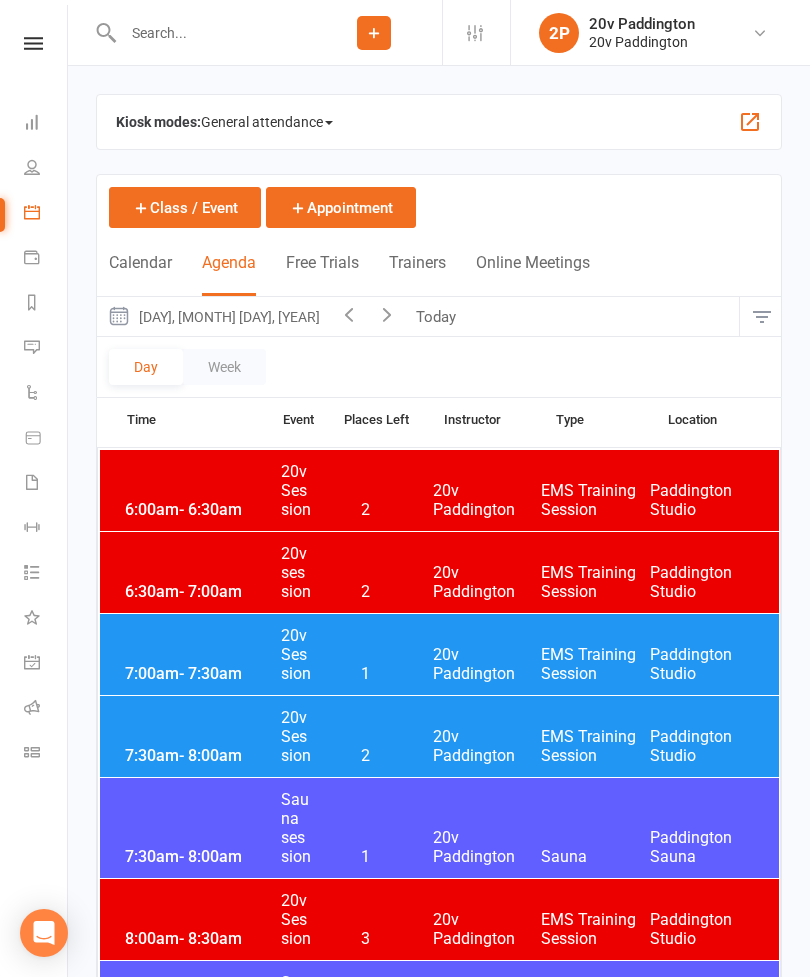 click on "Saturday, Aug 23, 2025" at bounding box center (213, 316) 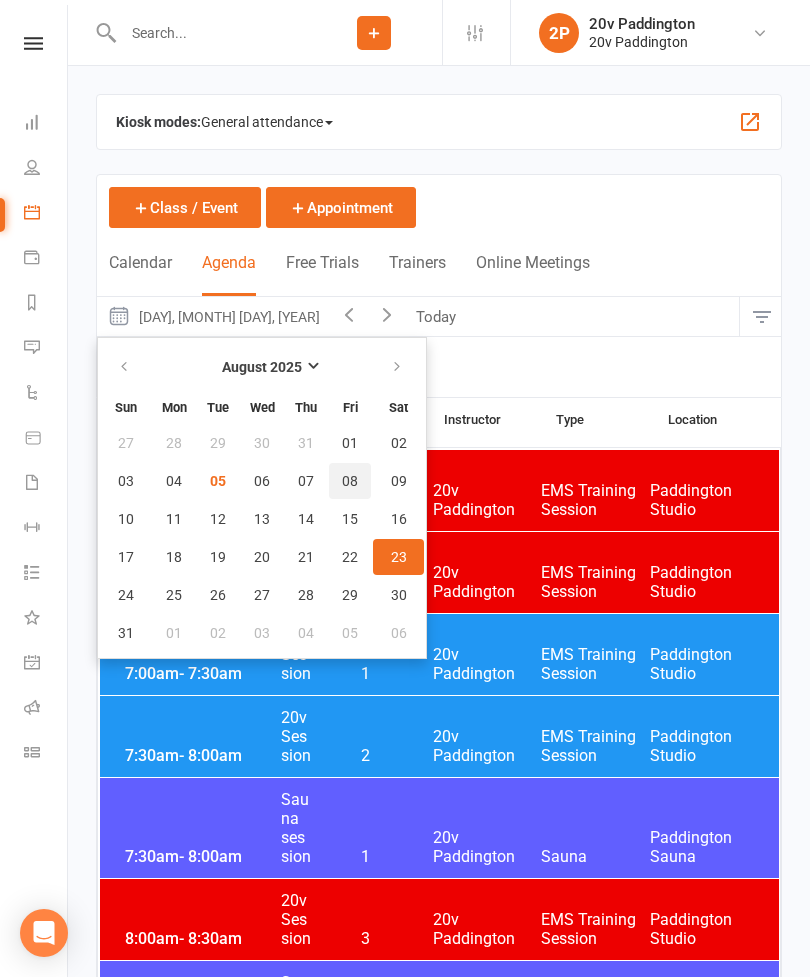 click on "08" at bounding box center (350, 481) 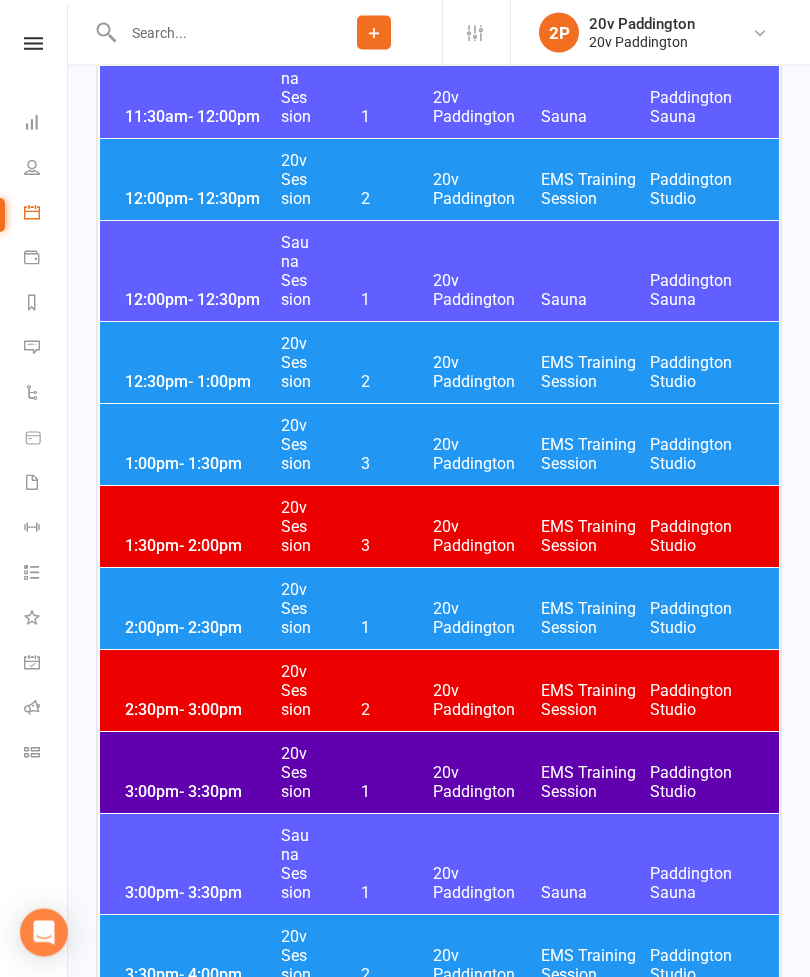 scroll, scrollTop: 2466, scrollLeft: 0, axis: vertical 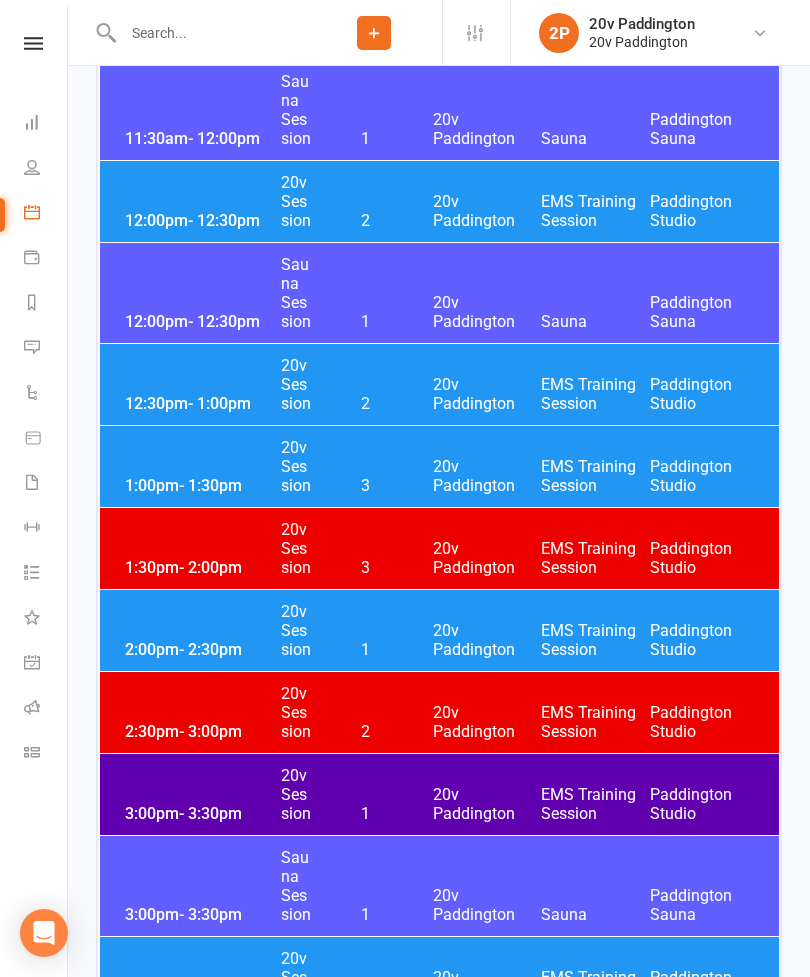 click on "20v Paddington" at bounding box center [487, 640] 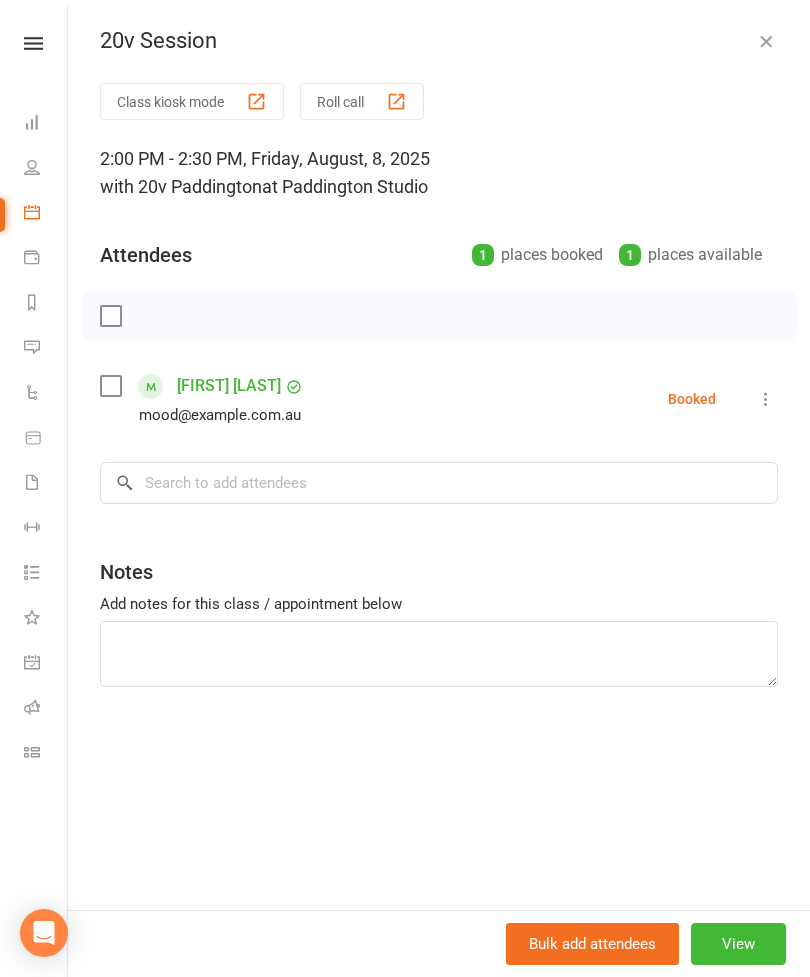 click on "20v Session Class kiosk mode  Roll call  2:00 PM - 2:30 PM, Friday, August, 8, 2025 with 20v Paddington  at  Paddington Studio  Attendees  1  places booked 1  places available   Cole Burgess  mood@live.com.au Booked More info  Remove  Check in  Mark absent  Send message  All bookings for series  × No results
Notes  Add notes for this class / appointment below Bulk add attendees  View" at bounding box center (439, 488) 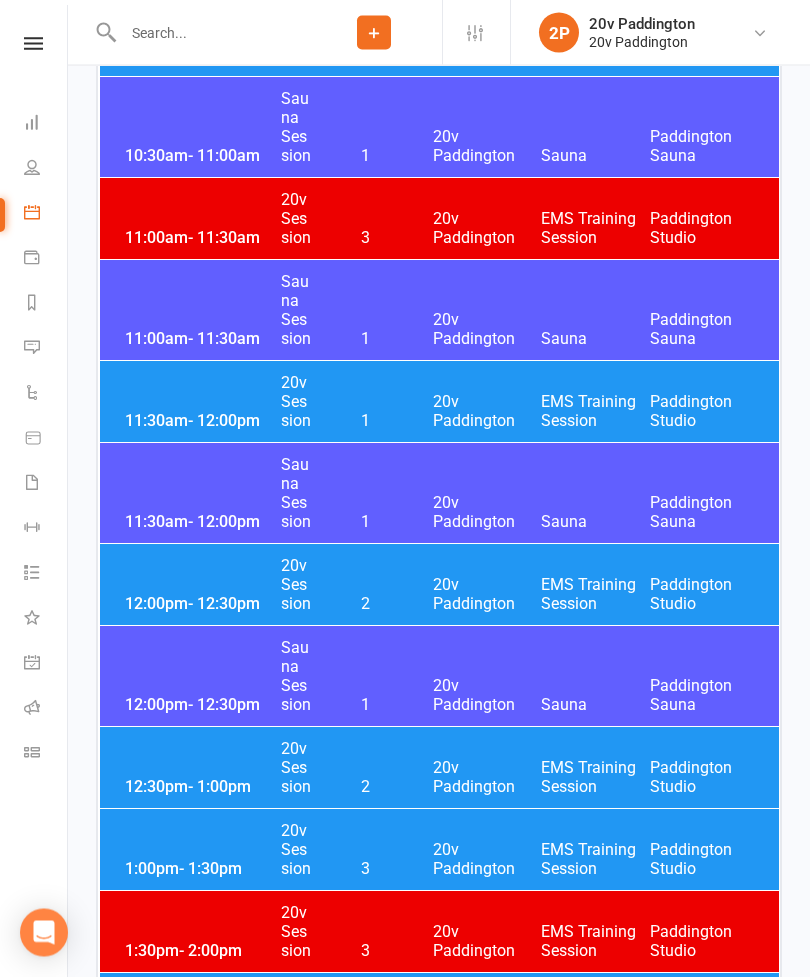 click on "20v Paddington" at bounding box center (487, 860) 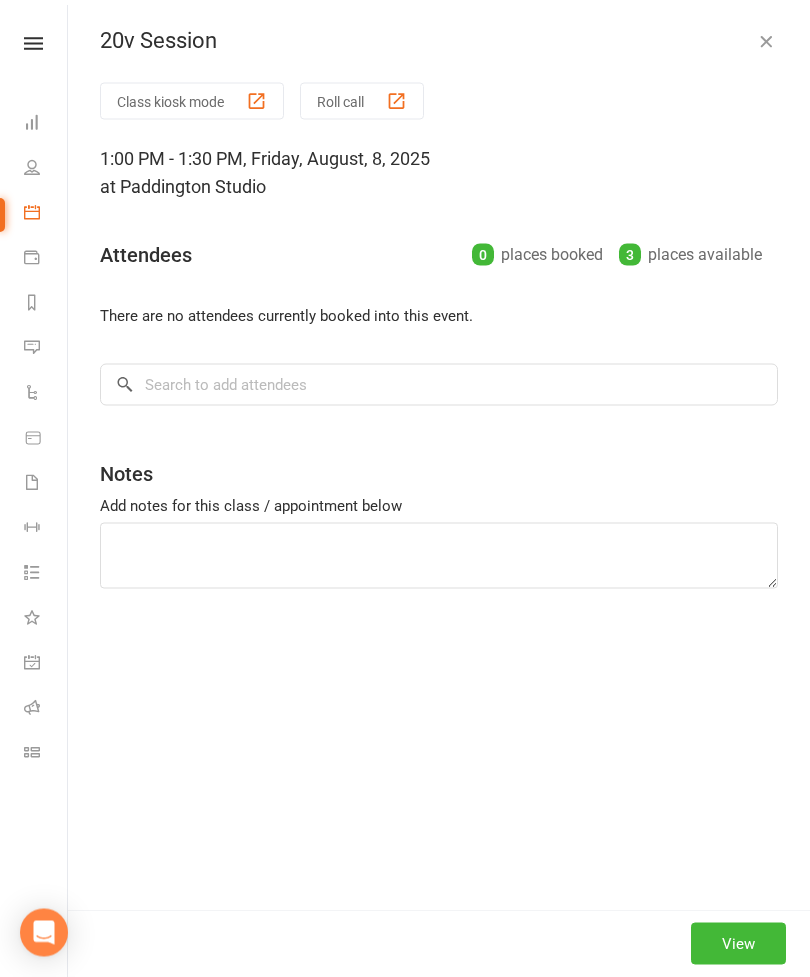 scroll, scrollTop: 2083, scrollLeft: 0, axis: vertical 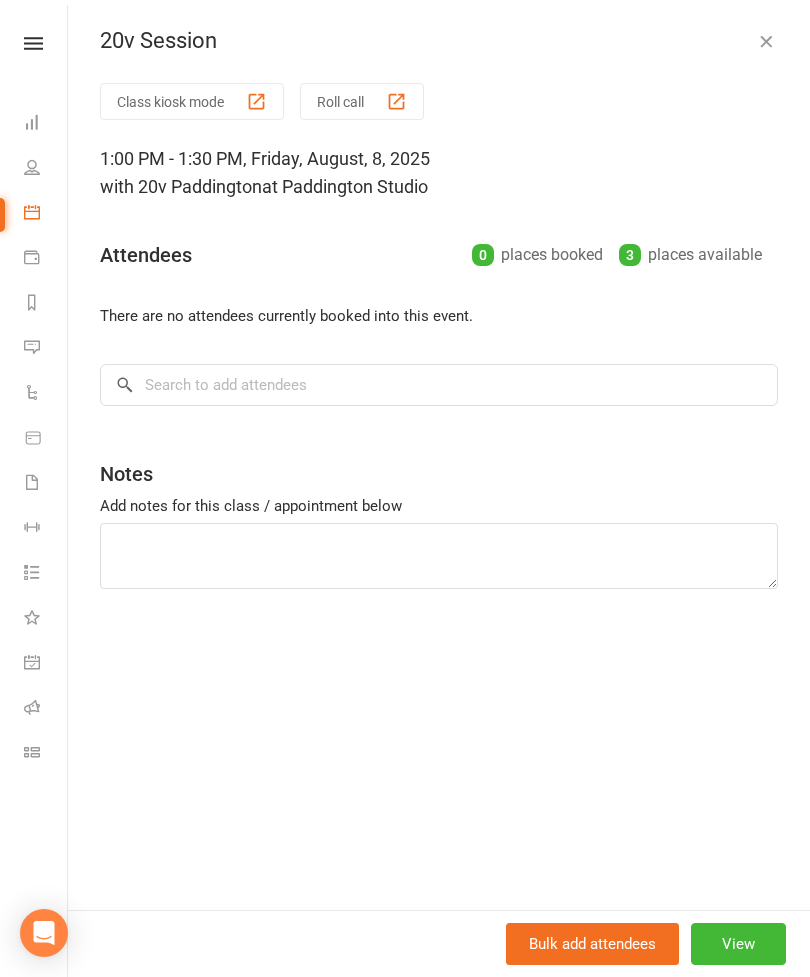 click on "20v Session" at bounding box center (439, 41) 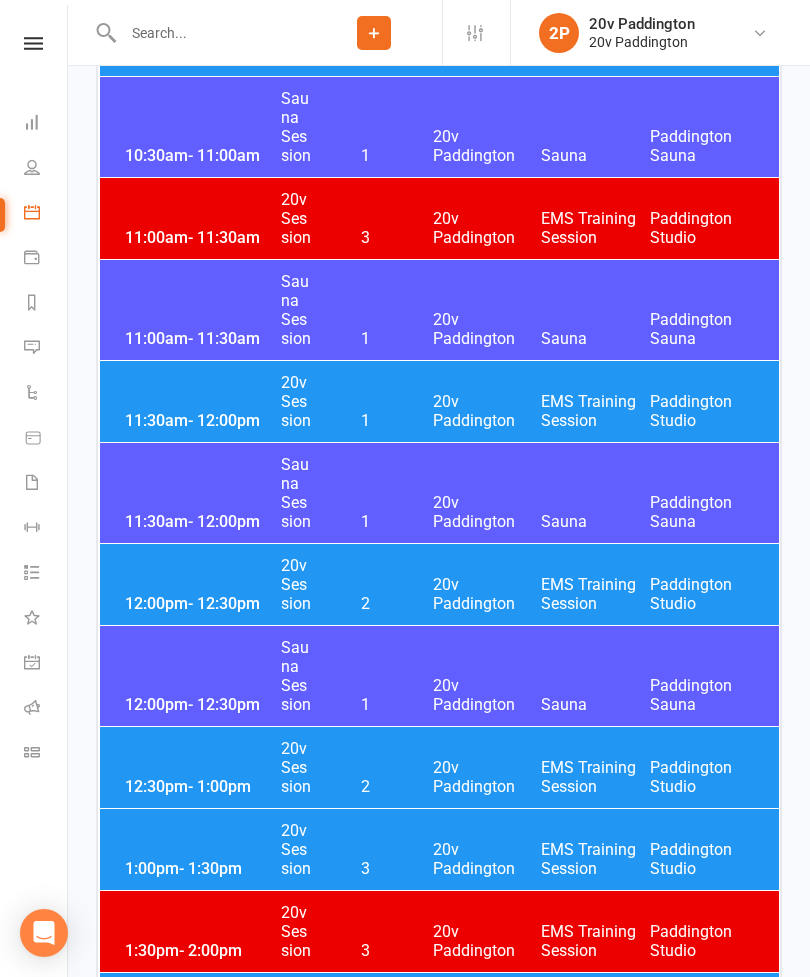 click on "12:30pm  - 1:00pm 20v Session 2 20v Paddington EMS Training Session Paddington Studio" at bounding box center (439, 767) 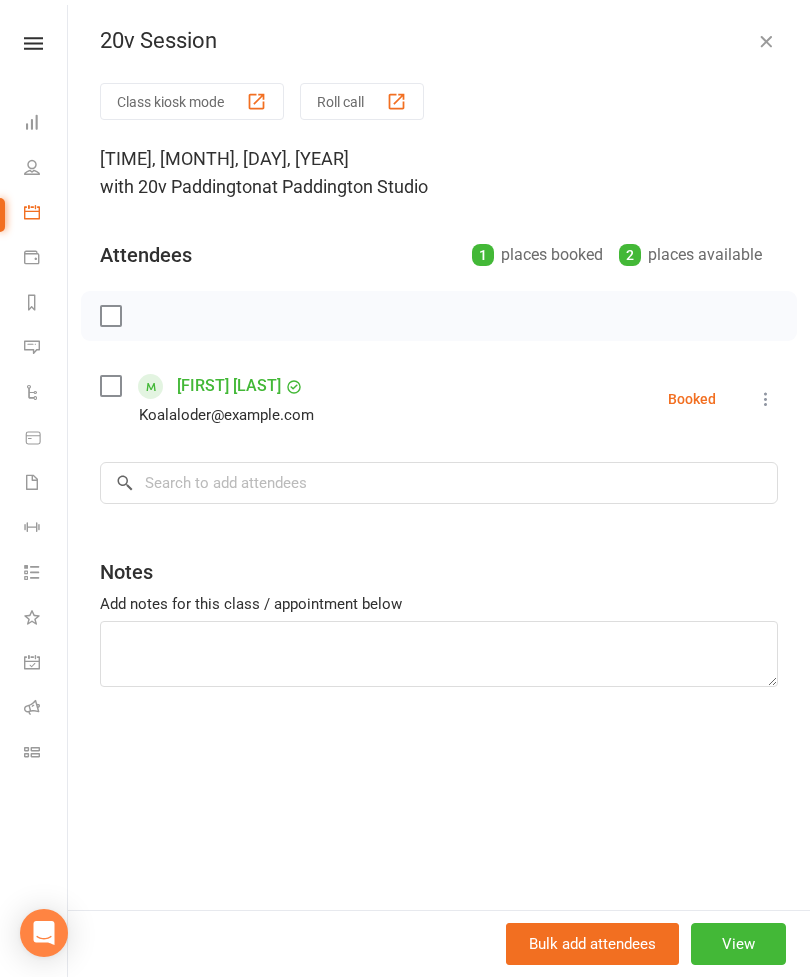 click on "20v Session Class kiosk mode  Roll call  12:30 PM - 1:00 PM, Friday, August, 8, 2025 with 20v Paddington  at  Paddington Studio  Attendees  1  places booked 2  places available   Donna Loder  Koalaloder@gmail.com Booked More info  Remove  Check in  Mark absent  Send message  All bookings for series  × No results
Notes  Add notes for this class / appointment below Bulk add attendees  View" at bounding box center [439, 488] 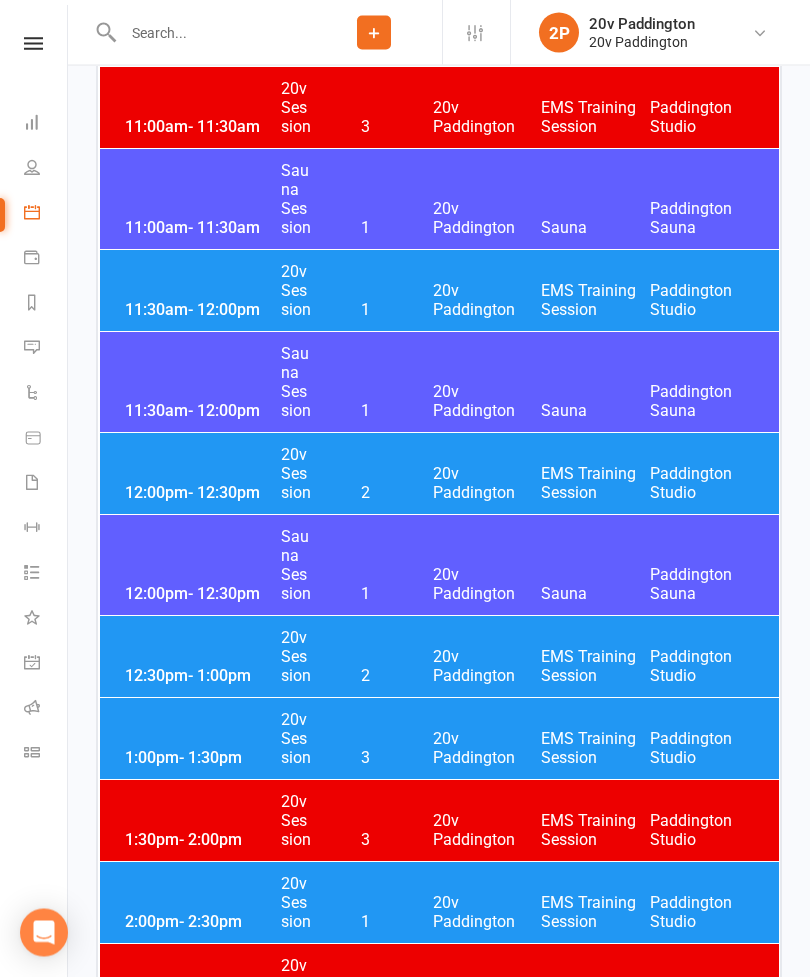 scroll, scrollTop: 2200, scrollLeft: 0, axis: vertical 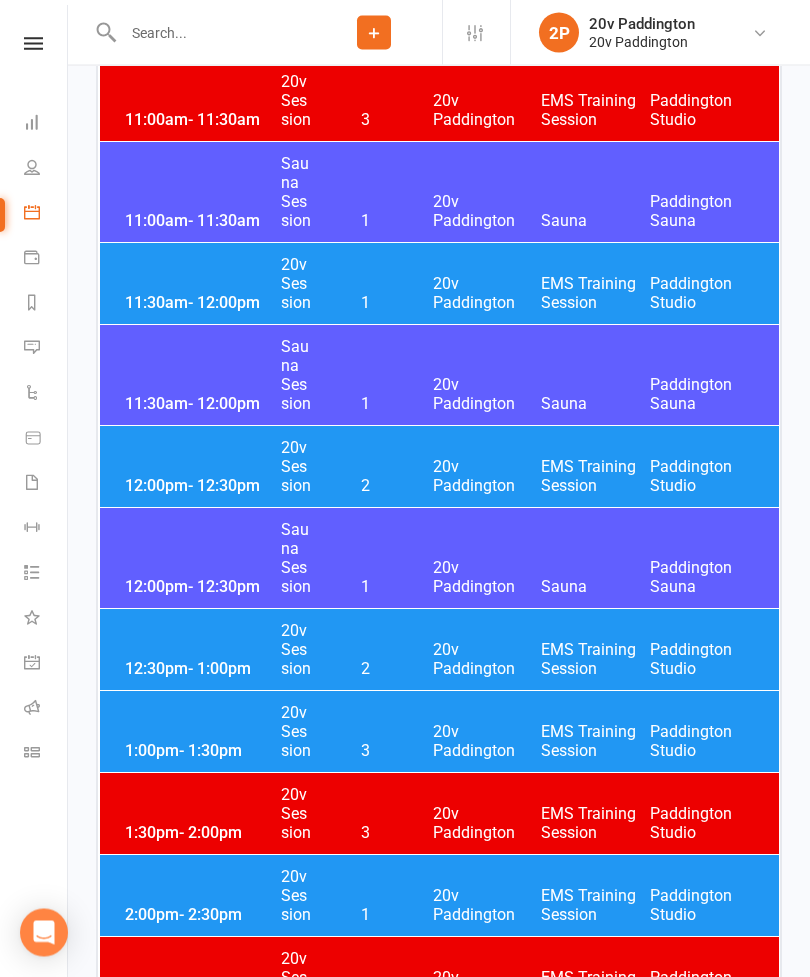 click on "20v Paddington" at bounding box center [487, 660] 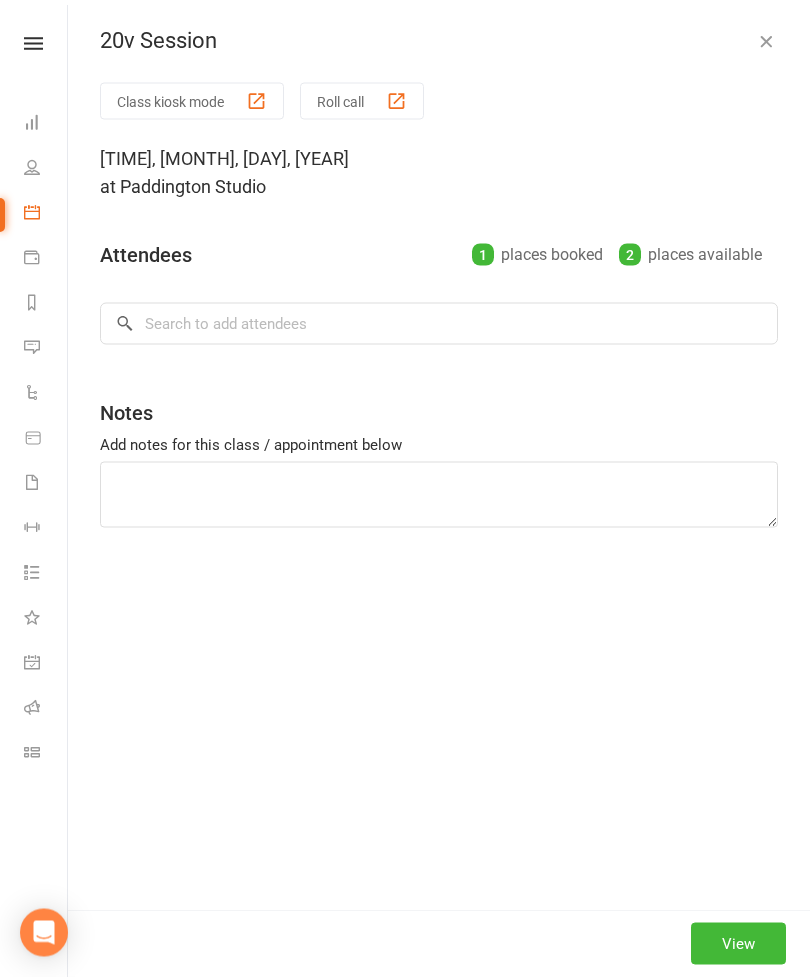 scroll, scrollTop: 2201, scrollLeft: 0, axis: vertical 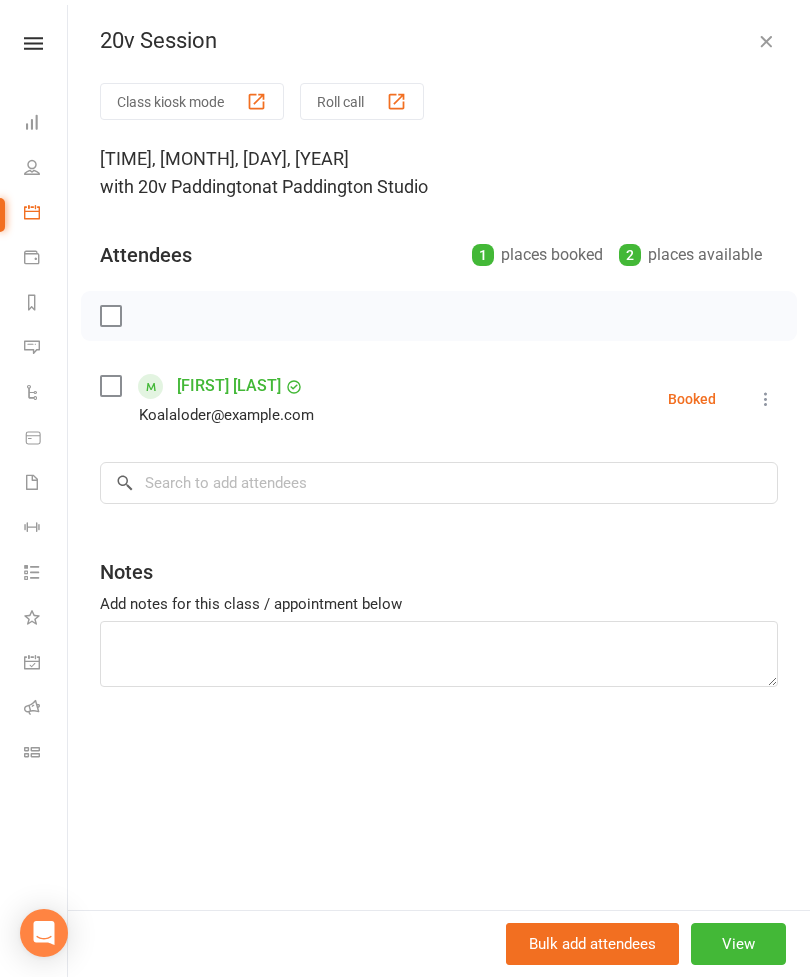 click on "20v Session" at bounding box center [439, 41] 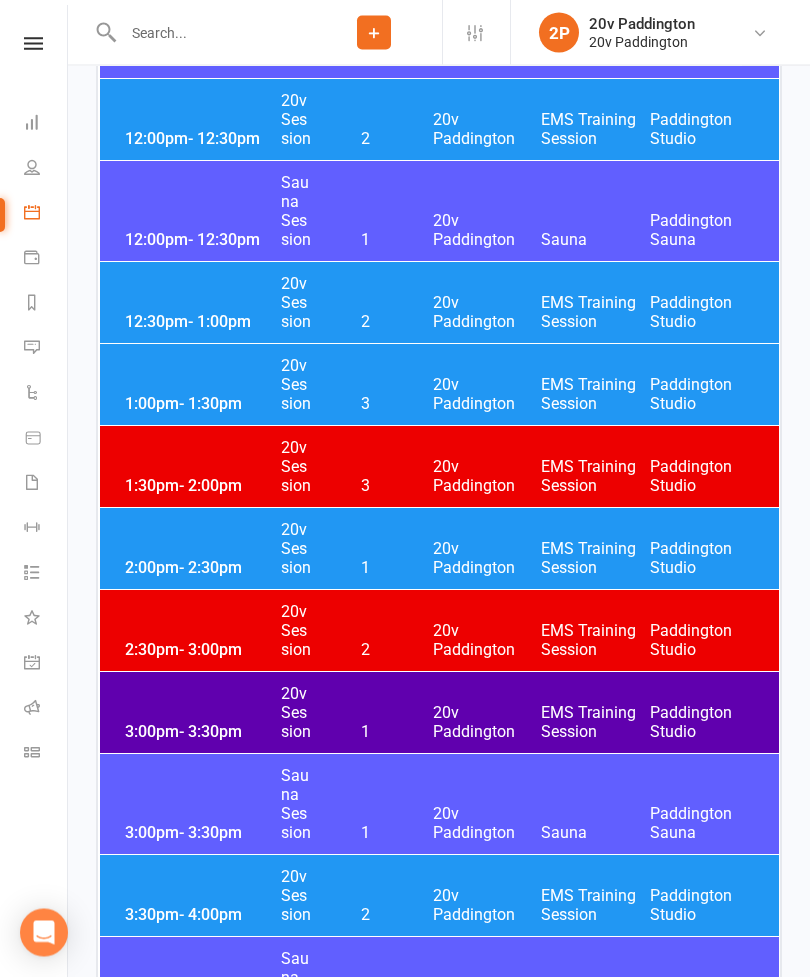 scroll, scrollTop: 2552, scrollLeft: 0, axis: vertical 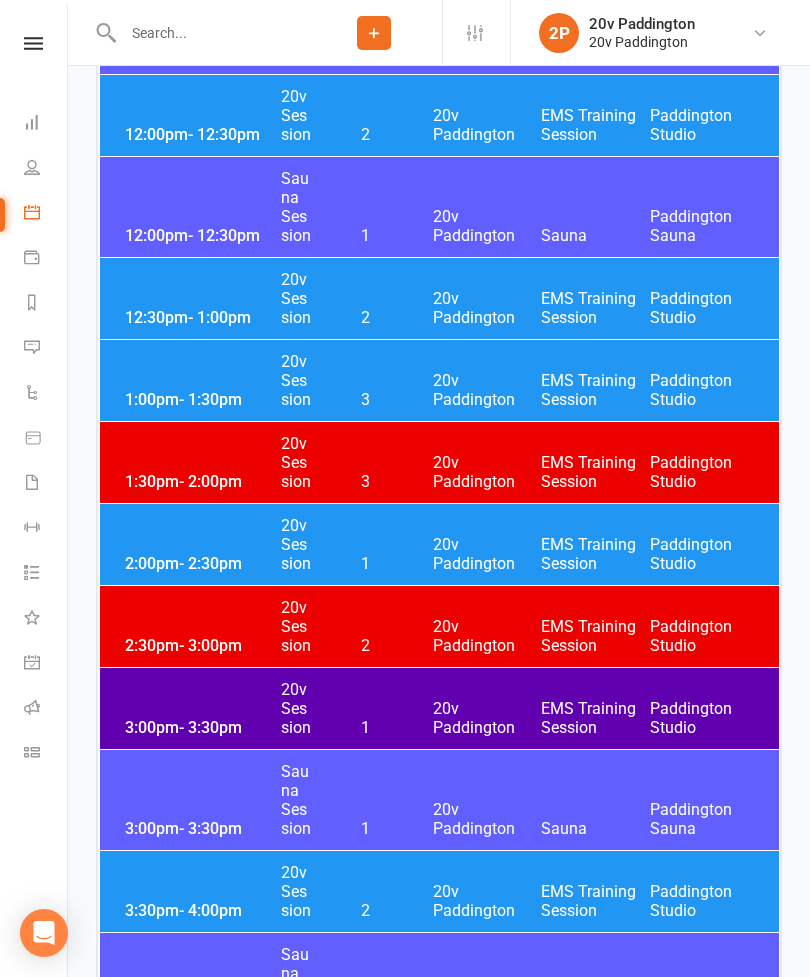 click on "EMS Training Session" at bounding box center [595, 718] 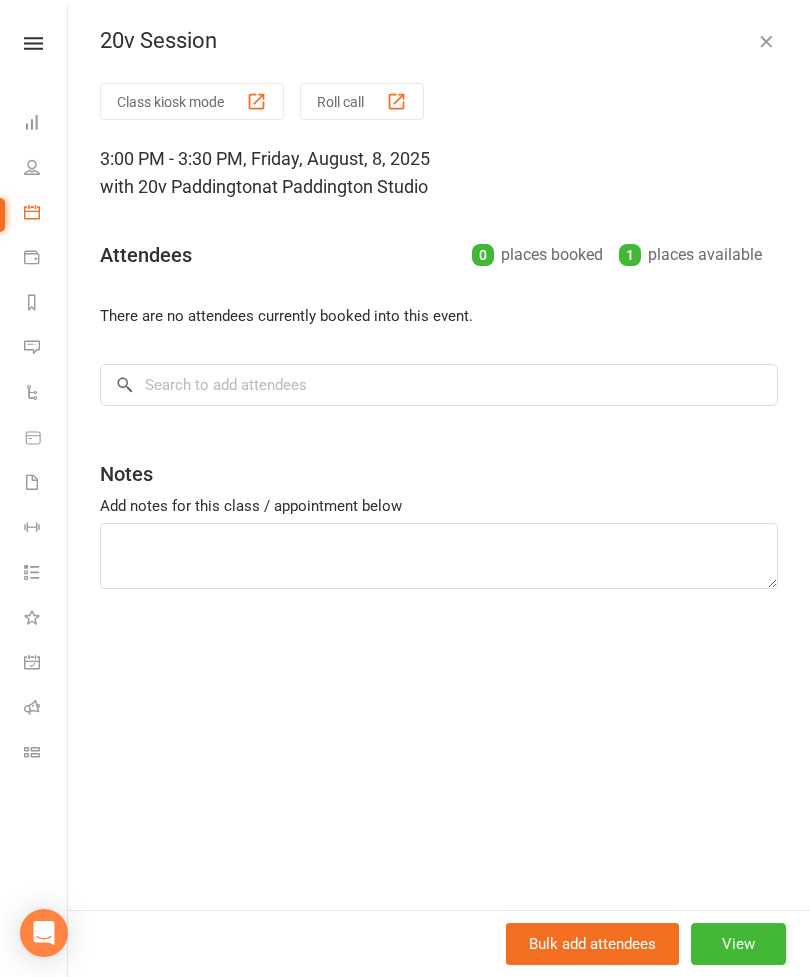 click on "20v Session Class kiosk mode  Roll call  3:00 PM - 3:30 PM, Friday, August, 8, 2025 with 20v Paddington  at  Paddington Studio  Attendees  0  places booked 1  places available There are no attendees currently booked into this event. × No results
Notes  Add notes for this class / appointment below Bulk add attendees  View" at bounding box center (439, 488) 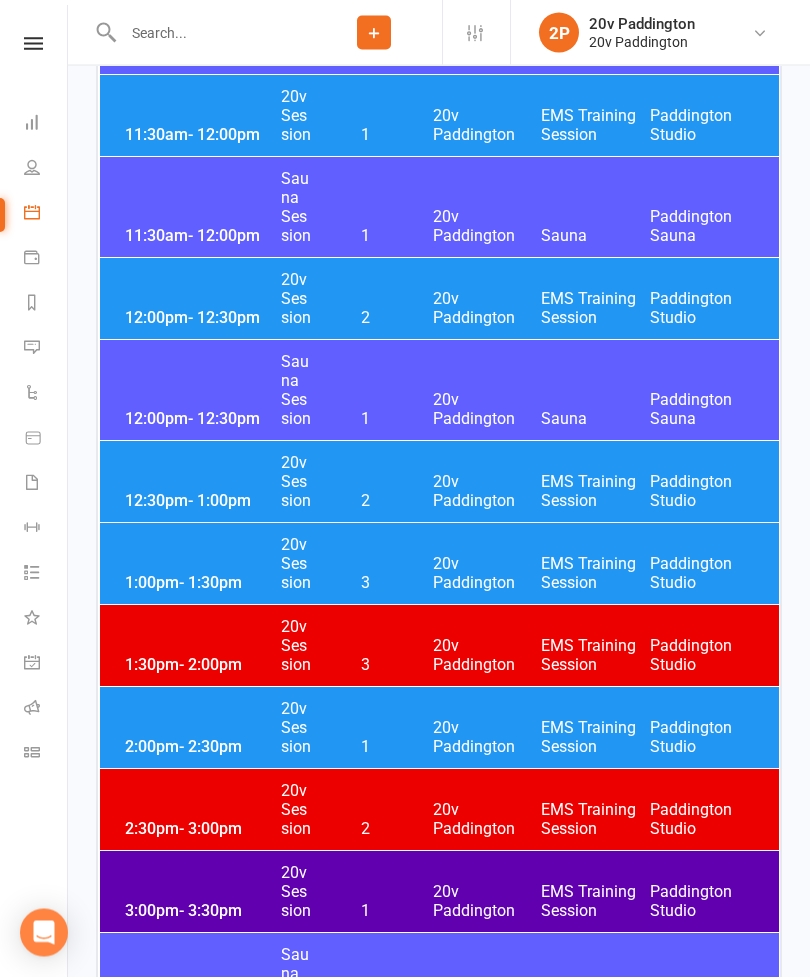 scroll, scrollTop: 2331, scrollLeft: 0, axis: vertical 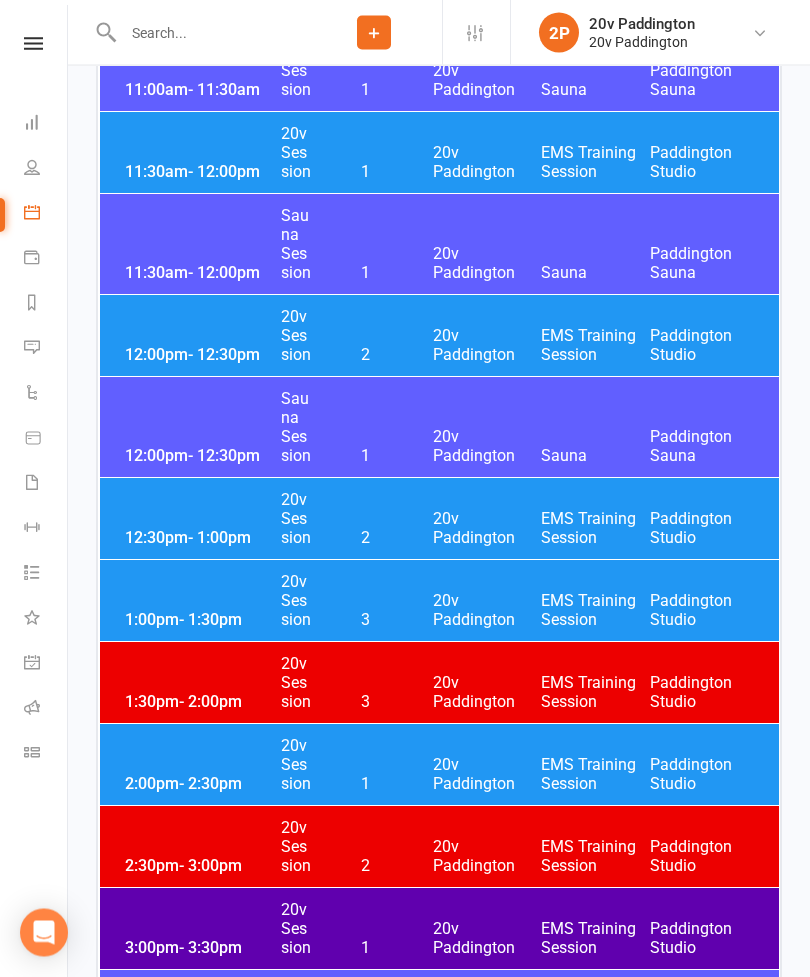 click on "EMS Training Session" at bounding box center [595, 529] 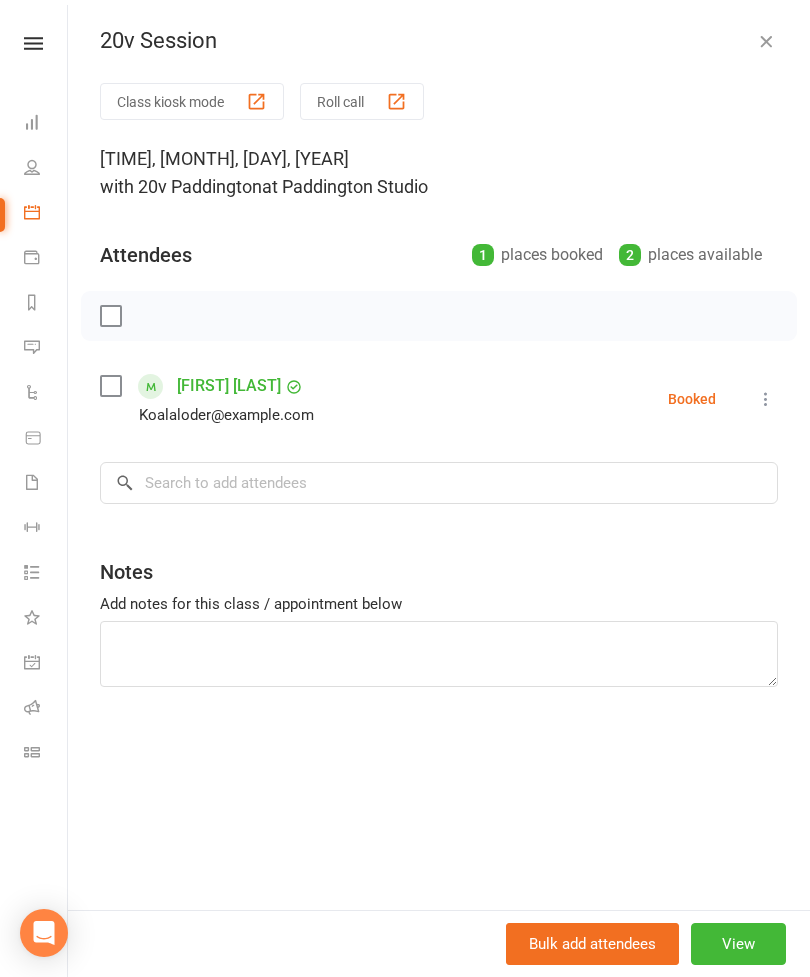 click at bounding box center [439, 316] 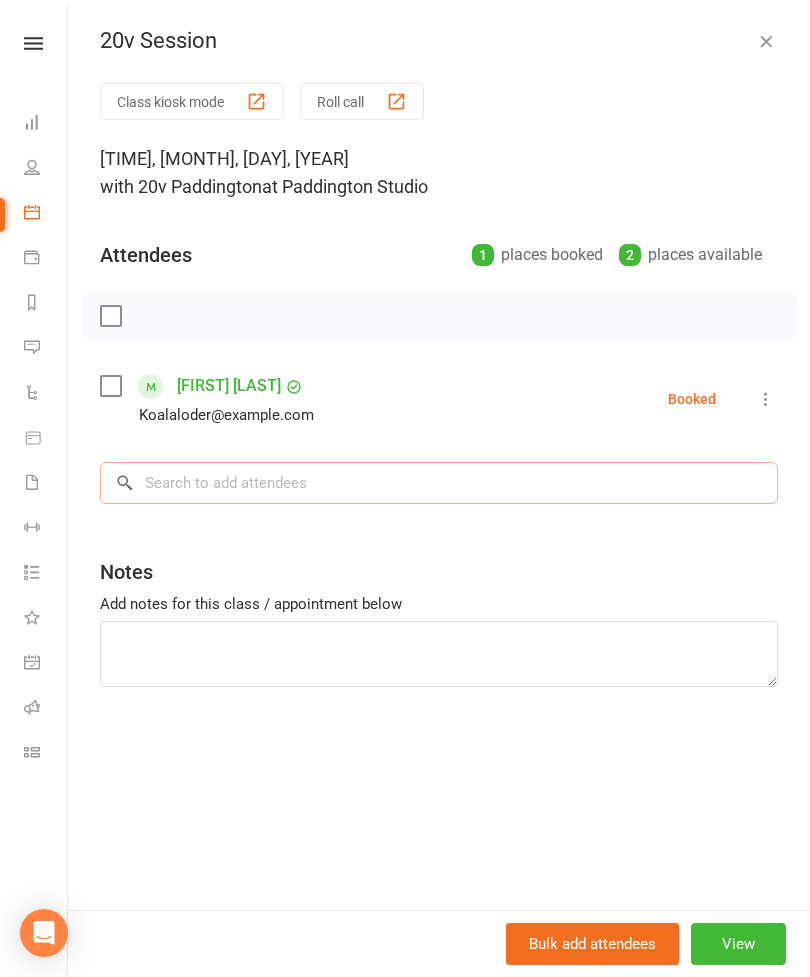click at bounding box center (439, 483) 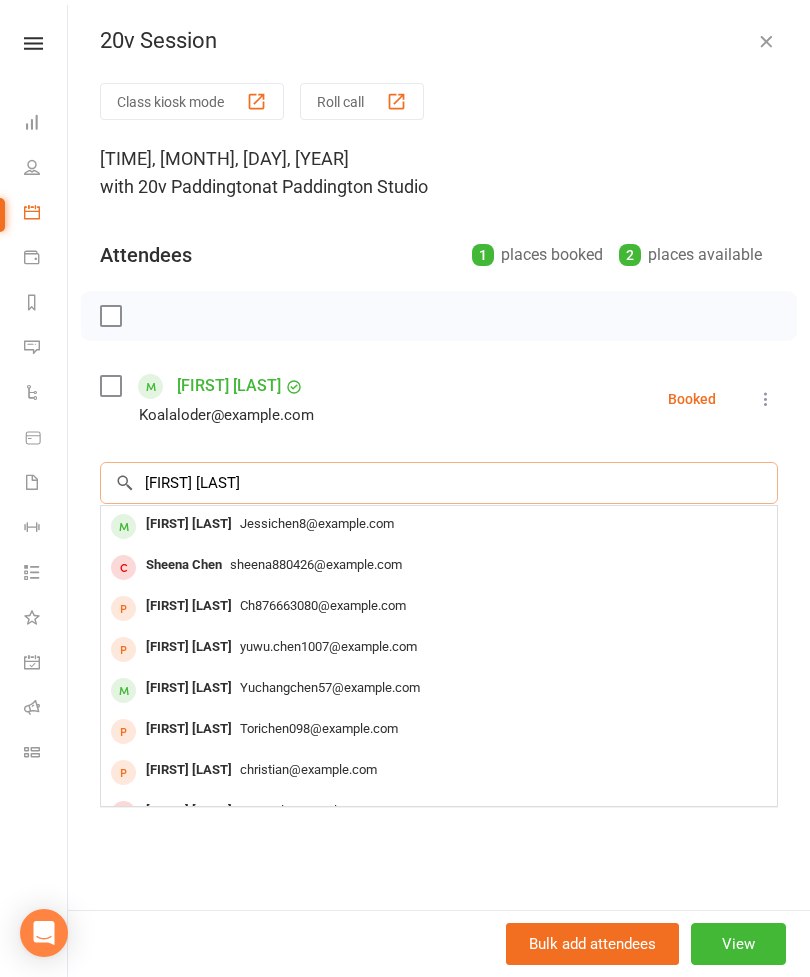 type on "[FIRST] [LAST]" 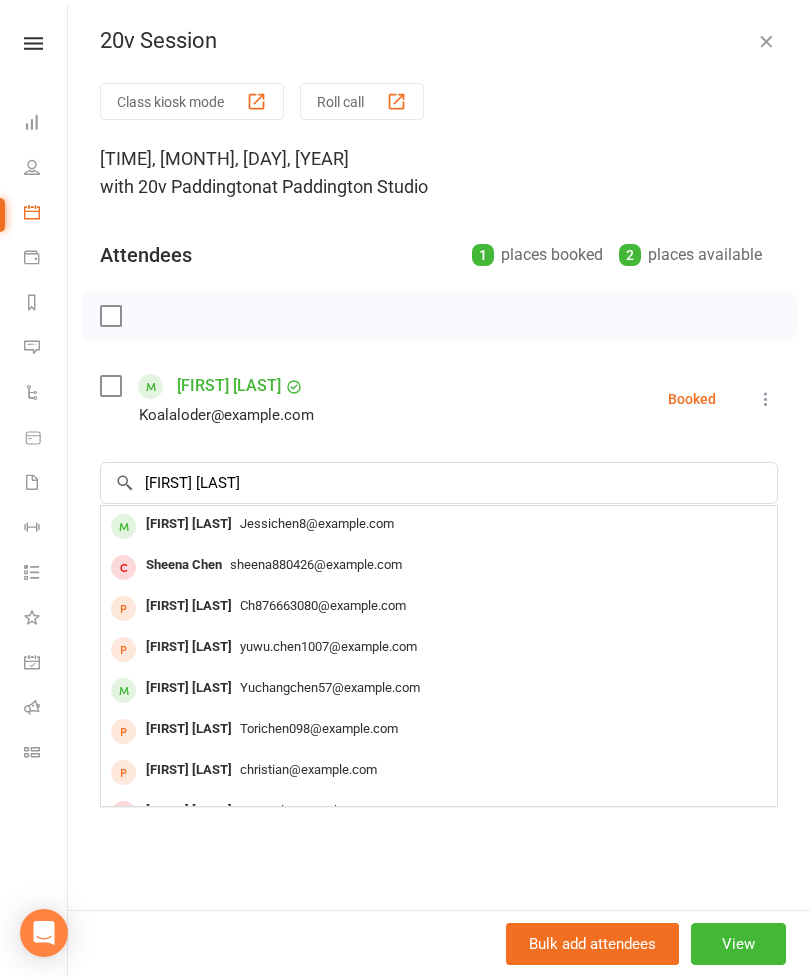click on "[EMAIL]" at bounding box center (439, 524) 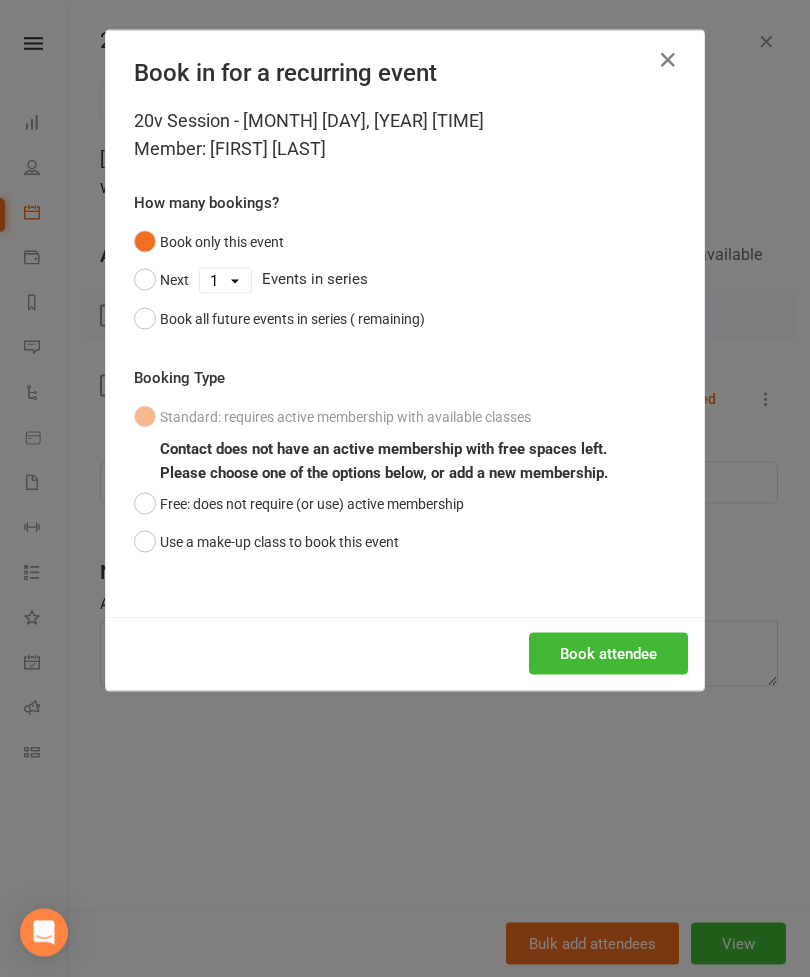 scroll, scrollTop: 2332, scrollLeft: 0, axis: vertical 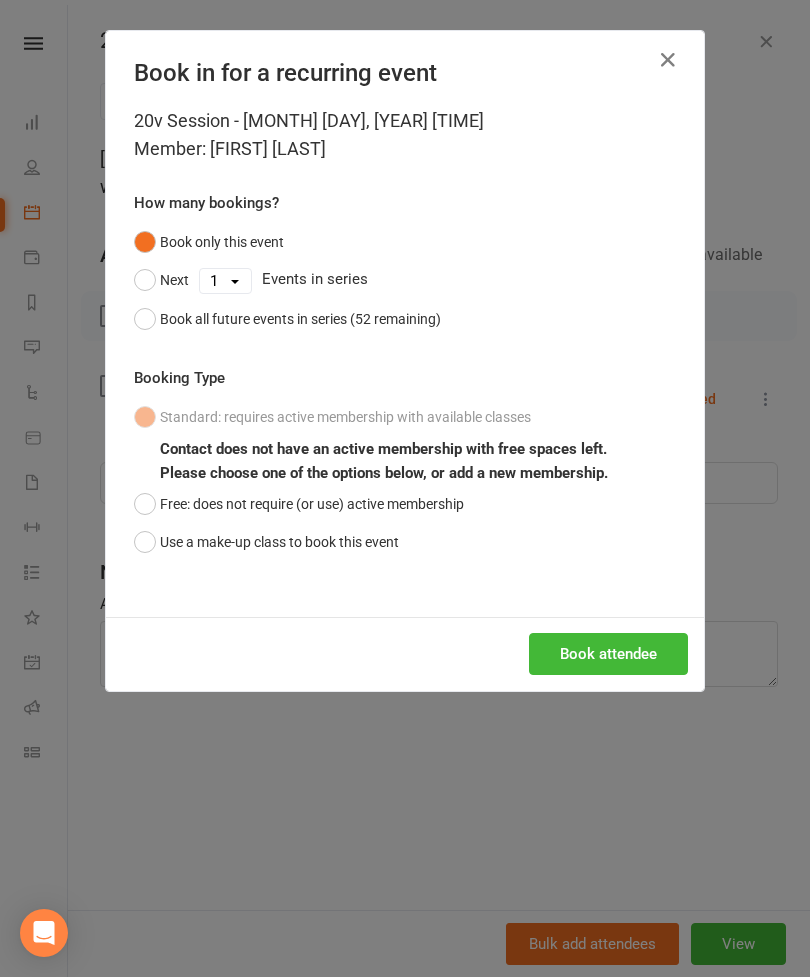 click on "Book in for a recurring event" at bounding box center (405, 73) 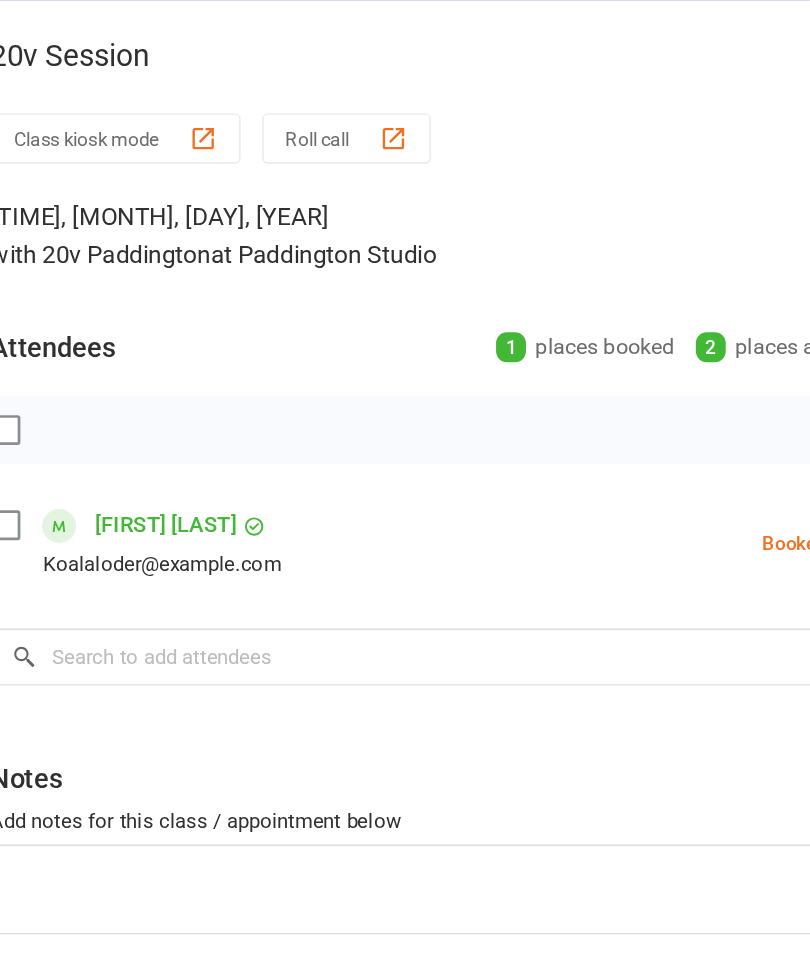 scroll, scrollTop: 2045, scrollLeft: 0, axis: vertical 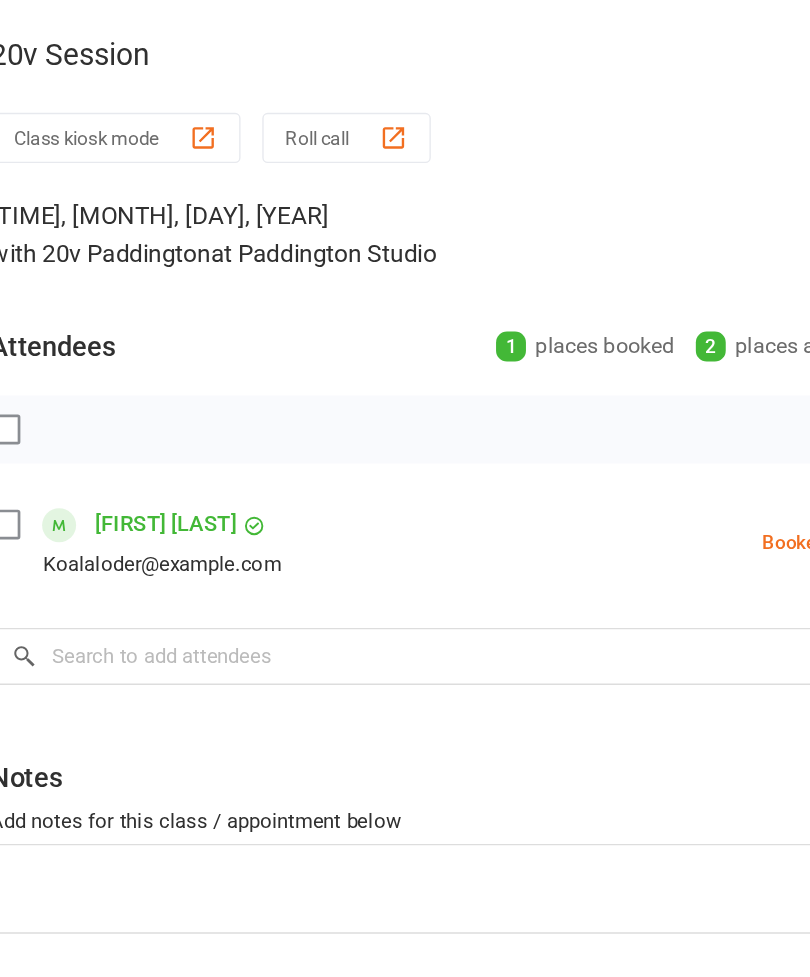 click on "20v Session Class kiosk mode  Roll call  12:30 PM - 1:00 PM, Friday, August, 8, 2025 with 20v Paddington  at  Paddington Studio  Attendees  1  places booked 2  places available   Donna Loder  Koalaloder@gmail.com Booked More info  Remove  Check in  Mark absent  Send message  All bookings for series  × No results Po Chen Jessichen8@yahoo.com Sheena Chen sheena880426@gmail.com Chen Hong Ch876663080@gmail.com Anna Chen yuwu.chen1007@gmail.com Amy Chen Yuchangchen57@gmail.com Victoria Chen Torichen098@gmail.com Christian Power christian@pymgroup.au Suelen Polanczyk suelen_pol@hotmail.com Madi Cheo cheo.madi@yahoo.com Tiffany Portu p@p.com
Notes  Add notes for this class / appointment below Bulk add attendees  View" at bounding box center (439, 488) 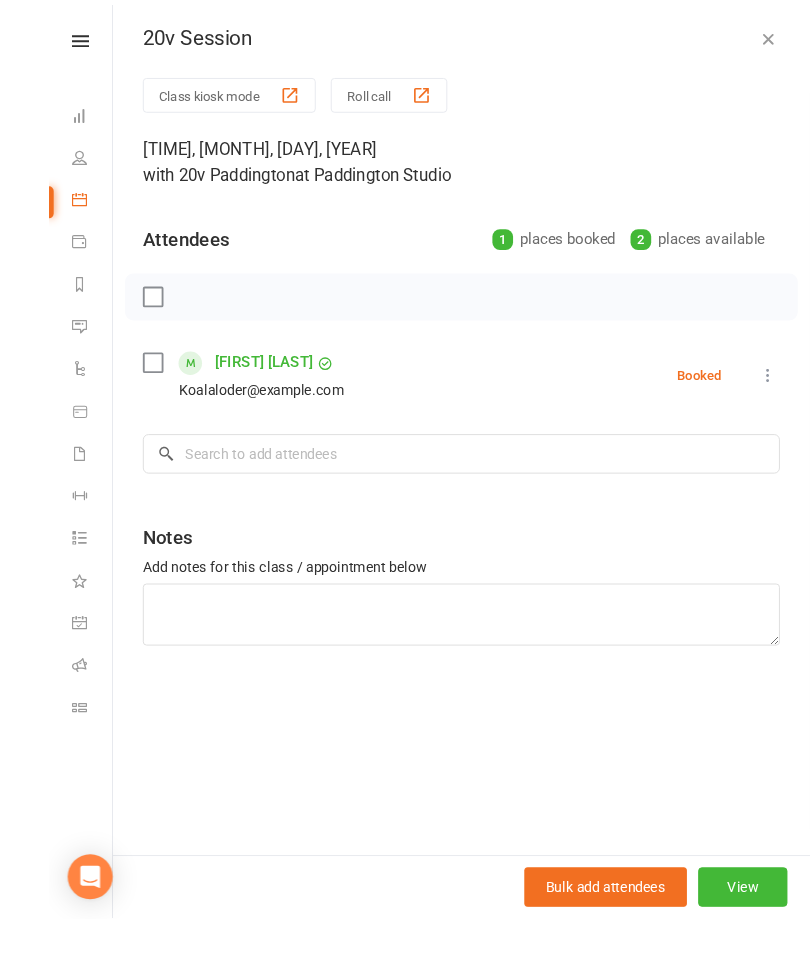 scroll, scrollTop: 1834, scrollLeft: 0, axis: vertical 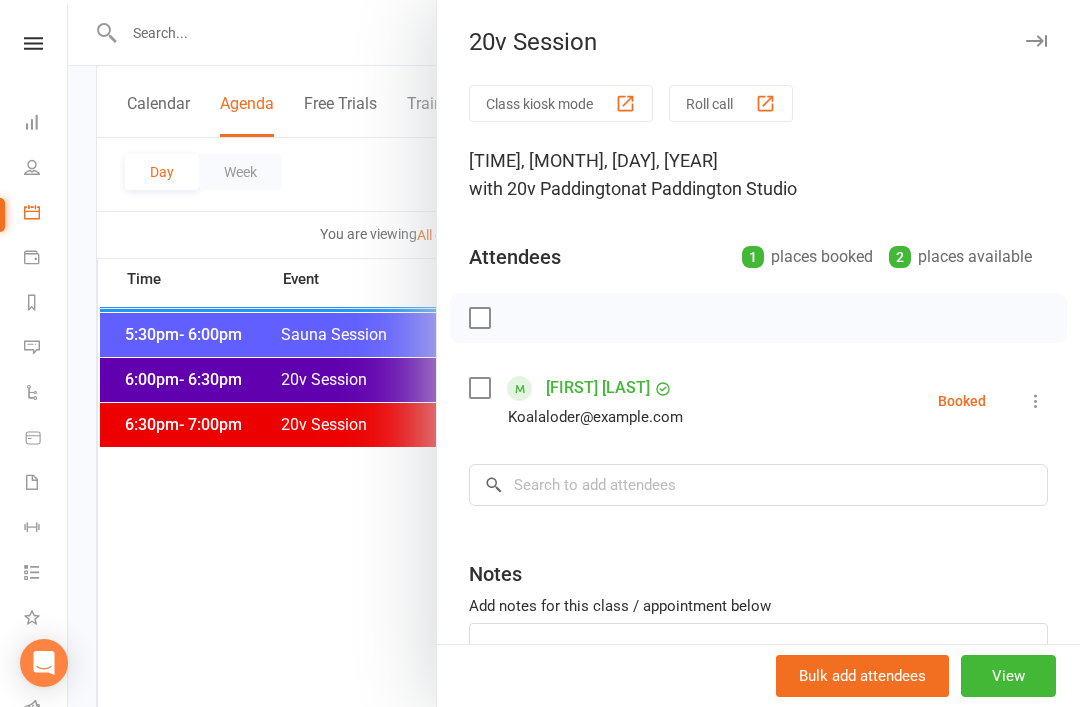 click at bounding box center (574, 353) 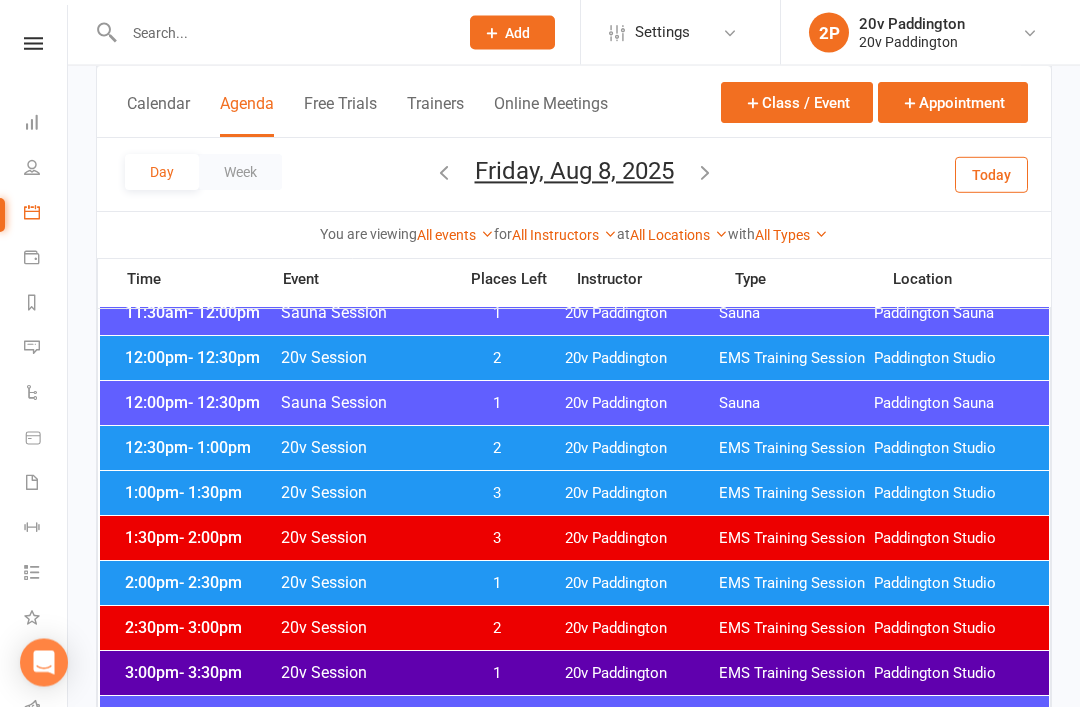 click on "1:30pm  - 2:00pm 20v Session 3 20v Paddington EMS Training Session Paddington Studio" at bounding box center (574, 539) 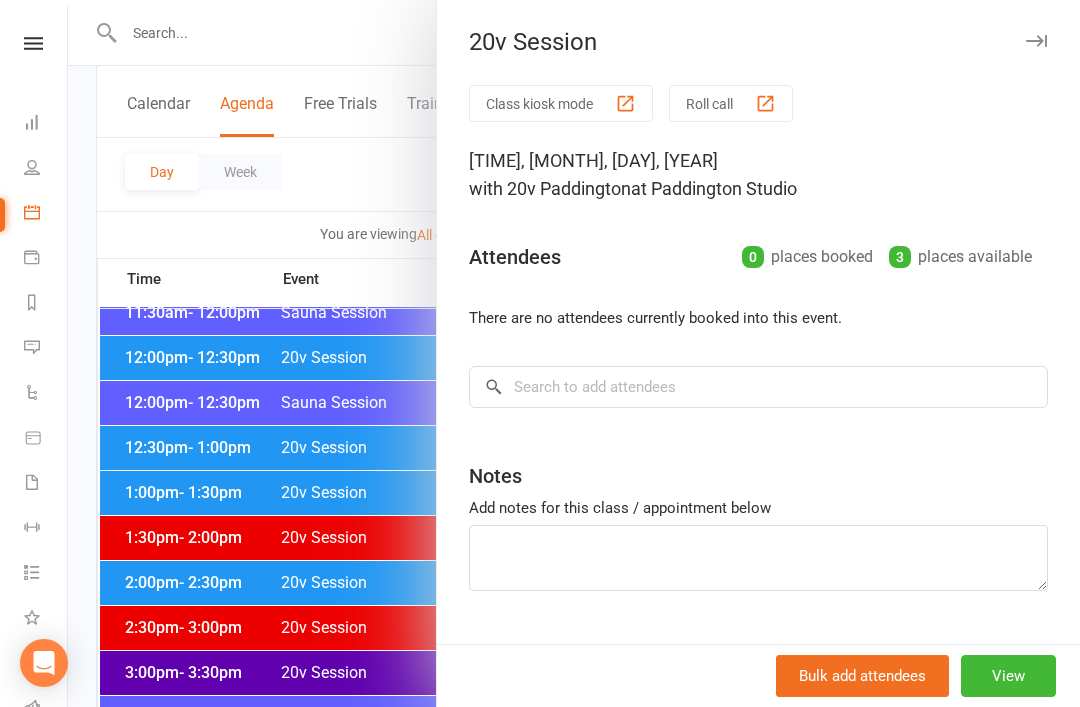 click at bounding box center (574, 353) 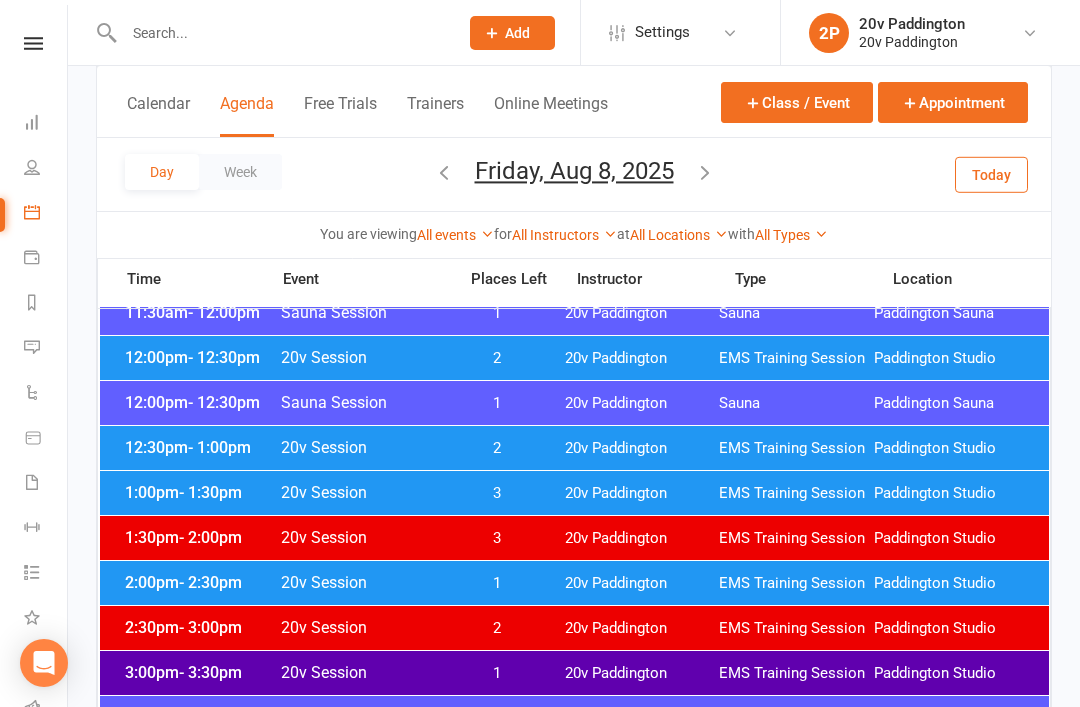 click on "1:00pm  - 1:30pm 20v Session 3 20v Paddington EMS Training Session Paddington Studio" at bounding box center [574, 493] 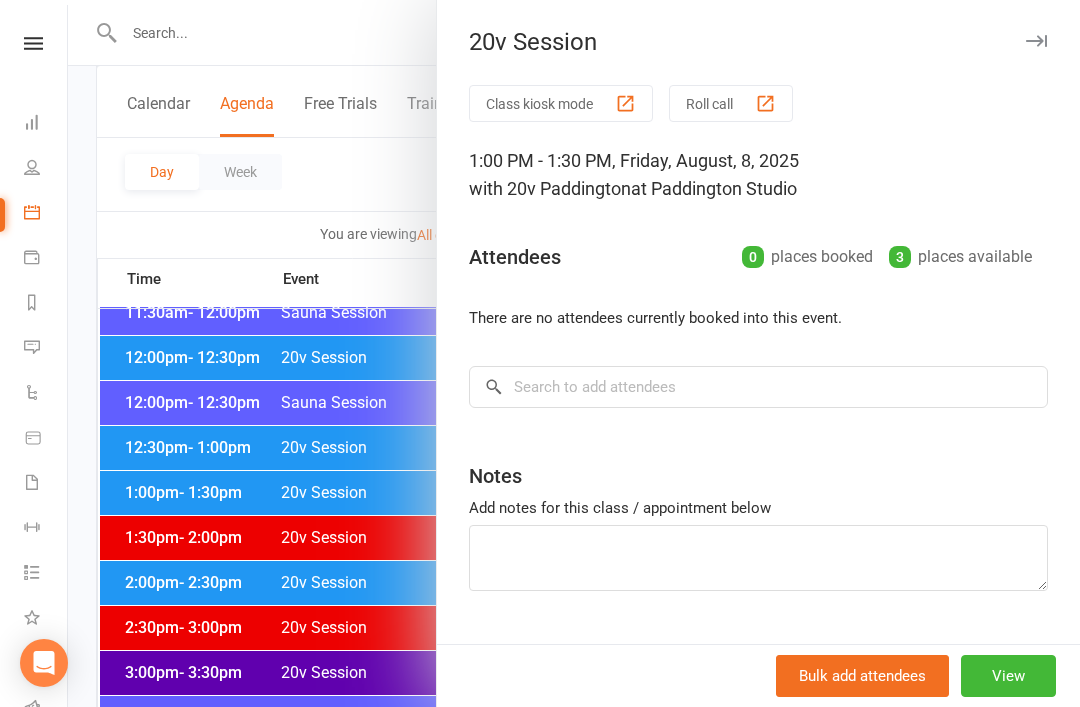 click at bounding box center (574, 353) 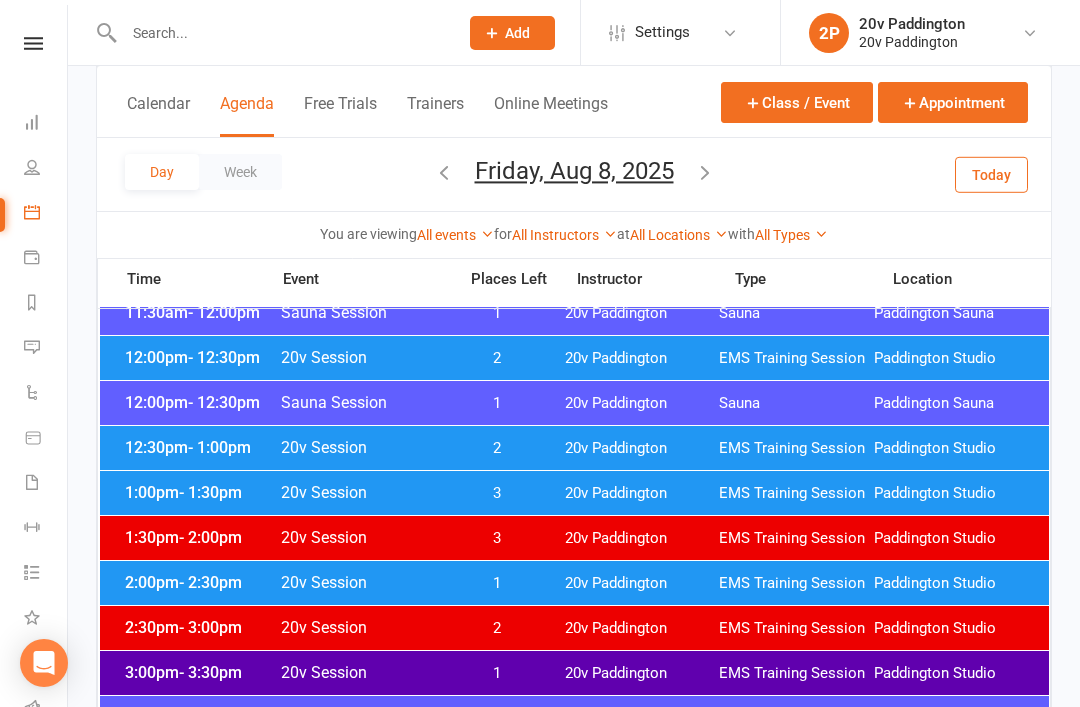 click on "1:30pm  - 2:00pm 20v Session 3 20v Paddington EMS Training Session Paddington Studio" at bounding box center [574, 538] 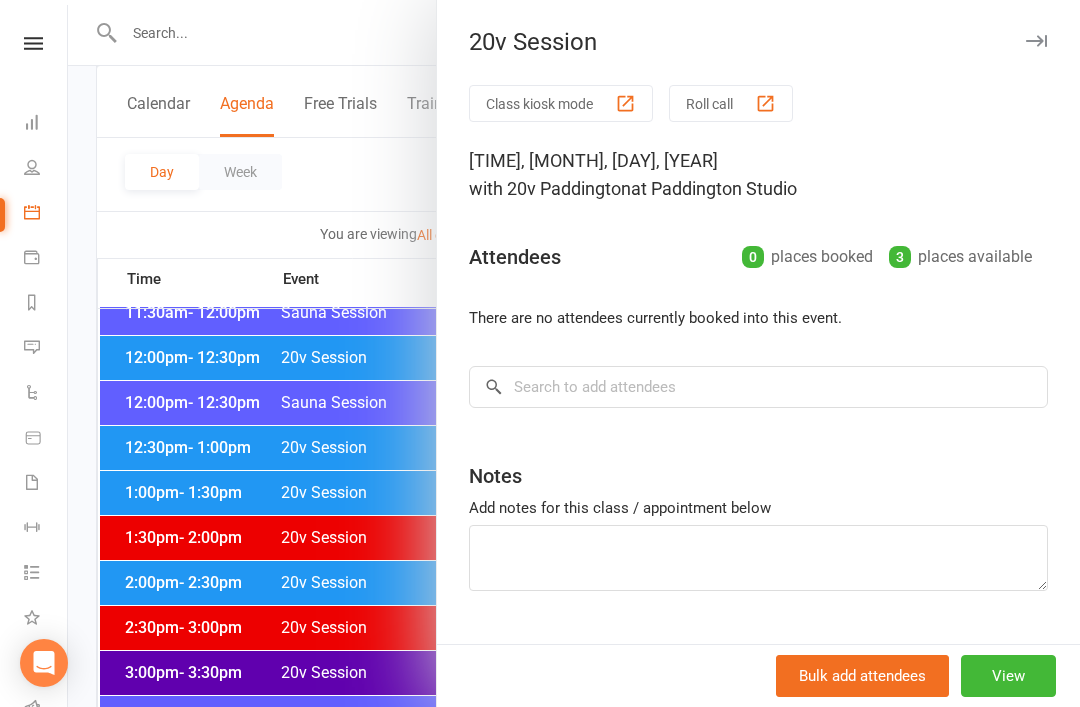 click at bounding box center (574, 353) 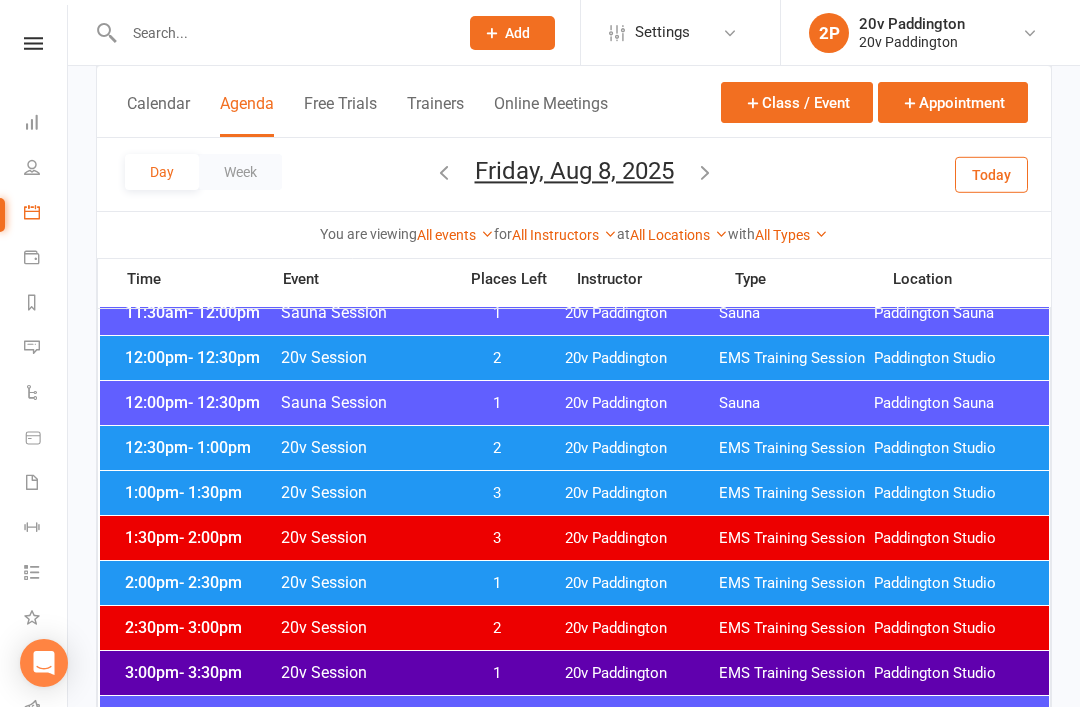 click on "20v Session" at bounding box center [362, 582] 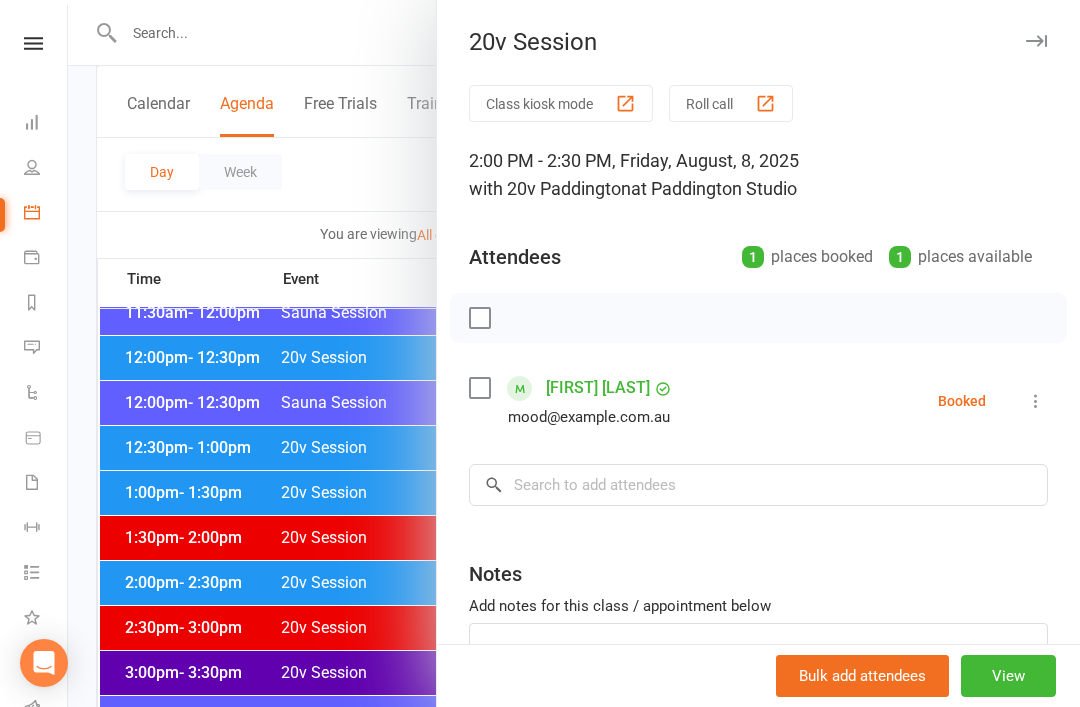click at bounding box center [574, 353] 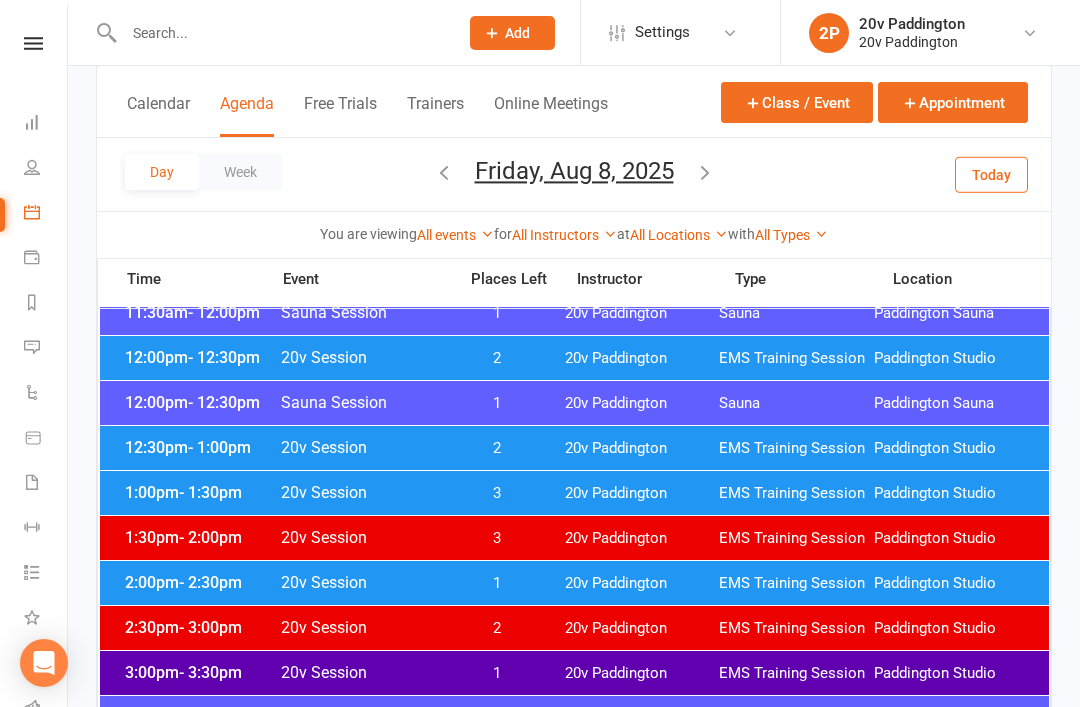 click on "12:30pm  - 1:00pm 20v Session 2 20v Paddington EMS Training Session Paddington Studio" at bounding box center [574, 448] 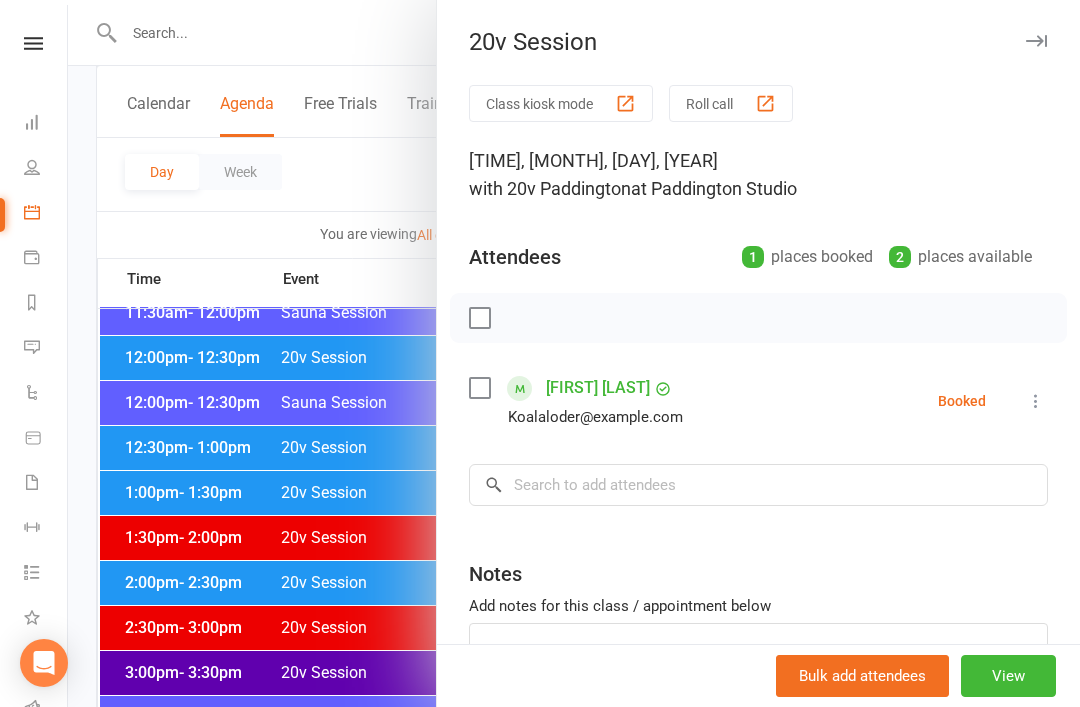 click at bounding box center (574, 353) 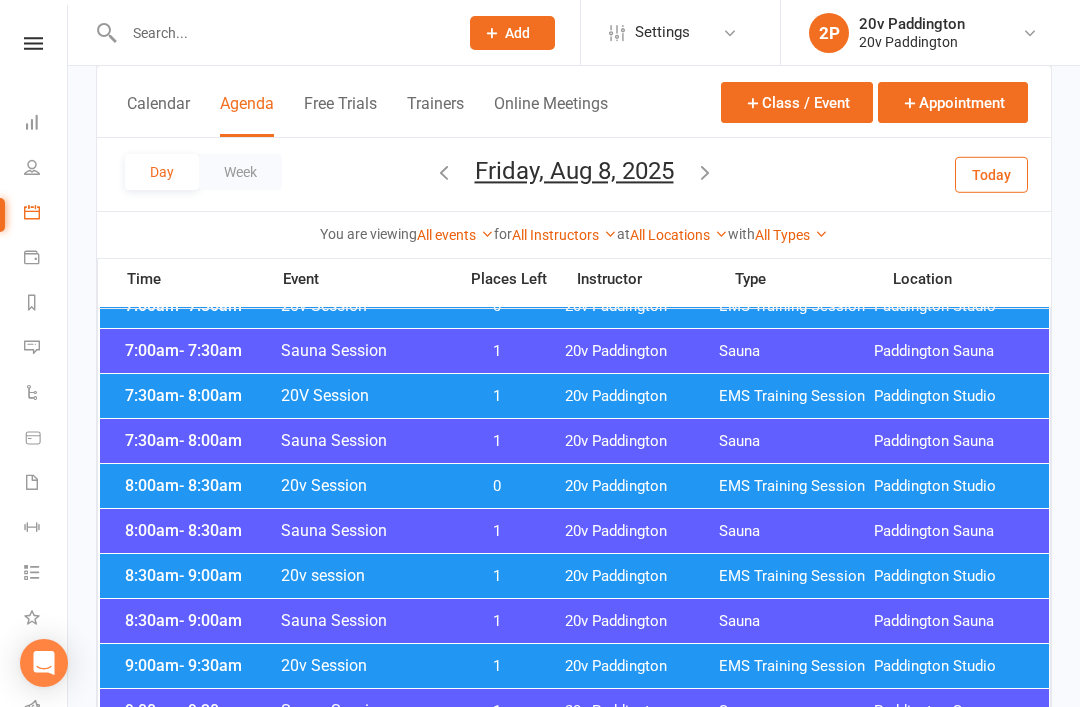scroll, scrollTop: 251, scrollLeft: 0, axis: vertical 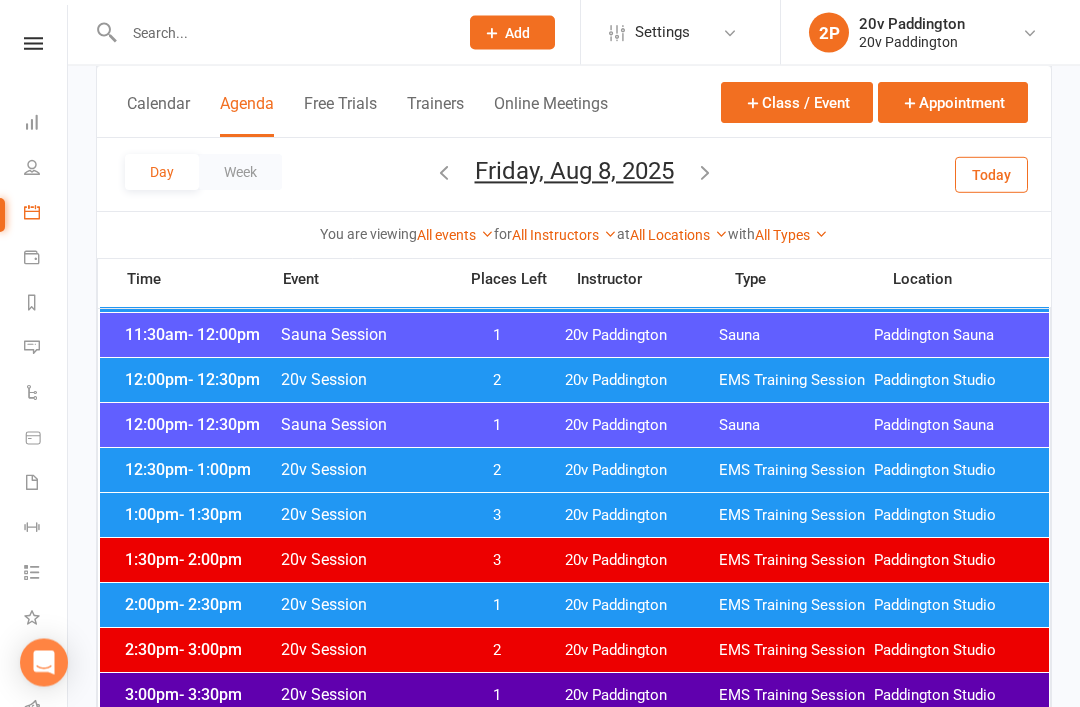 click on "12:30pm  - 1:00pm" at bounding box center [200, 470] 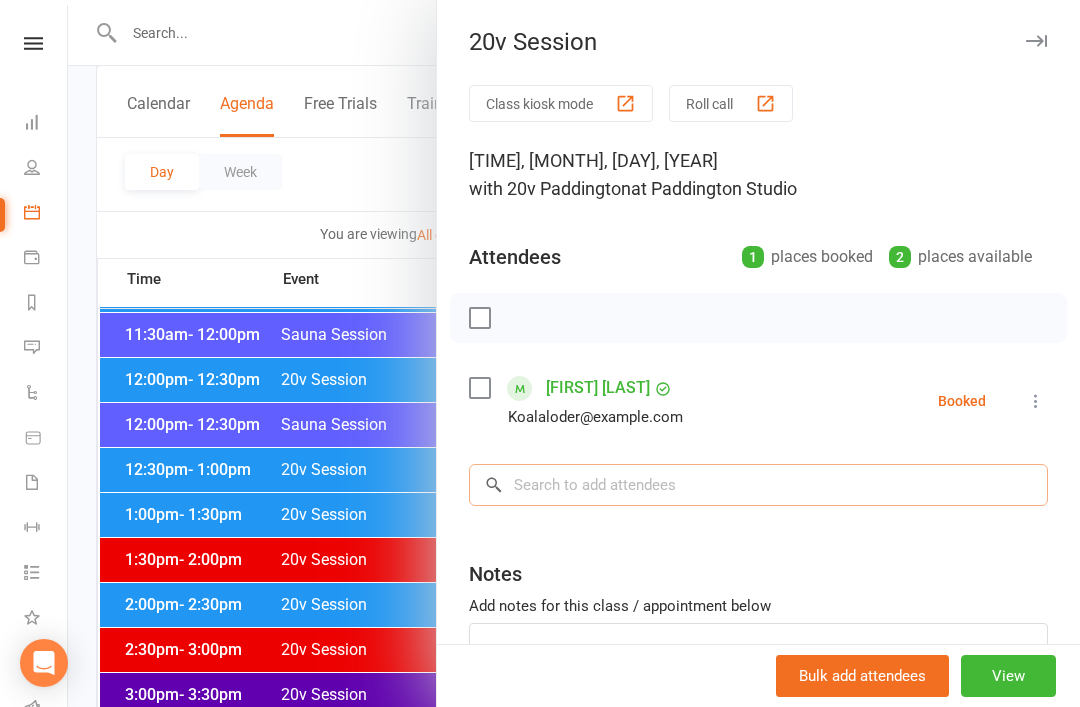 click at bounding box center (758, 485) 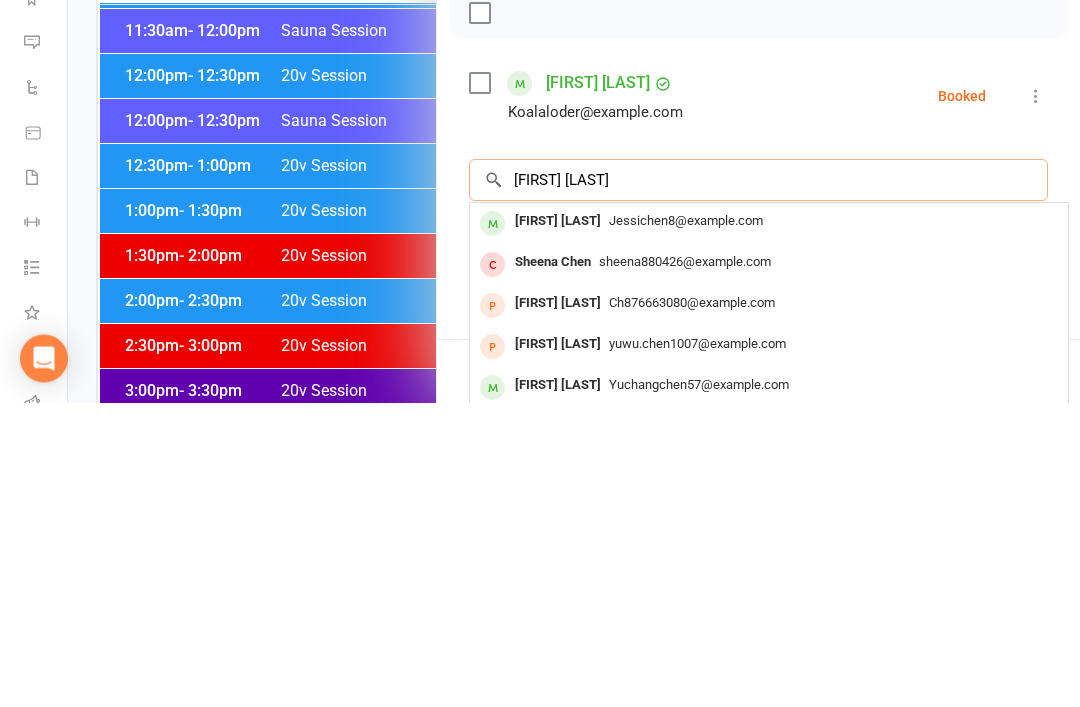 type on "[FIRST] [LAST]" 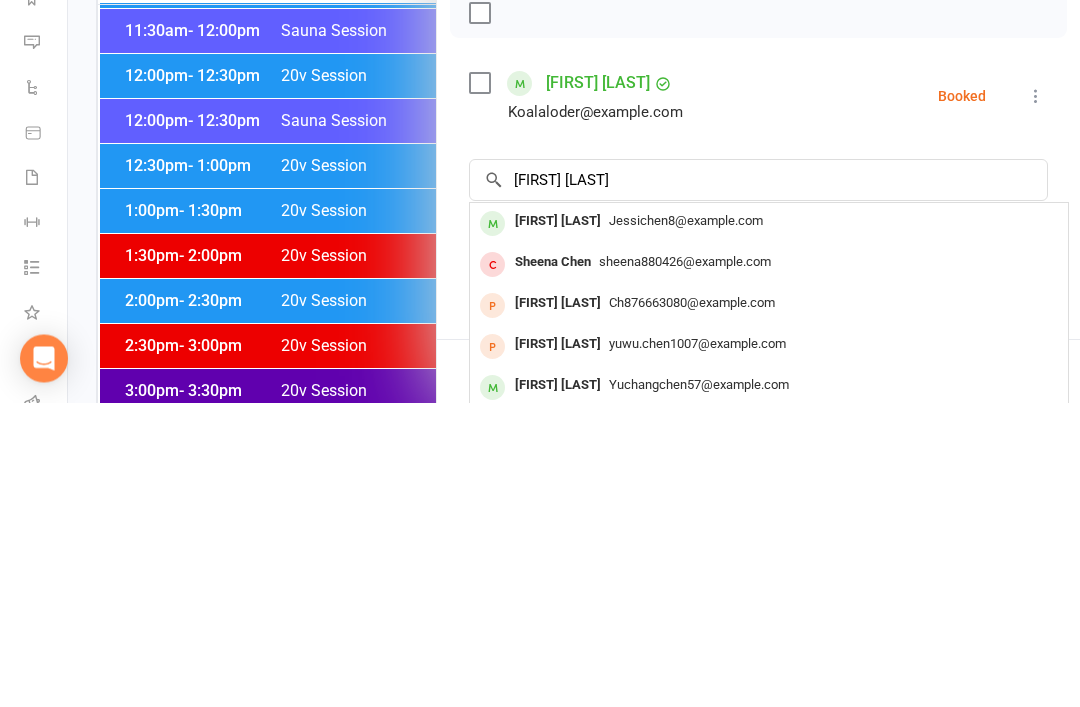 click on "[EMAIL]" at bounding box center (769, 526) 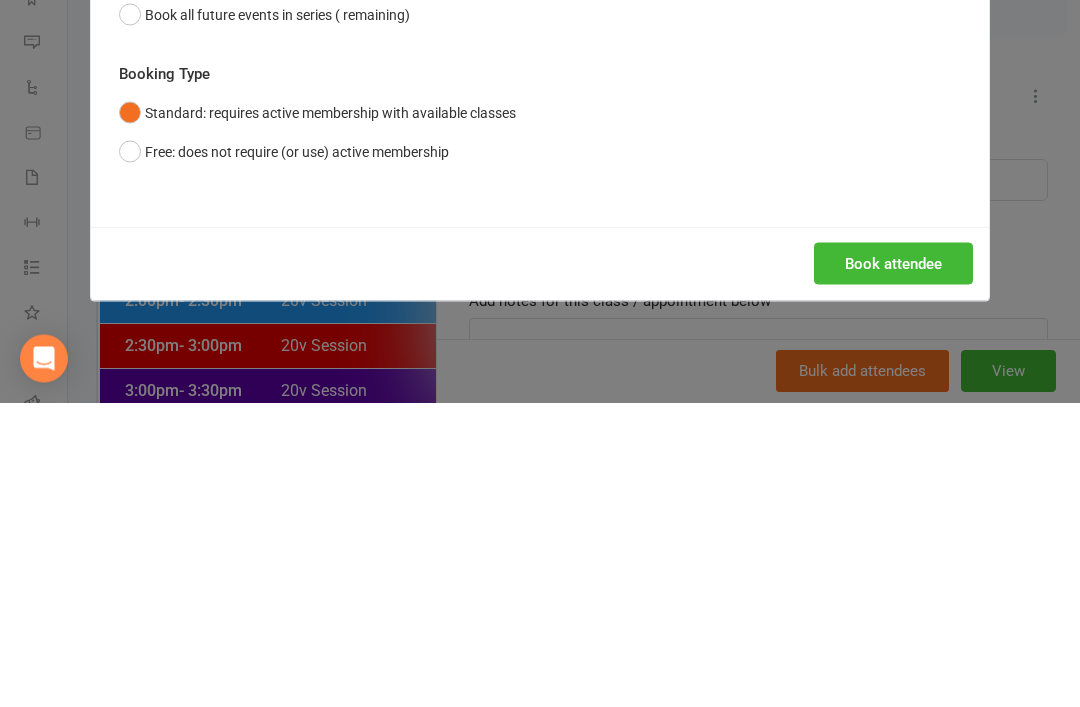 scroll, scrollTop: 1459, scrollLeft: 0, axis: vertical 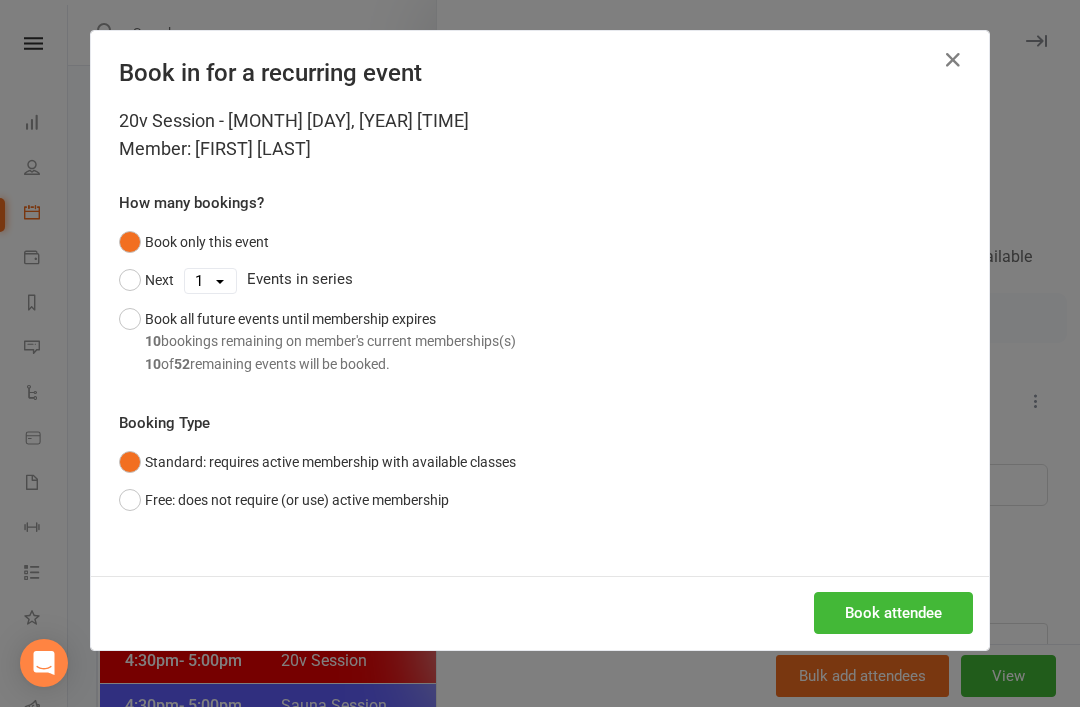 click on "20v Session - Aug 8, 2025 12:30pm Member: Po Chen How many bookings? Book only this event Next 1 2 3 4 5 6 7 8 9 10 11 12 13 14 15 16 17 18 19 20 21 22 23 24 25 26 27 28 29 30 31 32 33 34 35 36 37 38 39 40 41 42 43 44 45 46 47 48 49 50 51 52 Events in series Book all future events until membership expires 10  bookings remaining on member's current memberships(s) 10  of  52  remaining events will be booked. Booking Type Standard: requires active membership with available classes Free: does not require (or use) active membership" at bounding box center (540, 341) 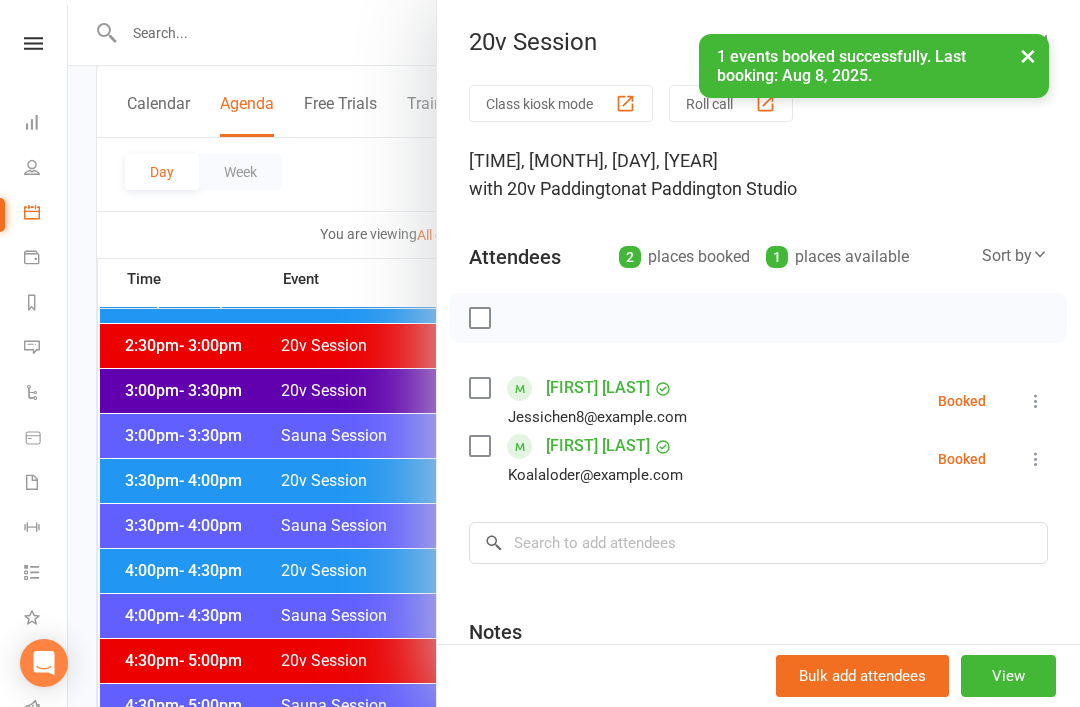 click at bounding box center (574, 353) 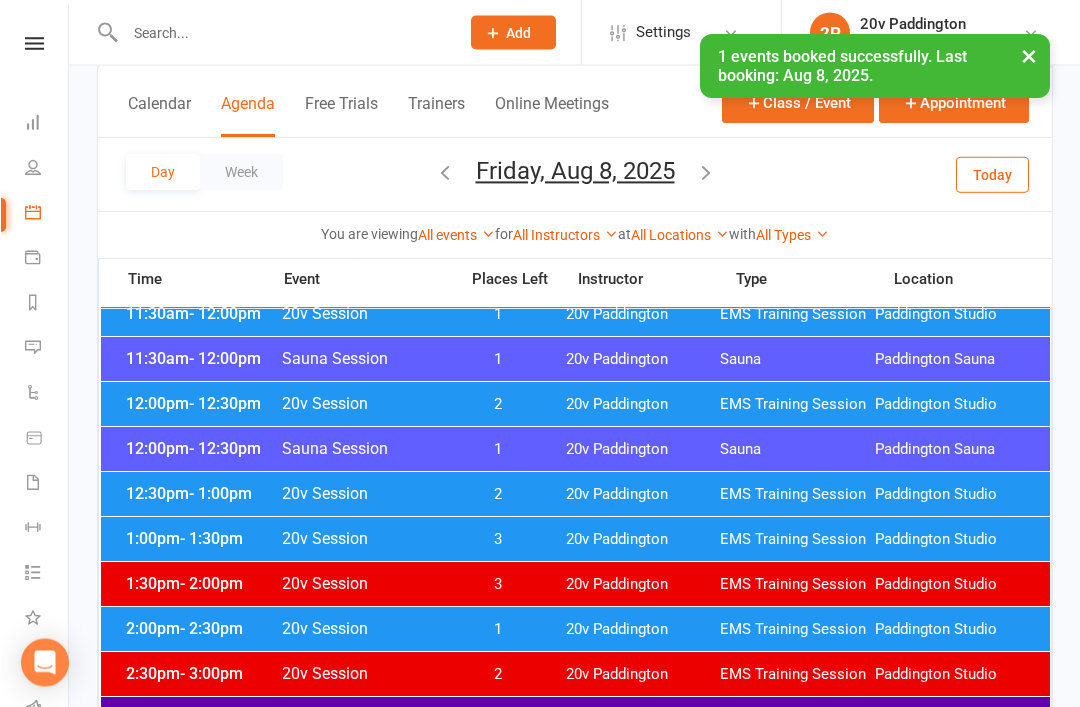 scroll, scrollTop: 1067, scrollLeft: 0, axis: vertical 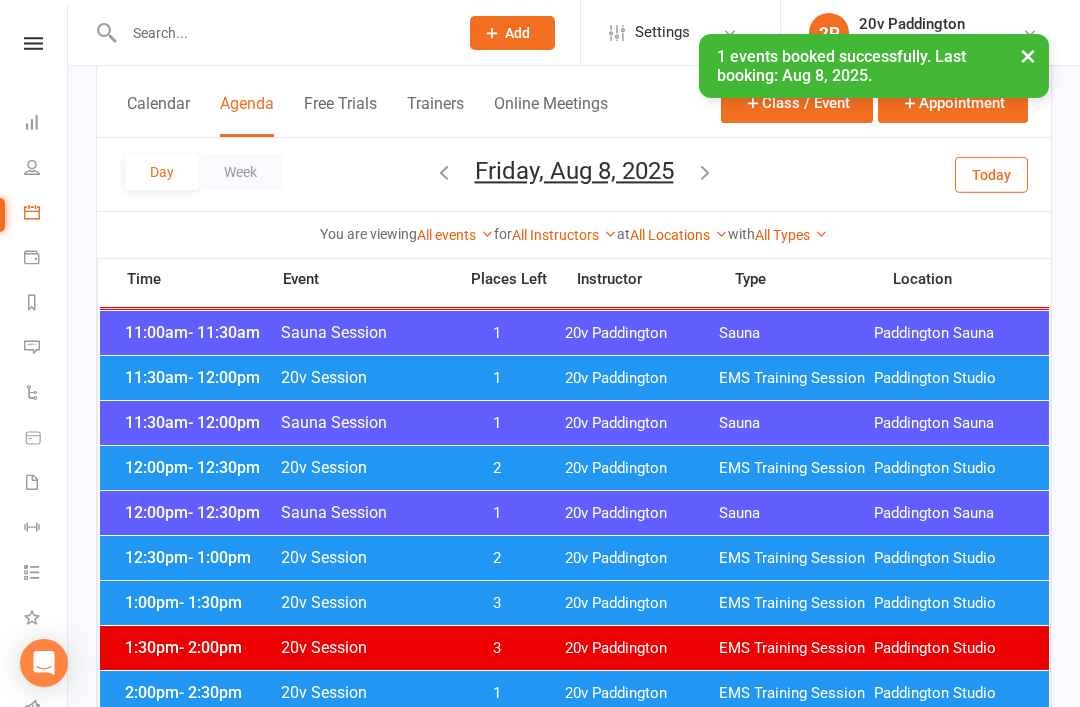 click on "Friday, Aug 8, 2025" at bounding box center [574, 171] 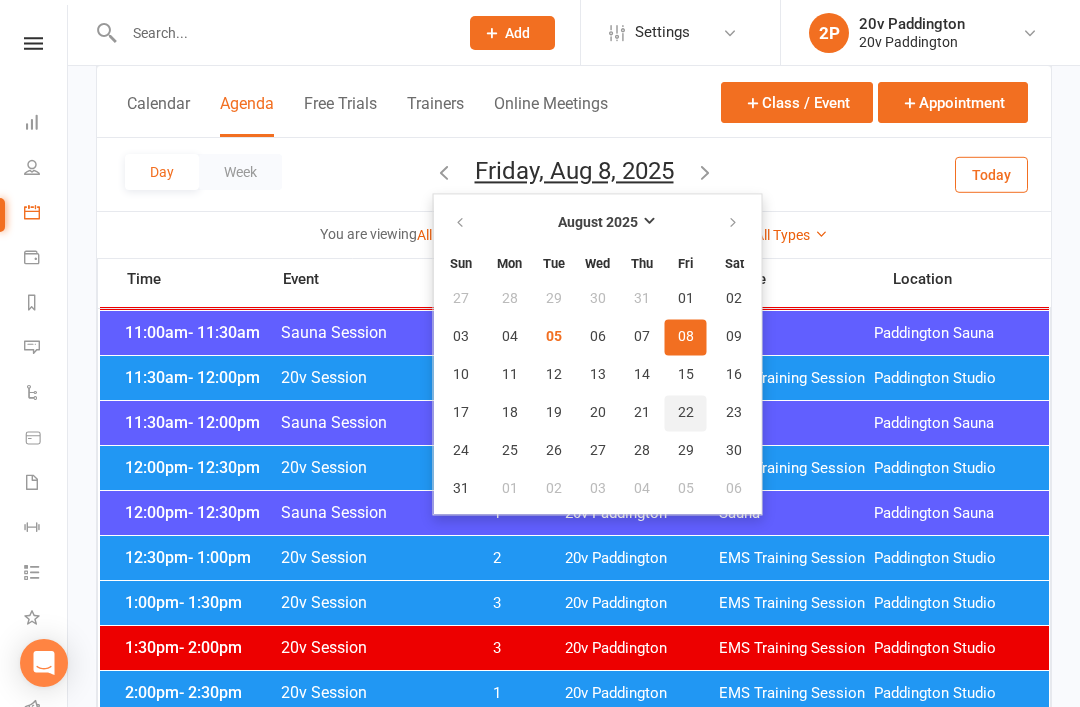 click on "22" at bounding box center [686, 413] 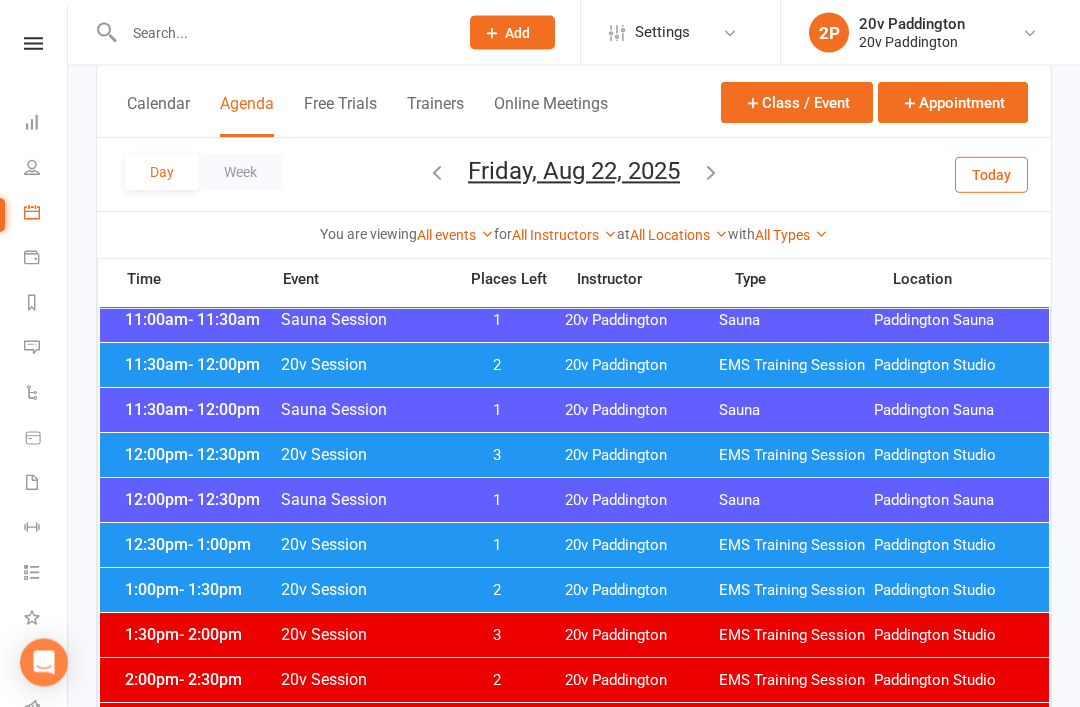 click on "12:30pm  - 1:00pm 20v Session 1 20v Paddington EMS Training Session Paddington Studio" at bounding box center (574, 546) 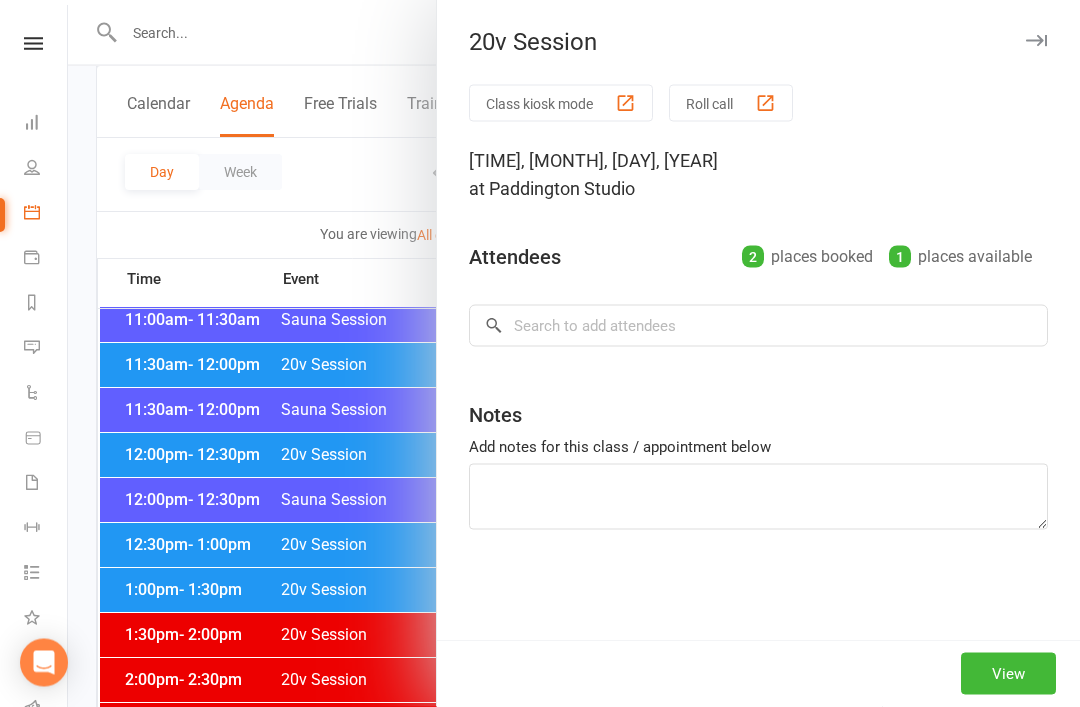 scroll, scrollTop: 1080, scrollLeft: 0, axis: vertical 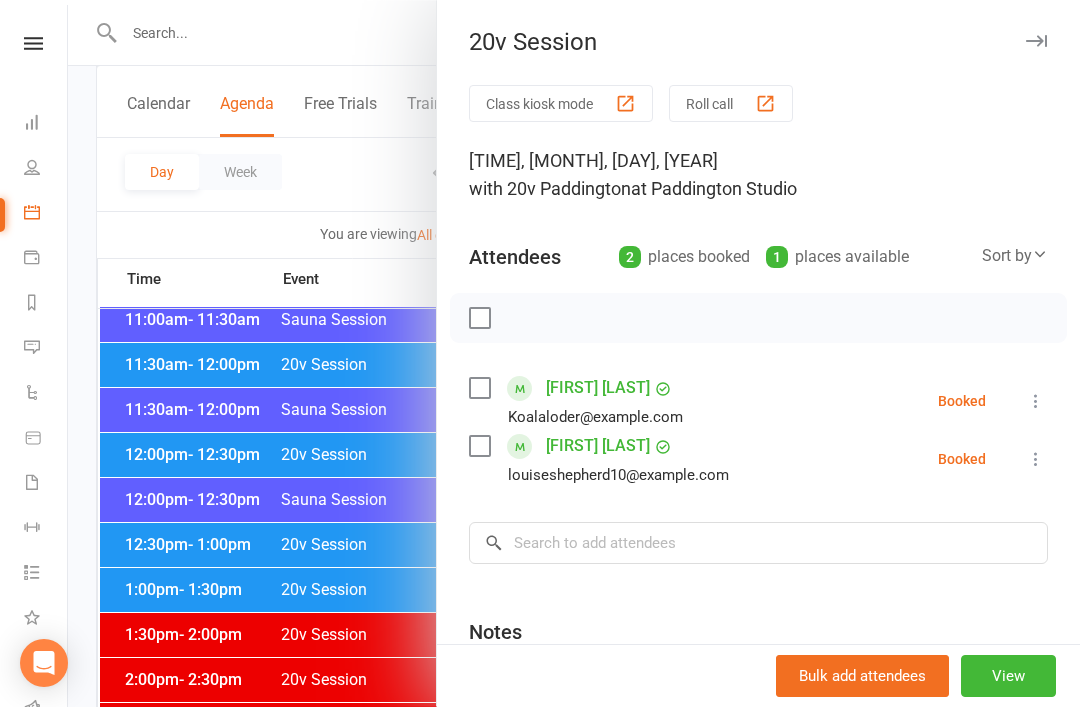 click at bounding box center (574, 353) 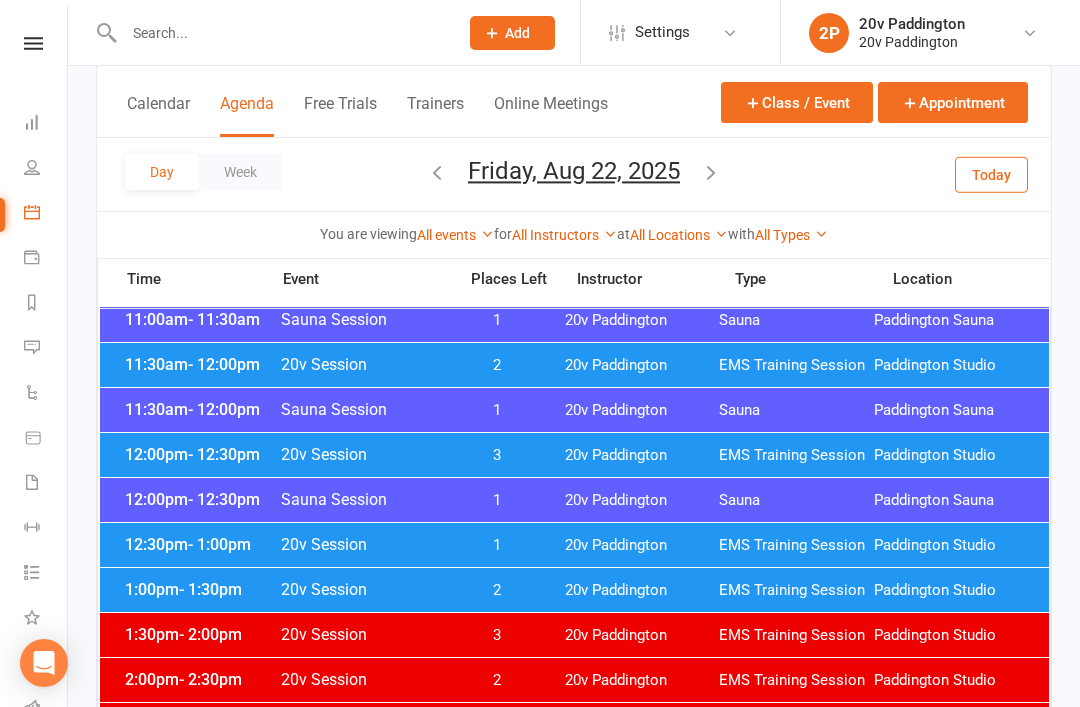 click on "2" at bounding box center [497, 590] 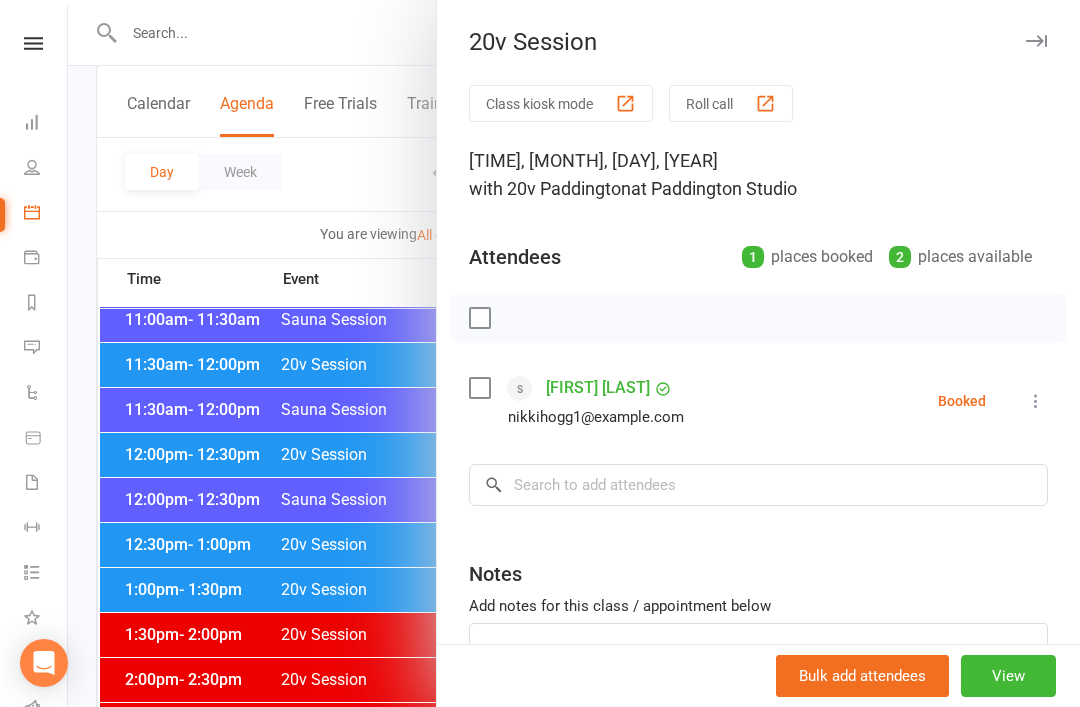 click at bounding box center (574, 353) 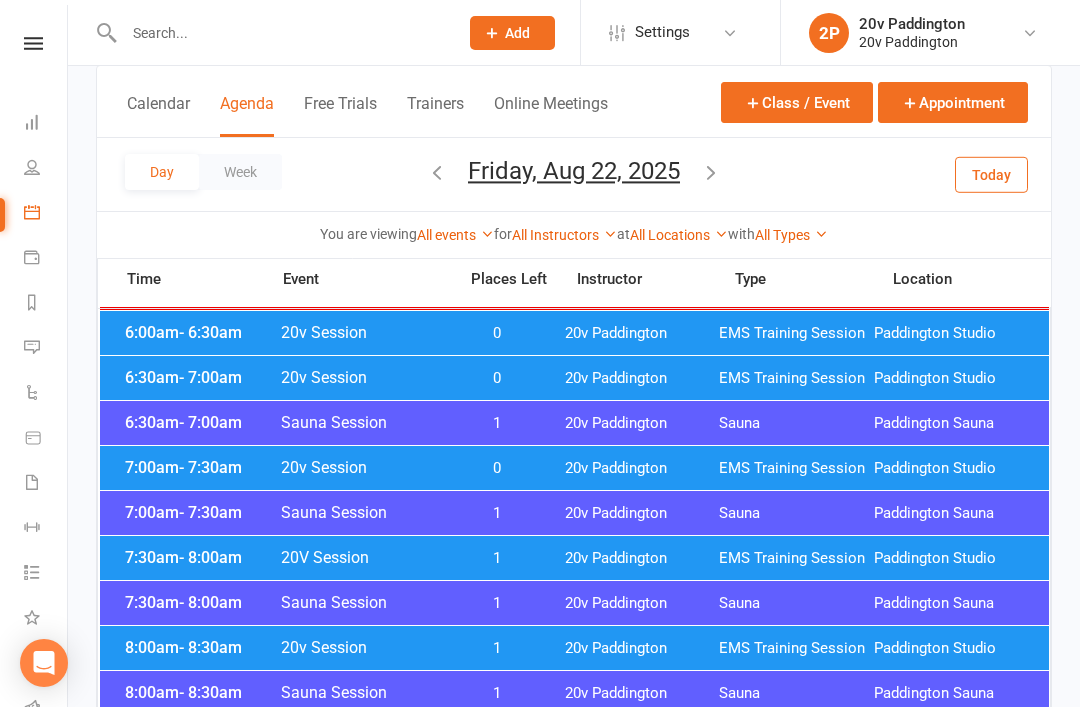 scroll, scrollTop: 103, scrollLeft: 0, axis: vertical 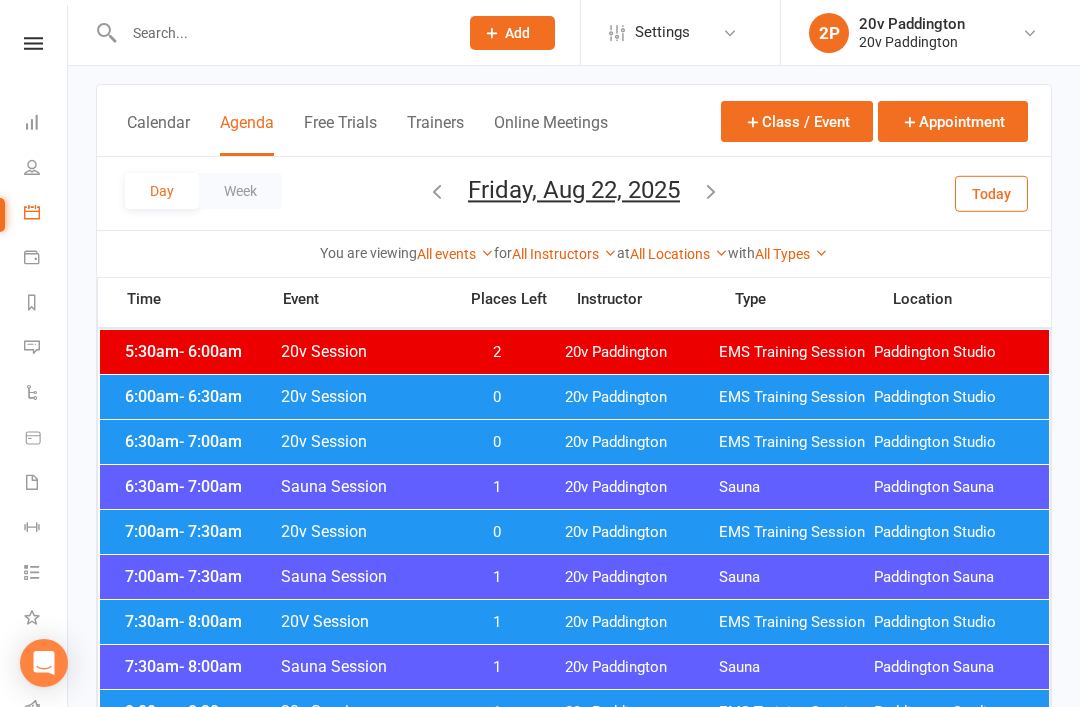 click on "Today" at bounding box center (991, 193) 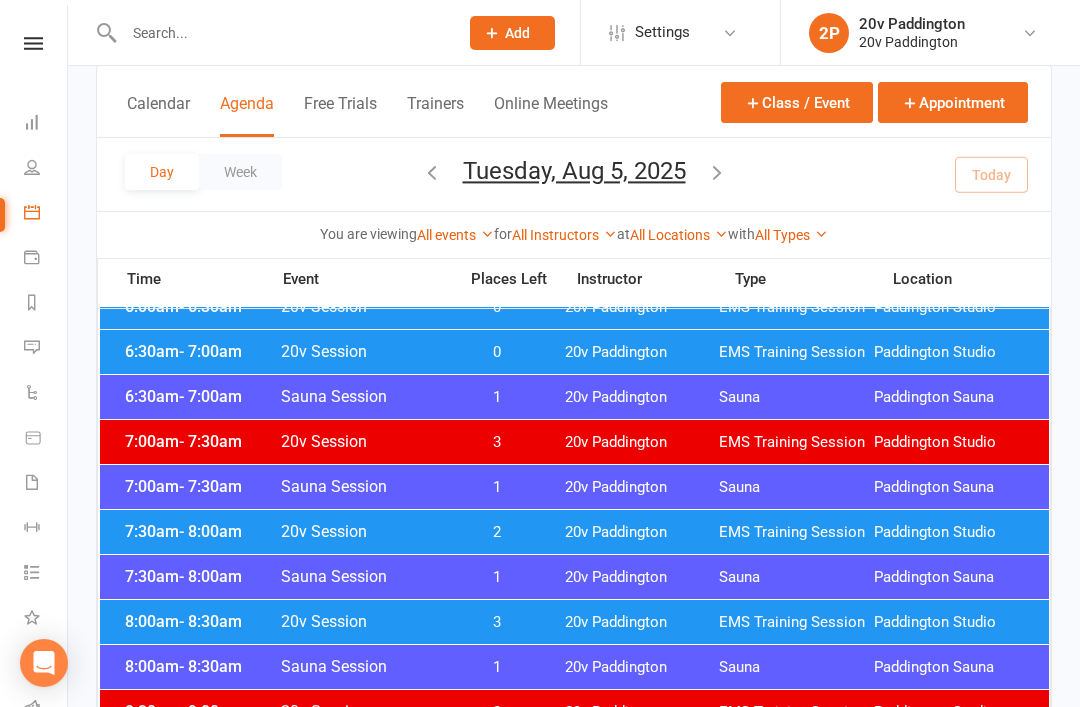 scroll, scrollTop: 261, scrollLeft: 0, axis: vertical 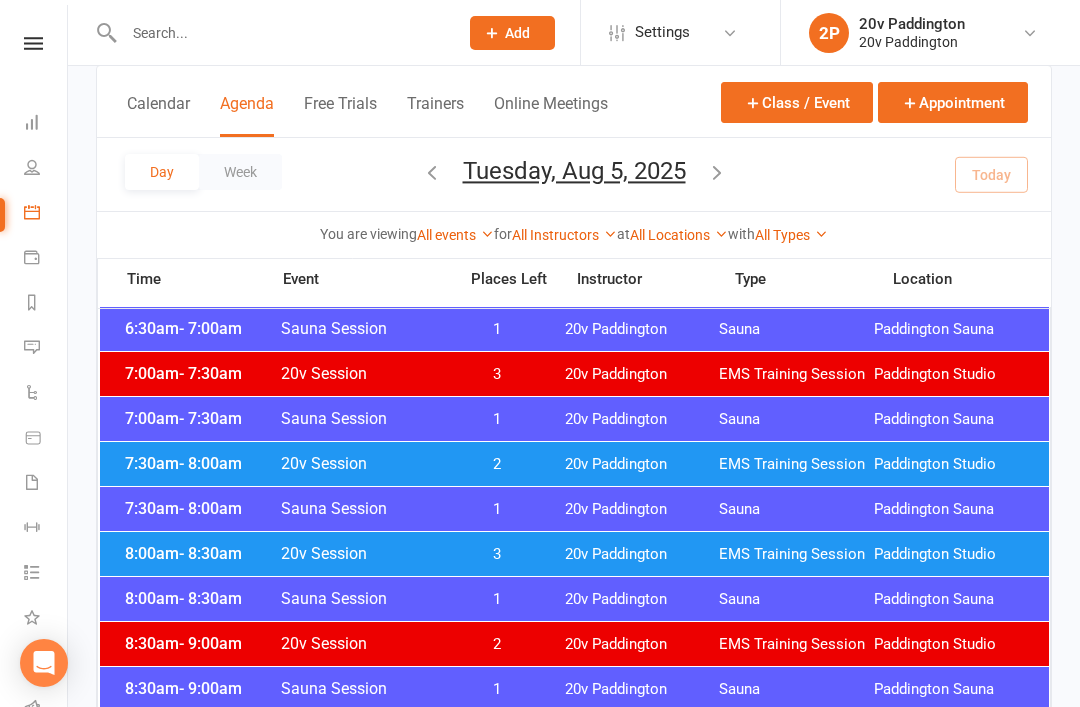 click on "EMS Training Session" at bounding box center (796, 464) 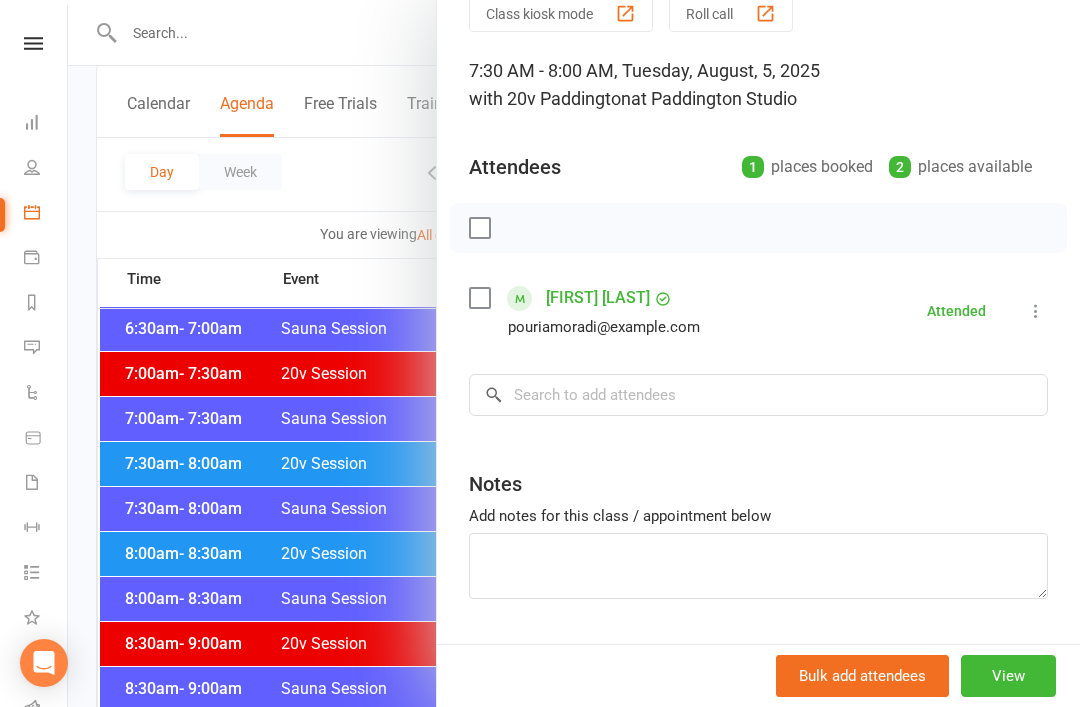 click at bounding box center [574, 353] 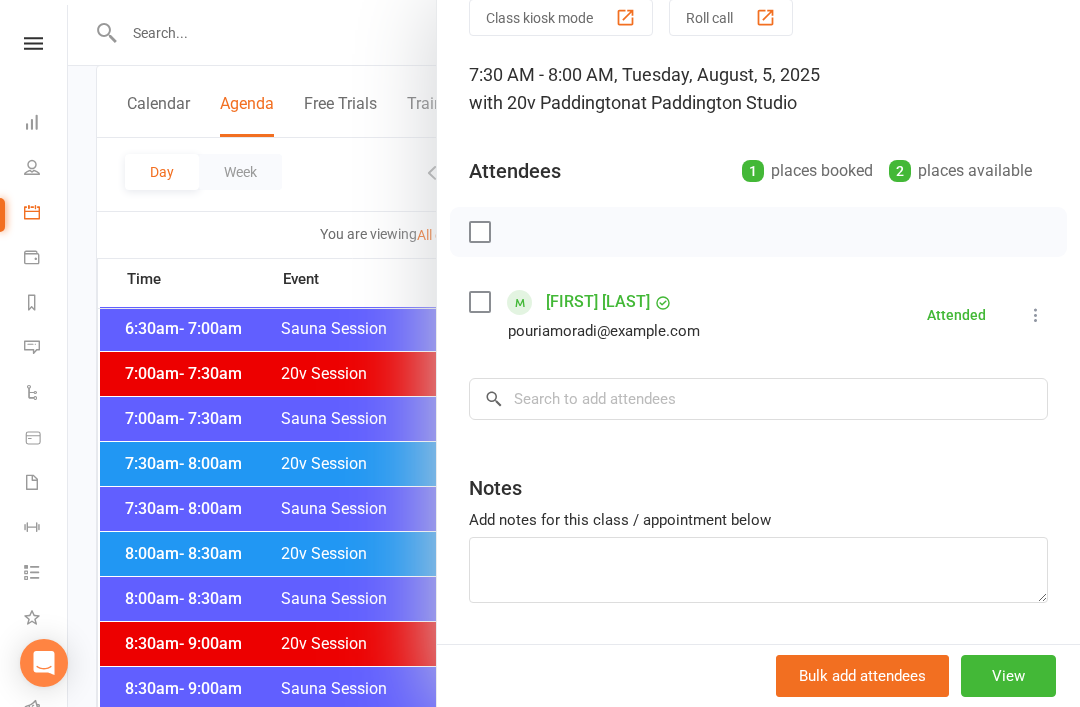 scroll, scrollTop: 81, scrollLeft: 0, axis: vertical 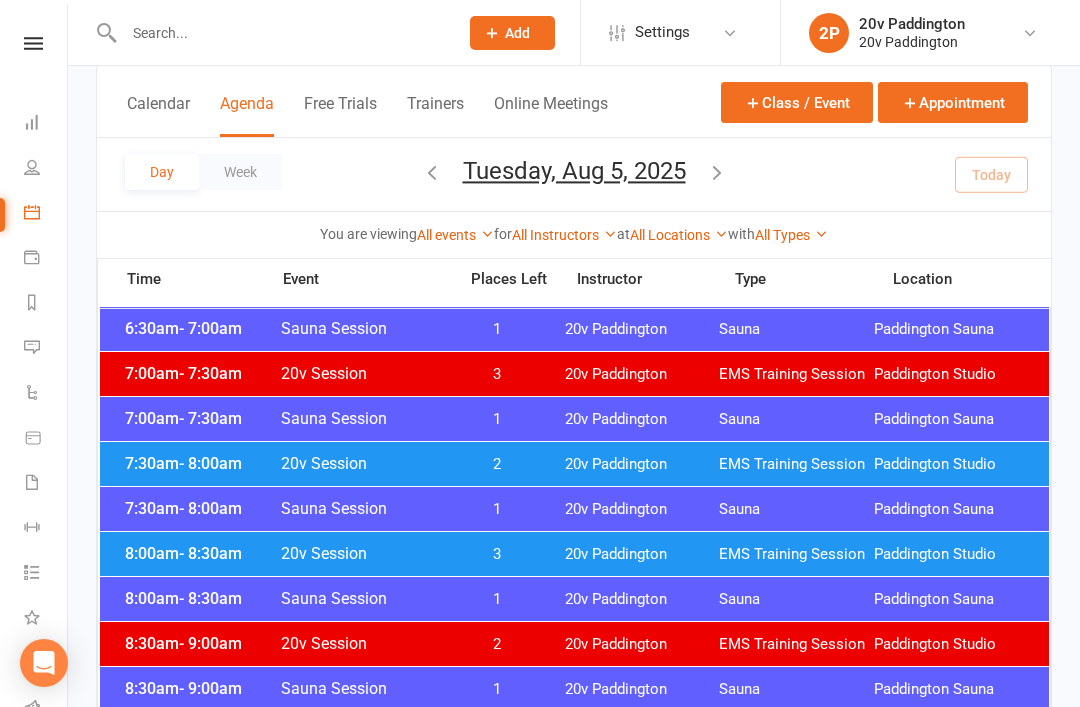 click on "8:30am  - 9:00am Sauna Session 1 20v Paddington Sauna Paddington Sauna" at bounding box center (574, 689) 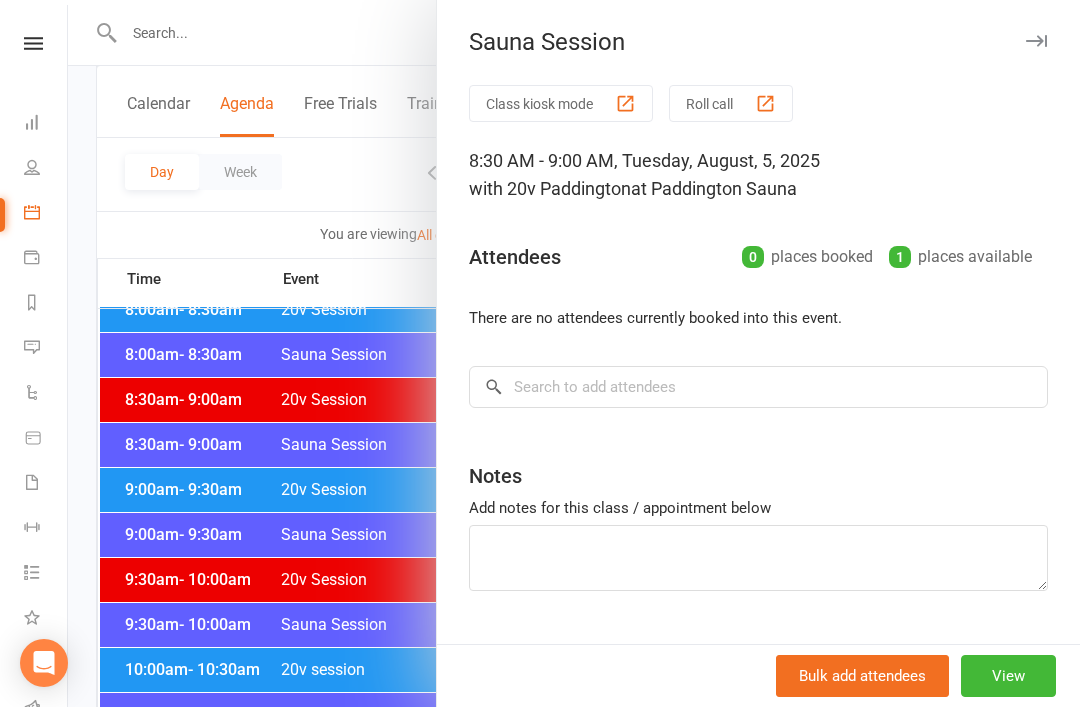 click at bounding box center (574, 353) 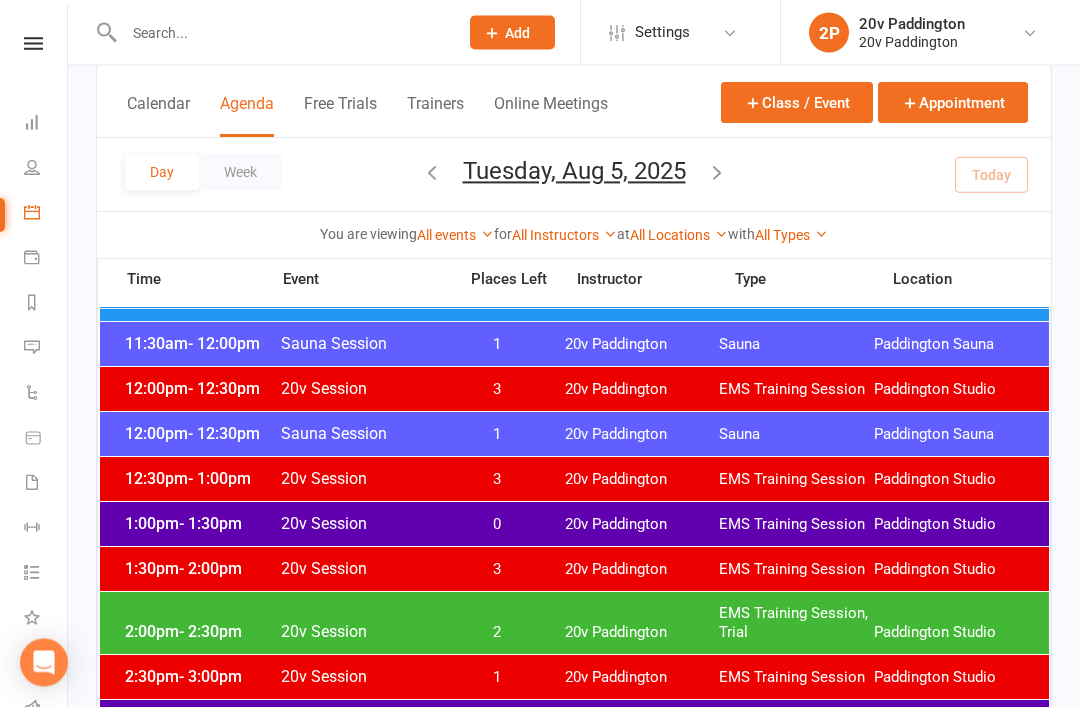 click on "1:00pm  - 1:30pm 20v Session 0 20v Paddington EMS Training Session Paddington Studio" at bounding box center (574, 525) 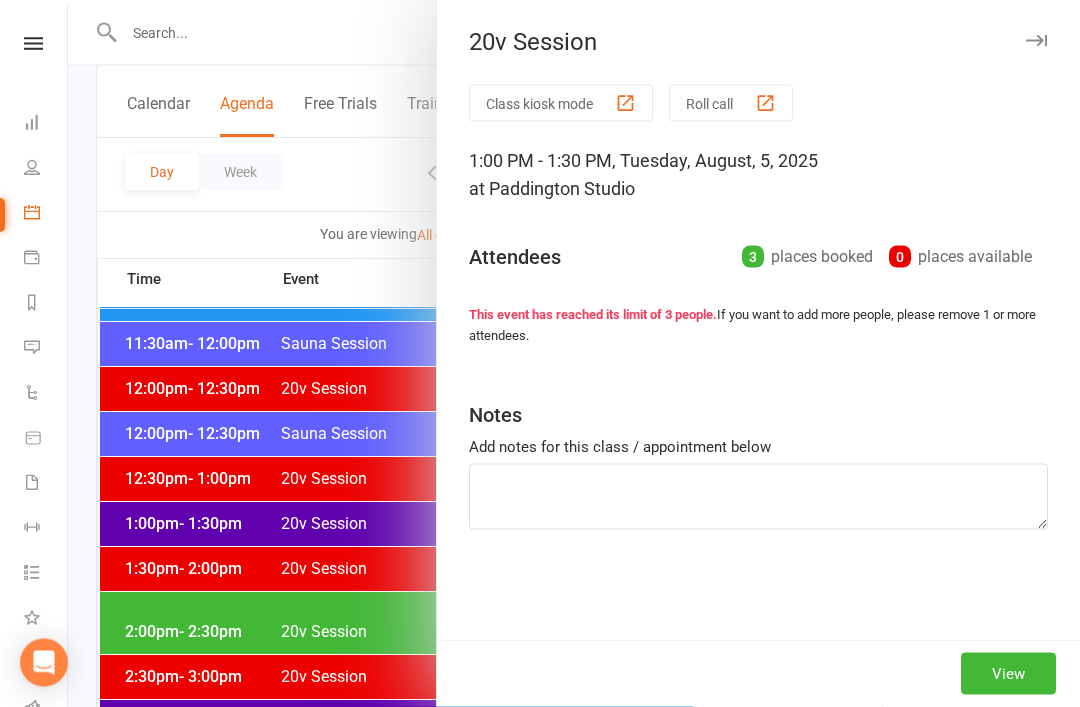scroll, scrollTop: 1146, scrollLeft: 0, axis: vertical 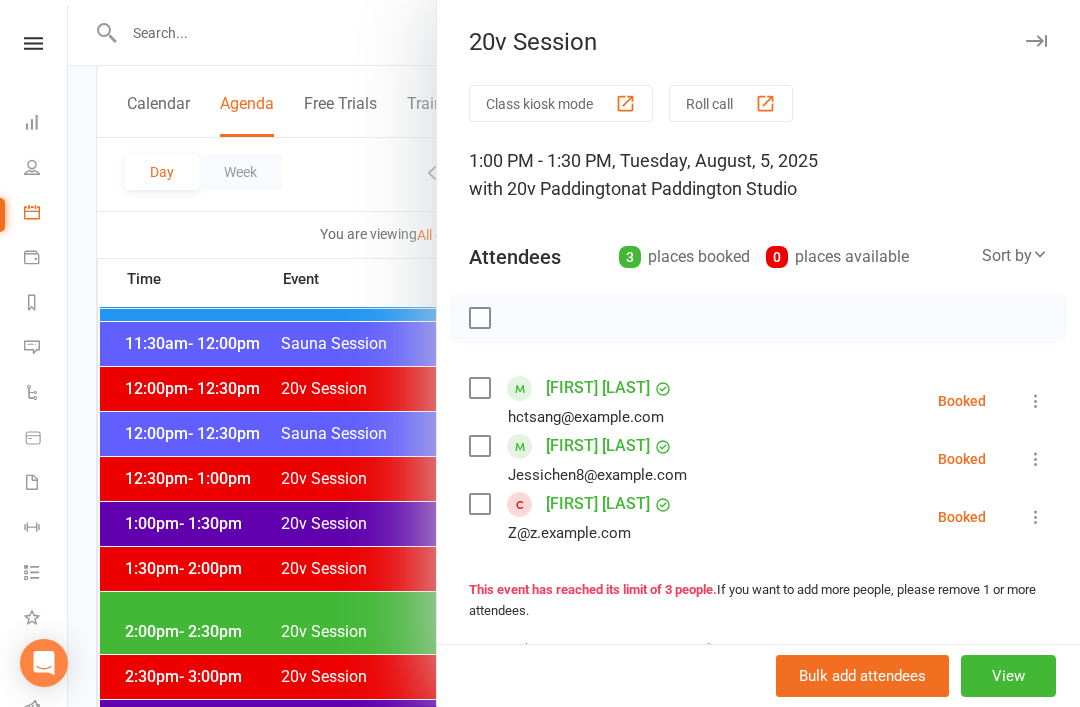 click at bounding box center (1036, 401) 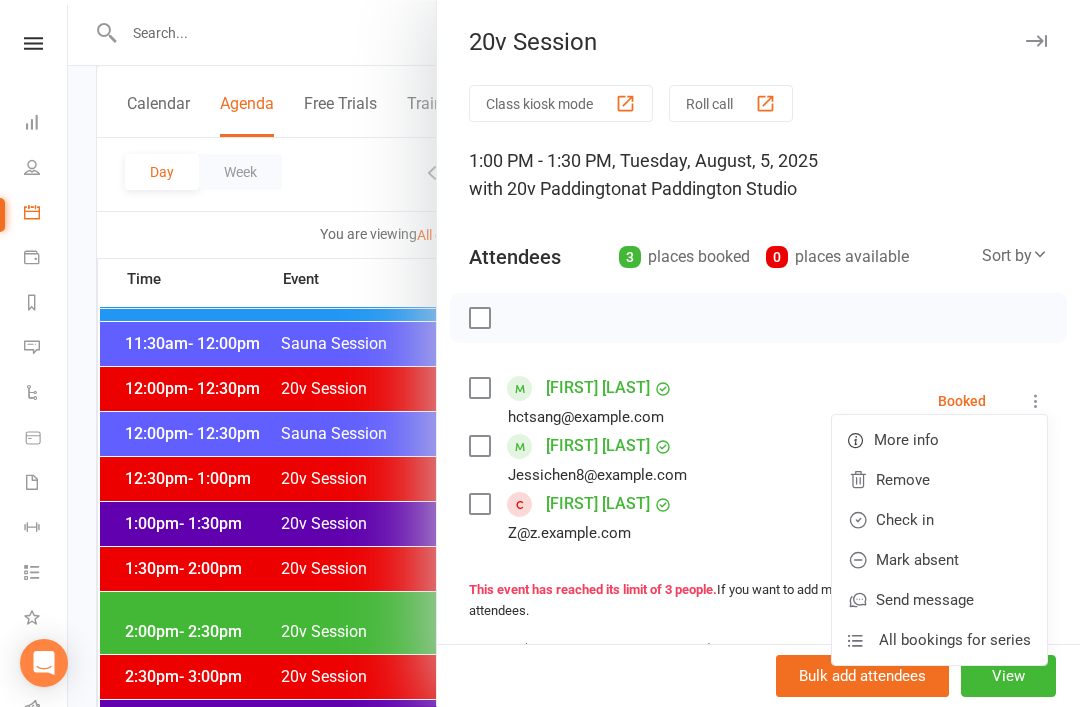 click on "Check in" at bounding box center (939, 520) 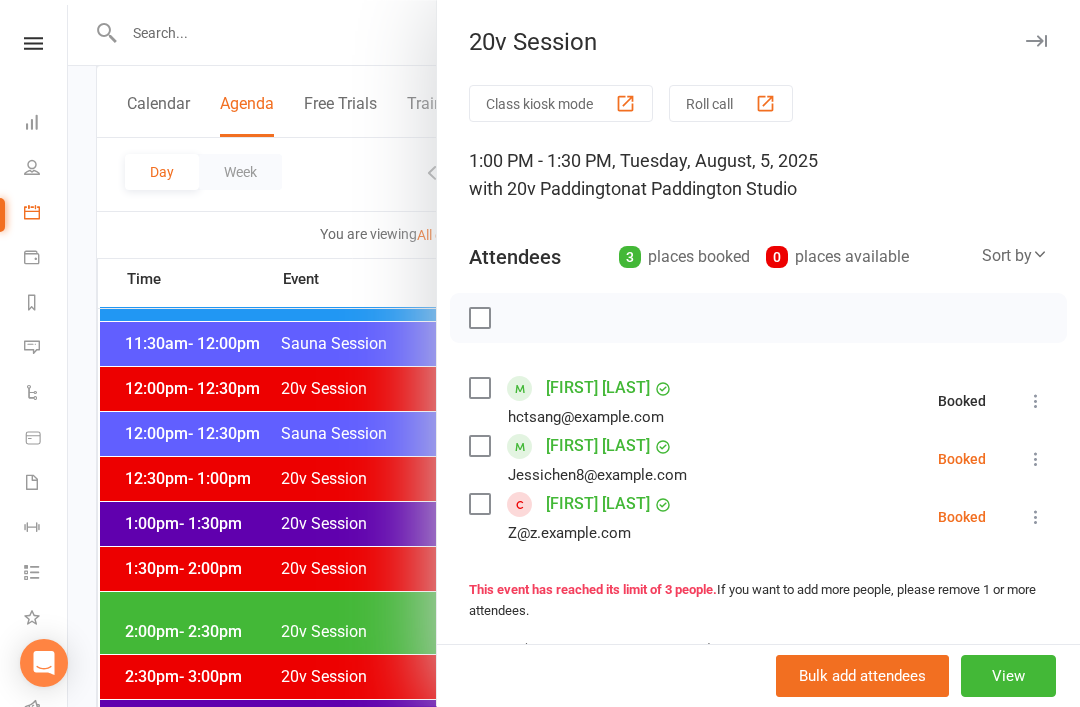 click at bounding box center [1036, 459] 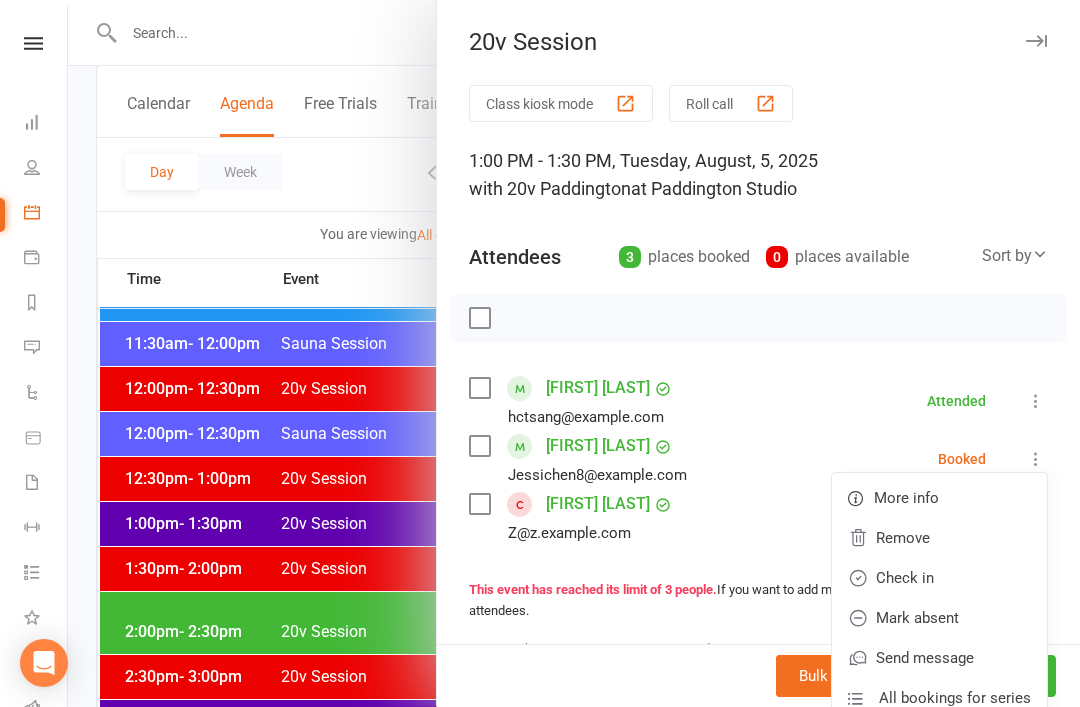 click on "Check in" at bounding box center [939, 578] 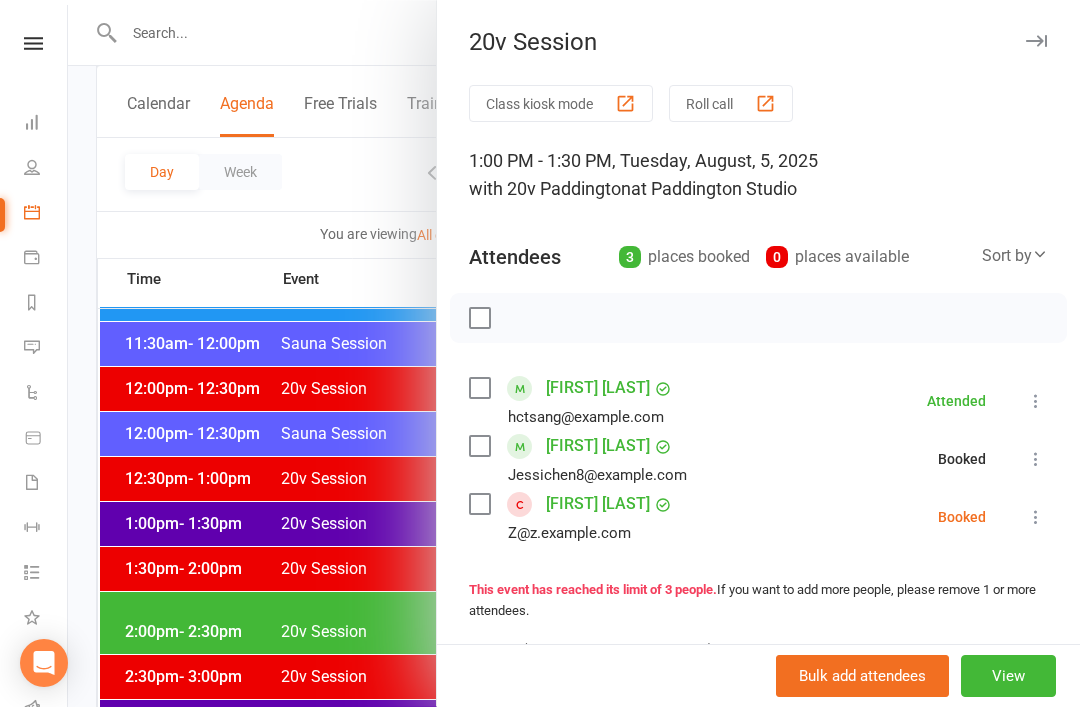 click at bounding box center [1036, 517] 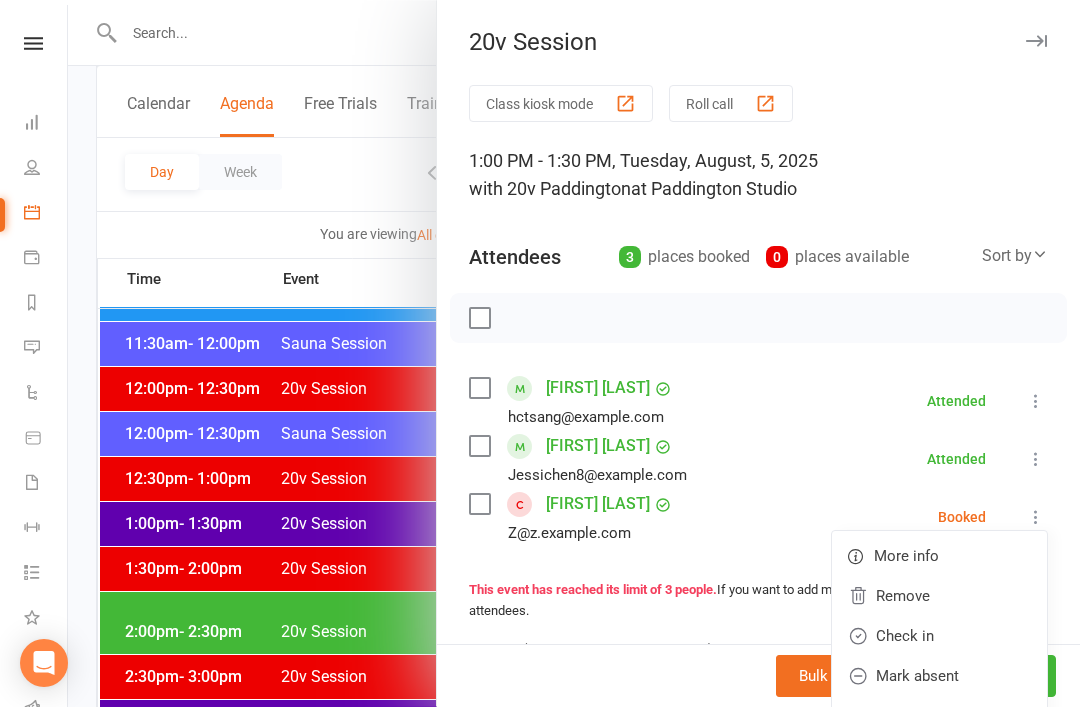 click on "Check in" at bounding box center (939, 636) 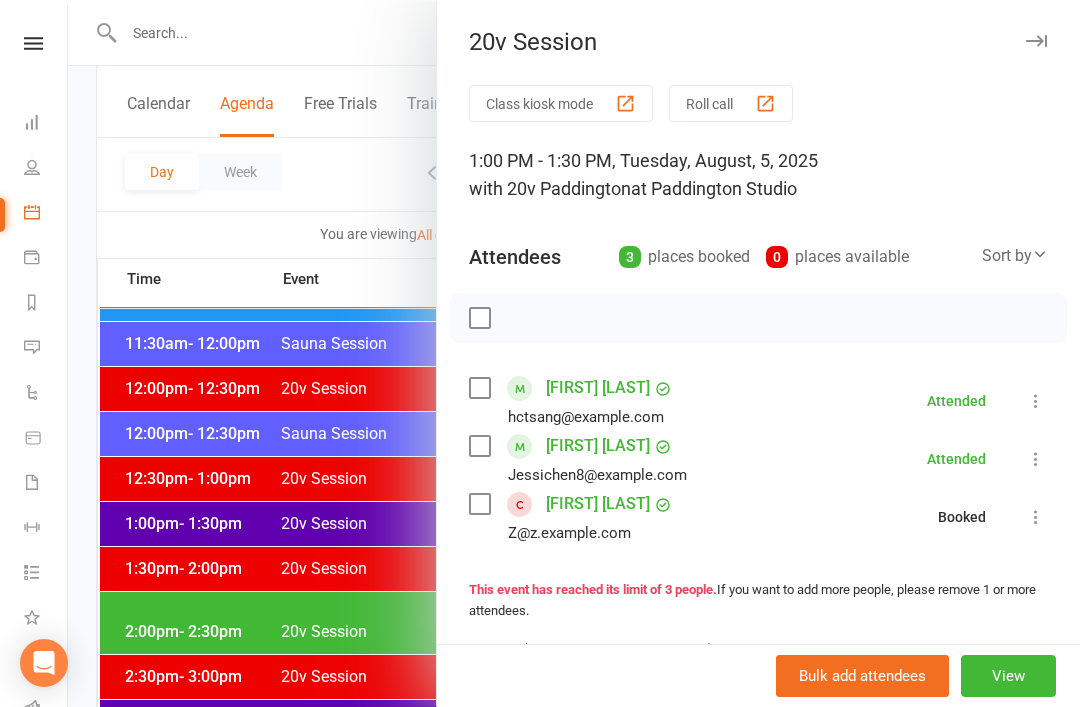 click at bounding box center [574, 353] 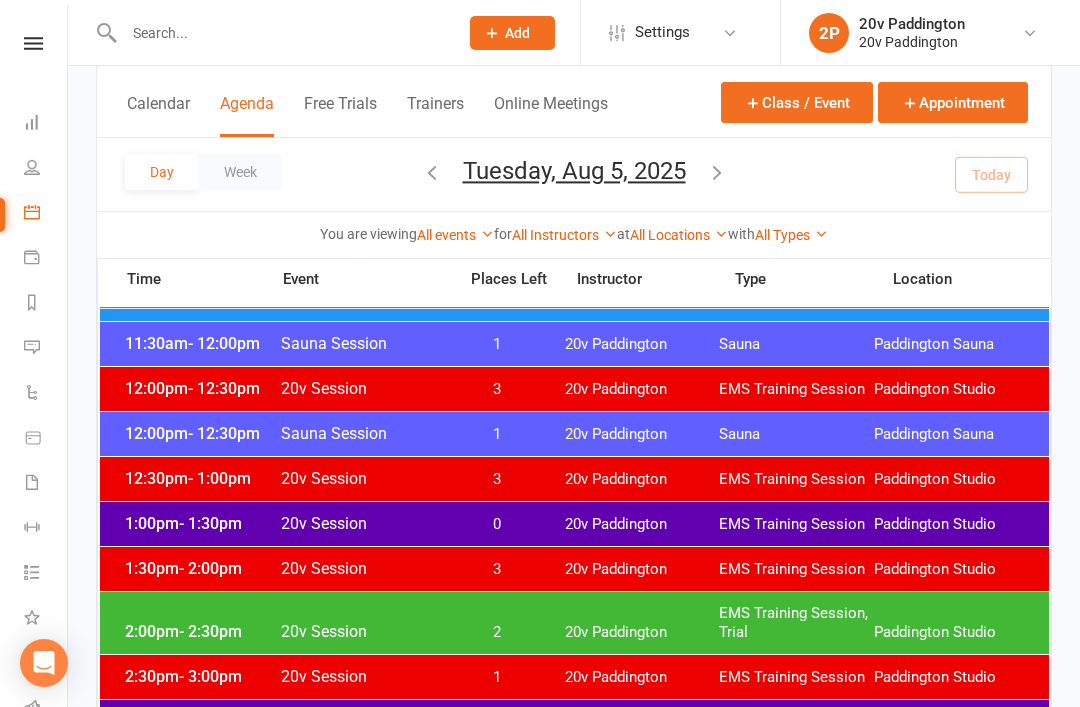 click on "1:30pm  - 2:00pm 20v Session 3 20v Paddington EMS Training Session Paddington Studio" at bounding box center (574, 569) 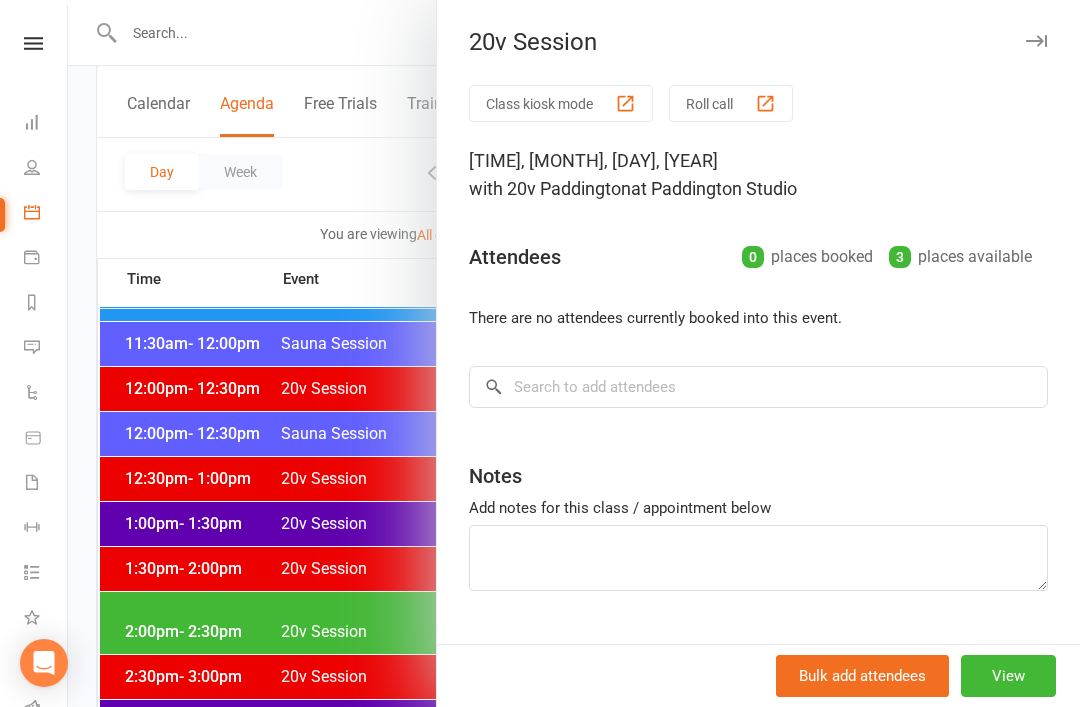 click at bounding box center [574, 353] 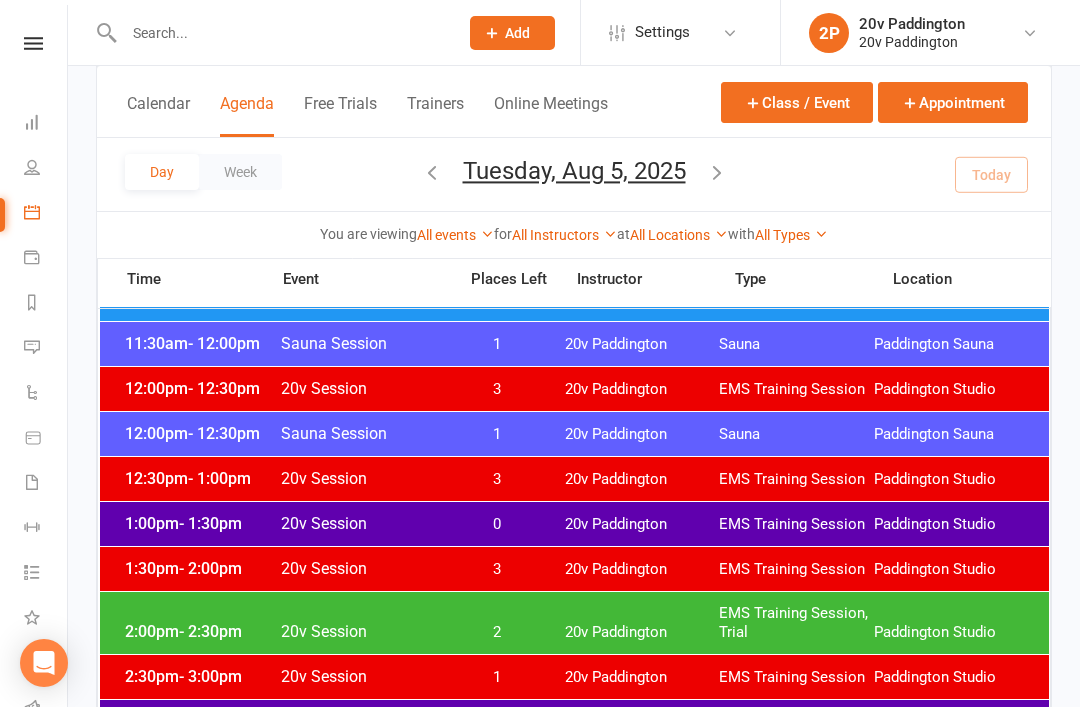 click on "- 2:30pm" at bounding box center (210, 631) 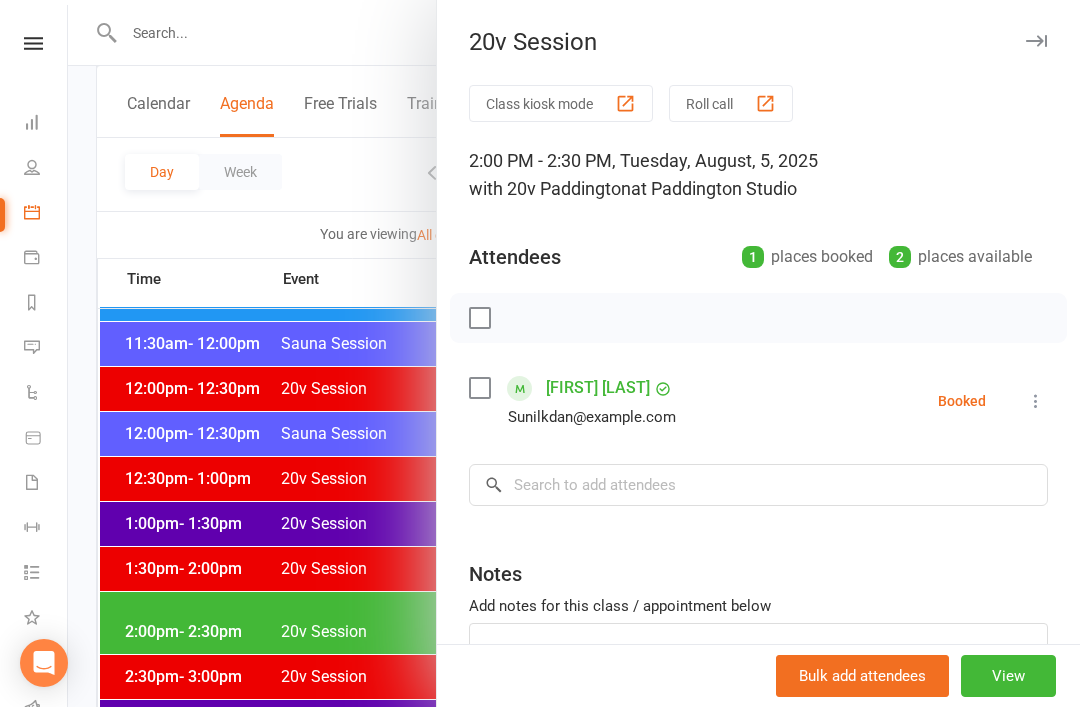 click at bounding box center (574, 353) 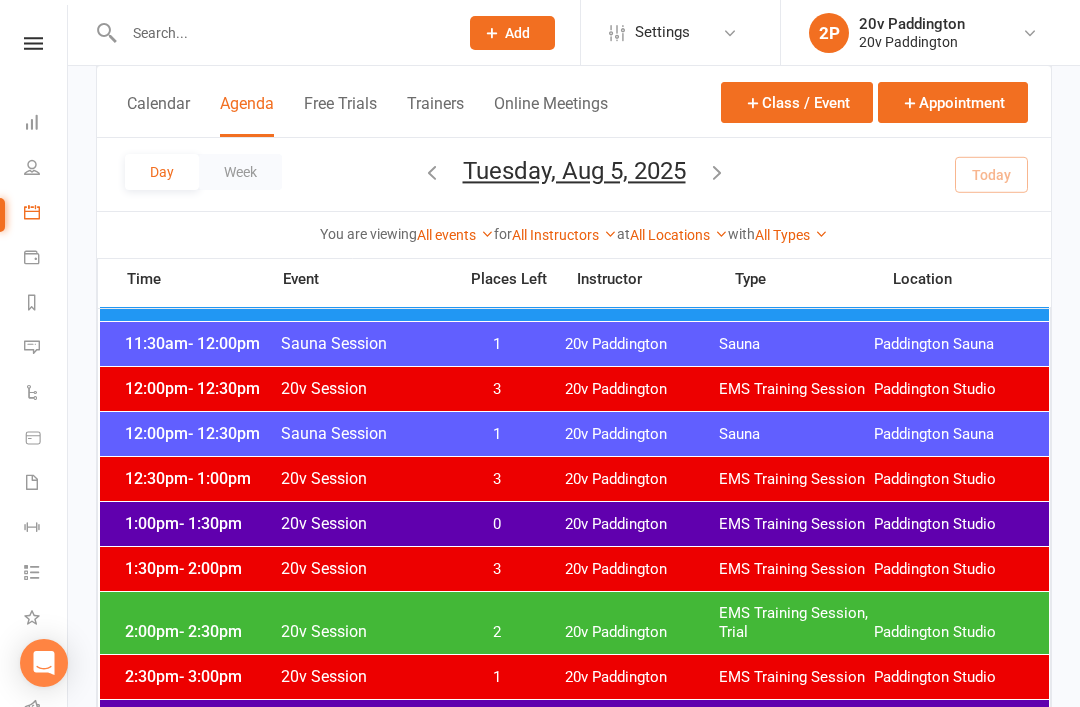 click on "- 2:30pm" at bounding box center [210, 631] 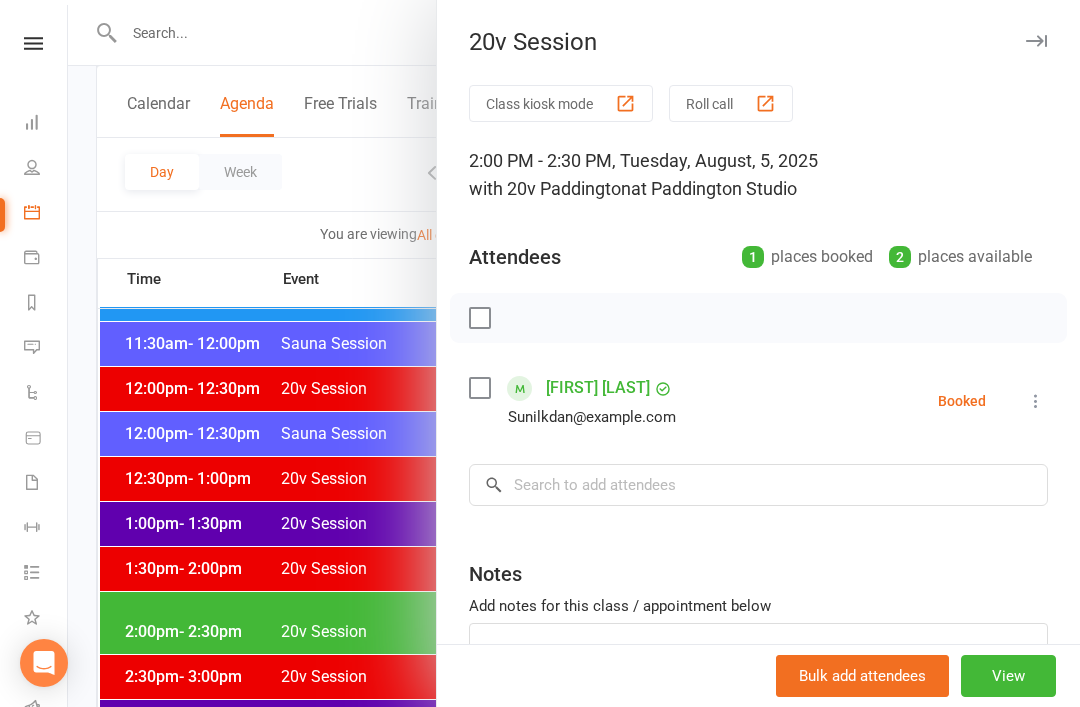 click on "Sunil Dan" at bounding box center (598, 388) 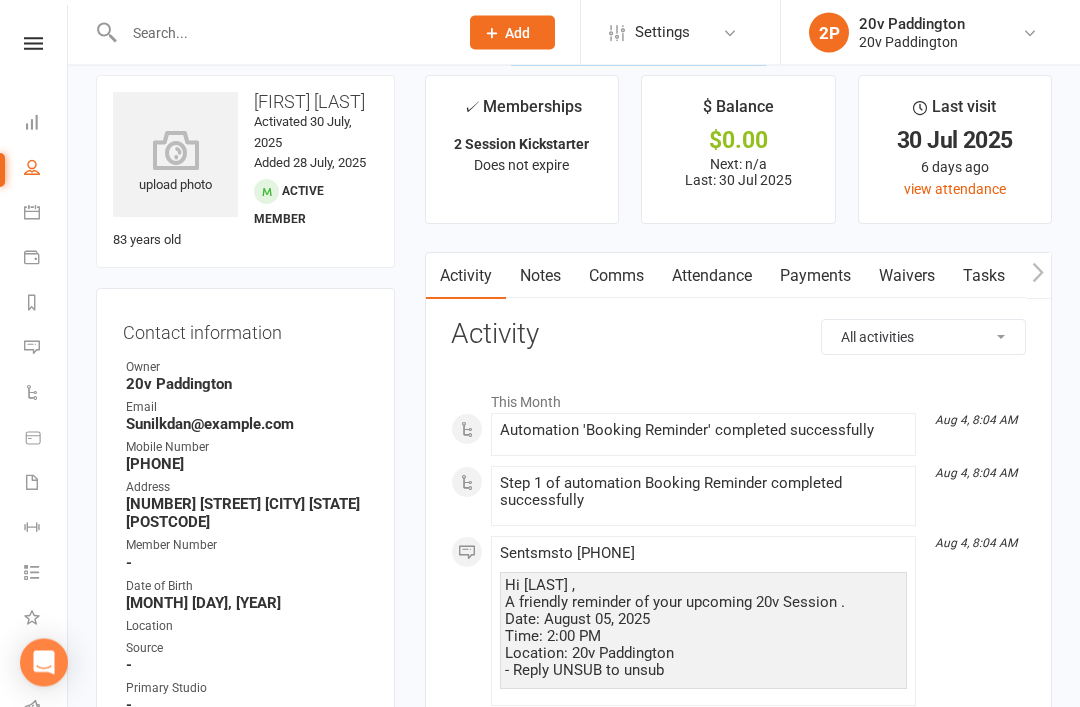 scroll, scrollTop: 0, scrollLeft: 0, axis: both 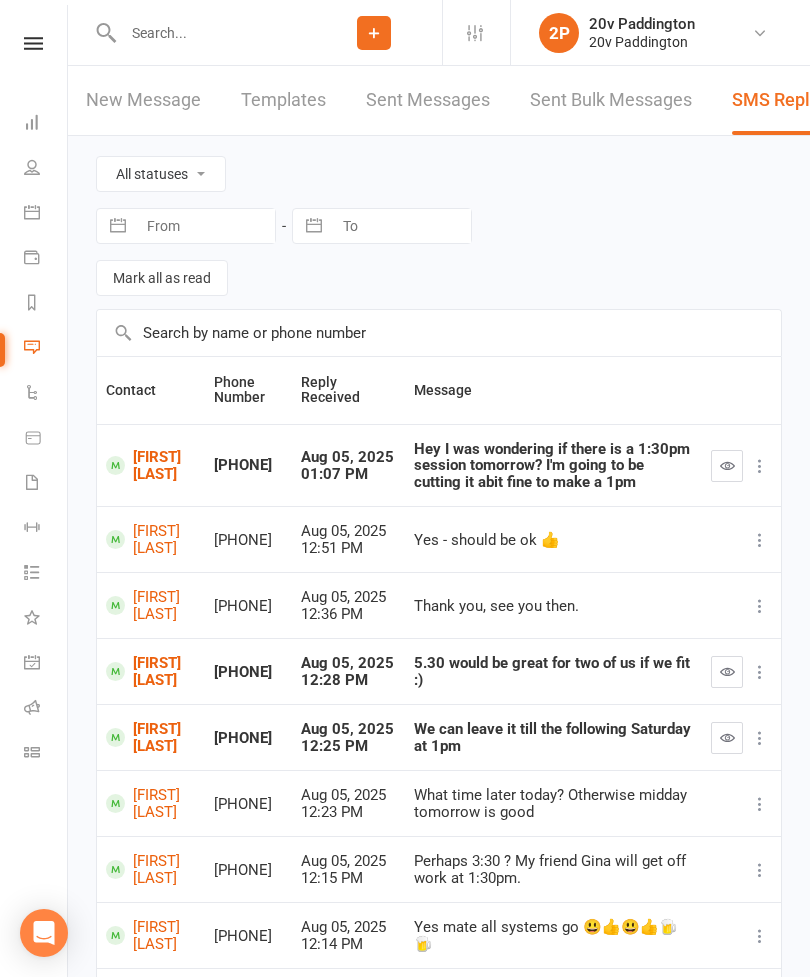 click at bounding box center [211, 33] 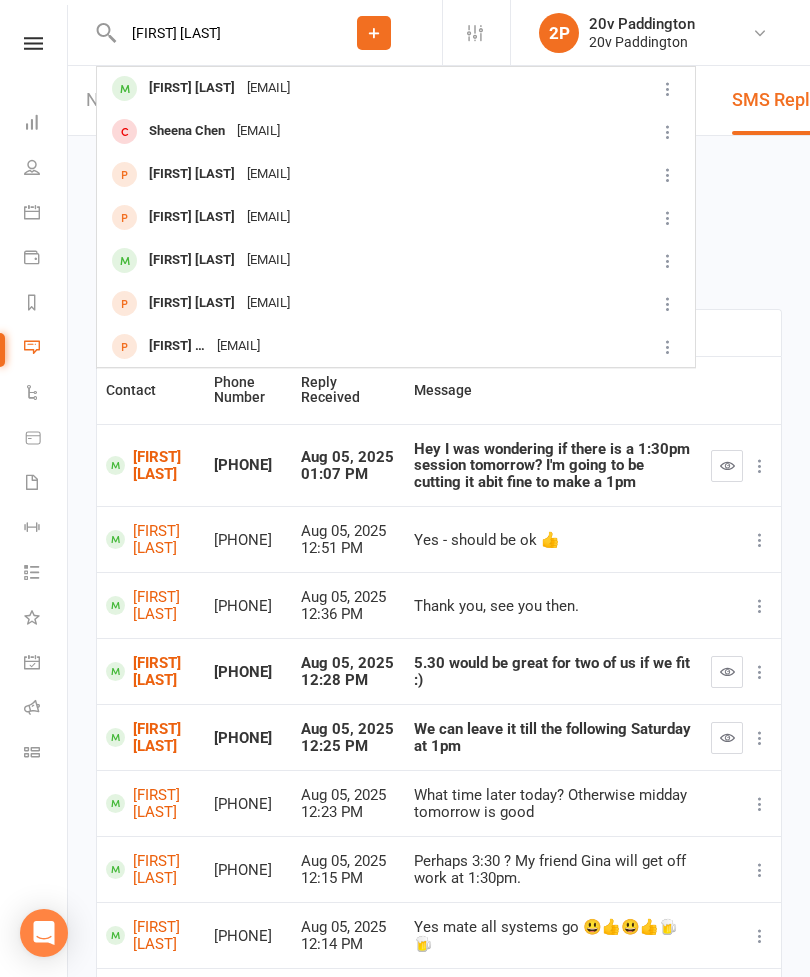 type on "[FIRST] [LAST]" 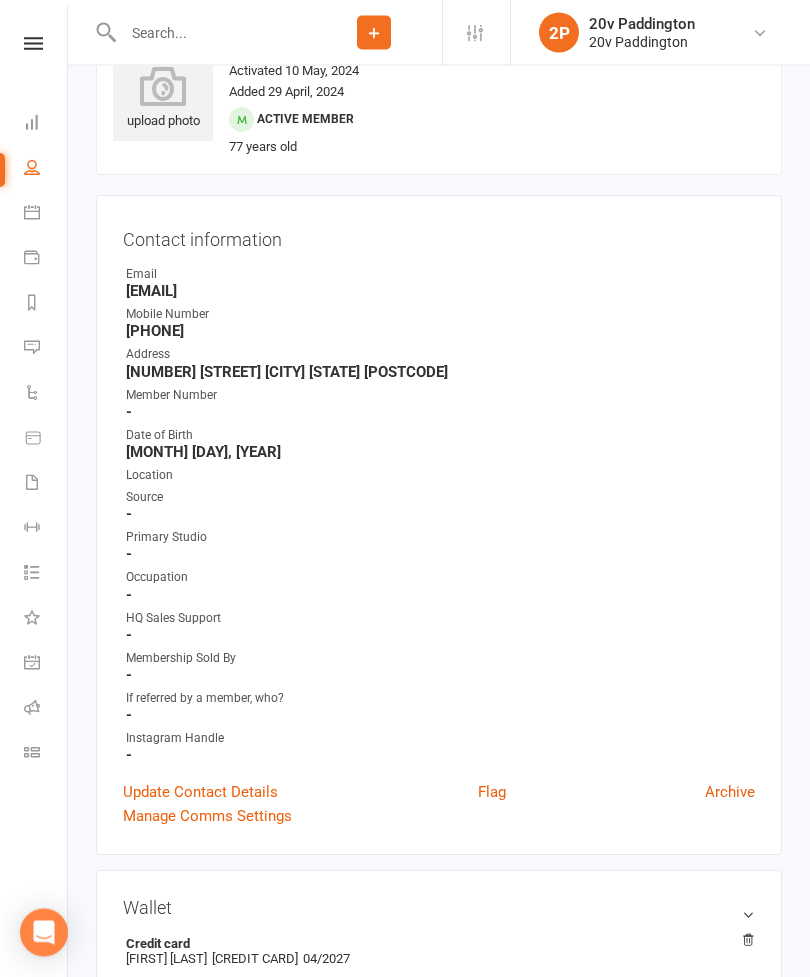 scroll, scrollTop: 0, scrollLeft: 0, axis: both 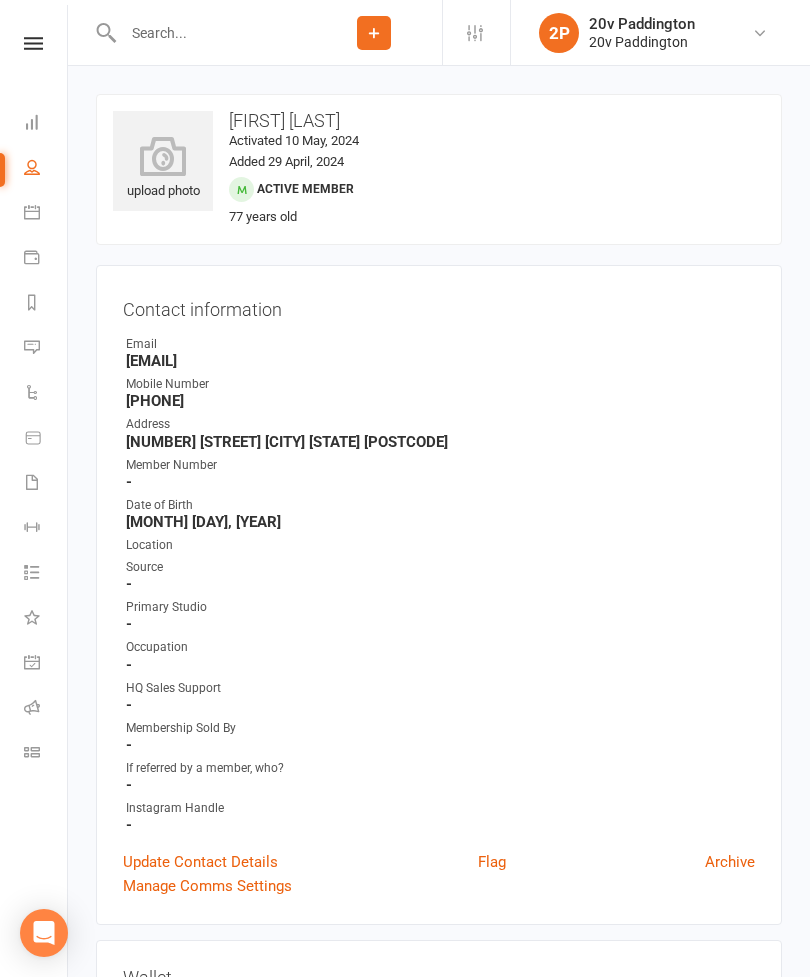 click on "Messages   4" at bounding box center [46, 349] 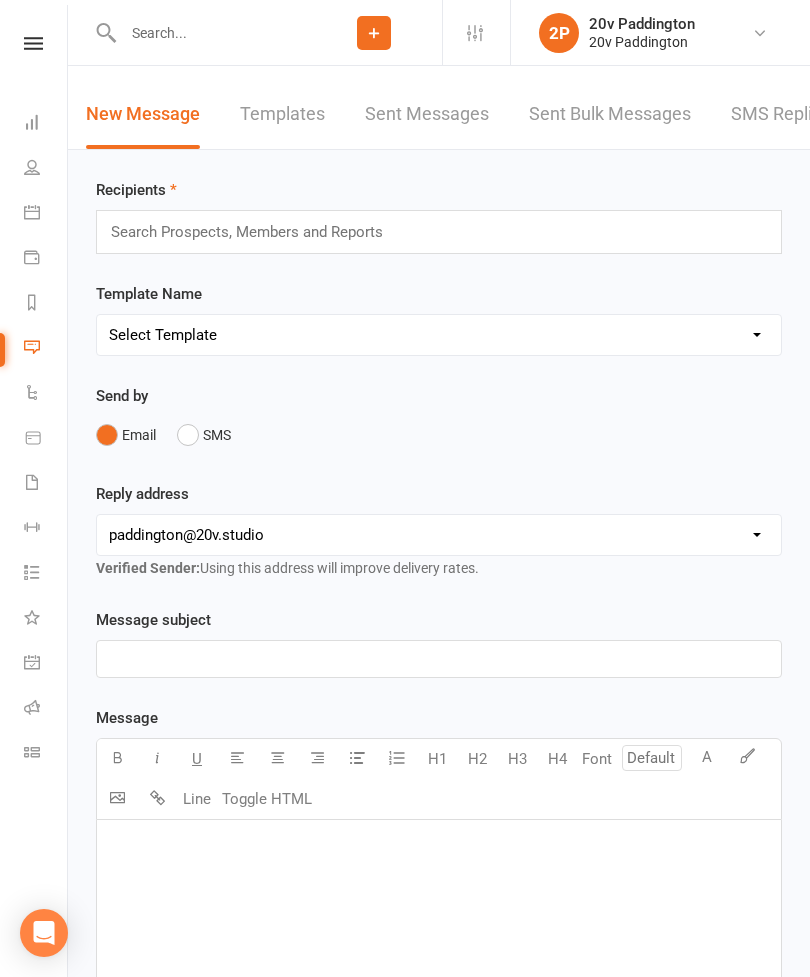click on "Sent Bulk Messages" at bounding box center [610, 114] 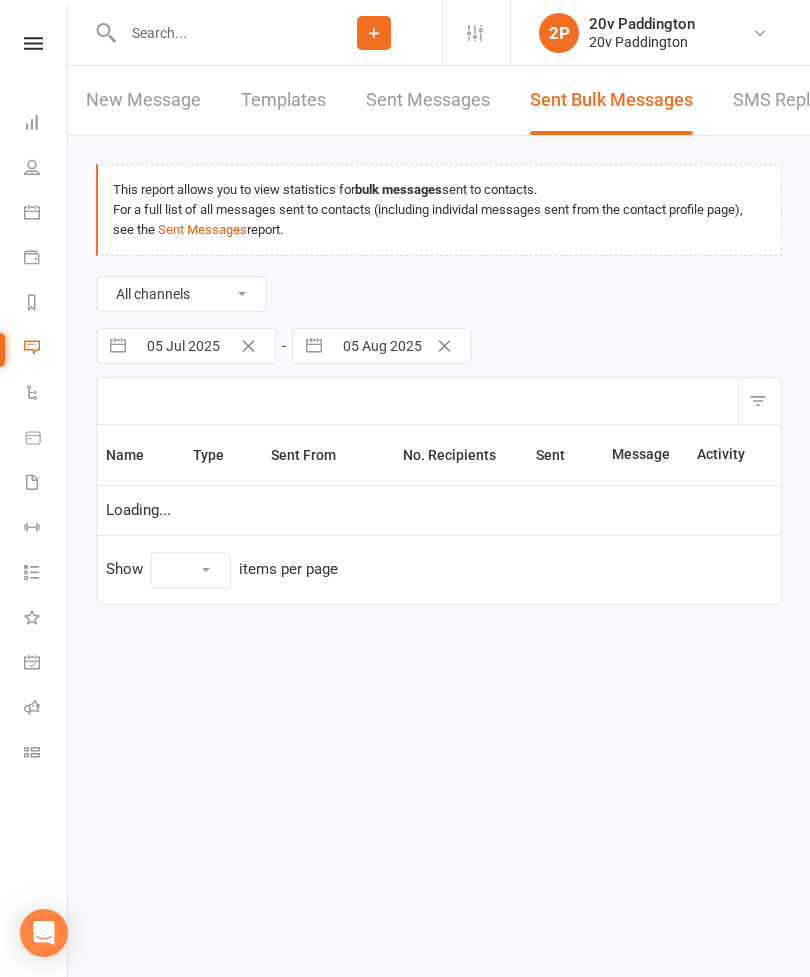 select on "10" 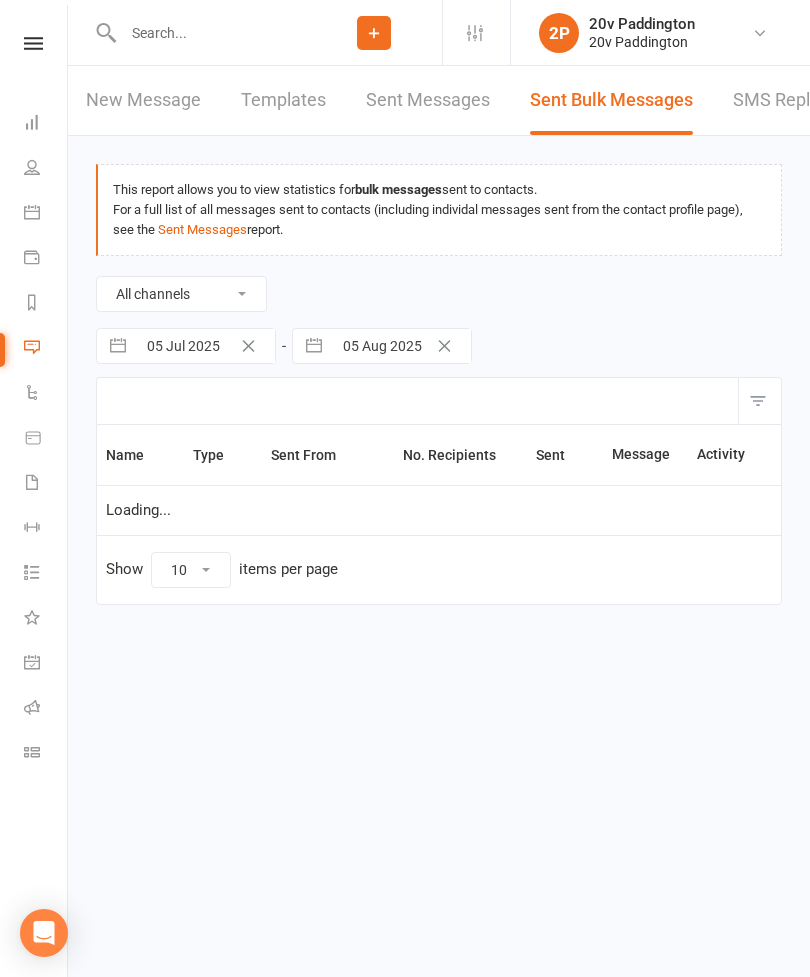 click on "SMS Replies 4" at bounding box center (793, 100) 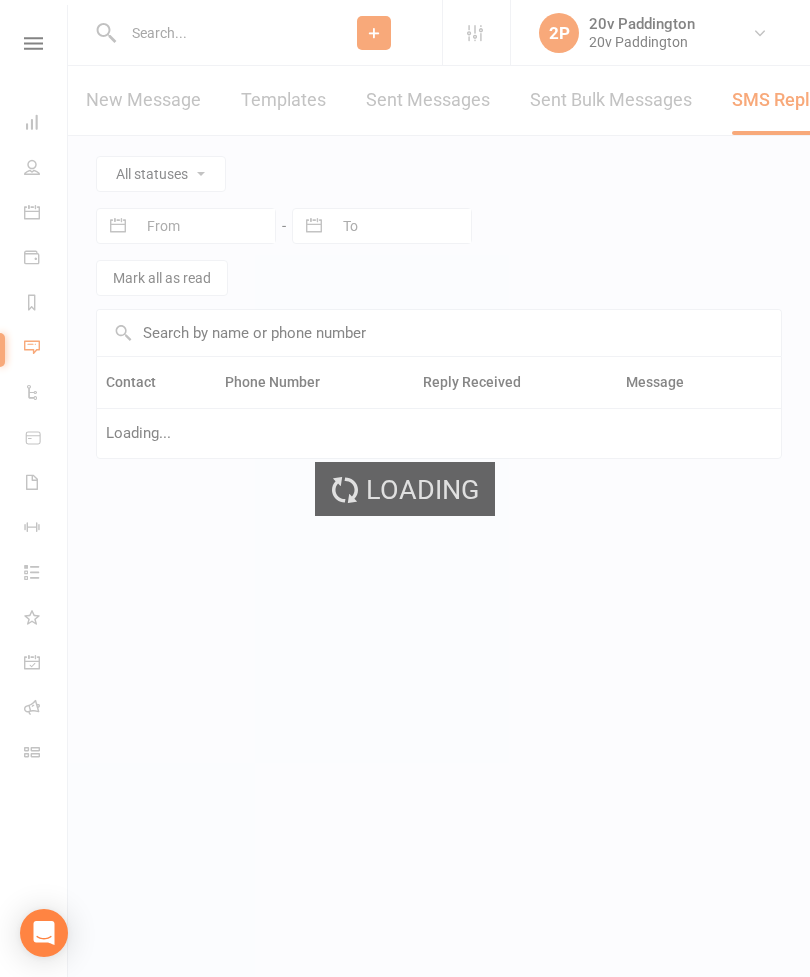 scroll, scrollTop: 0, scrollLeft: 0, axis: both 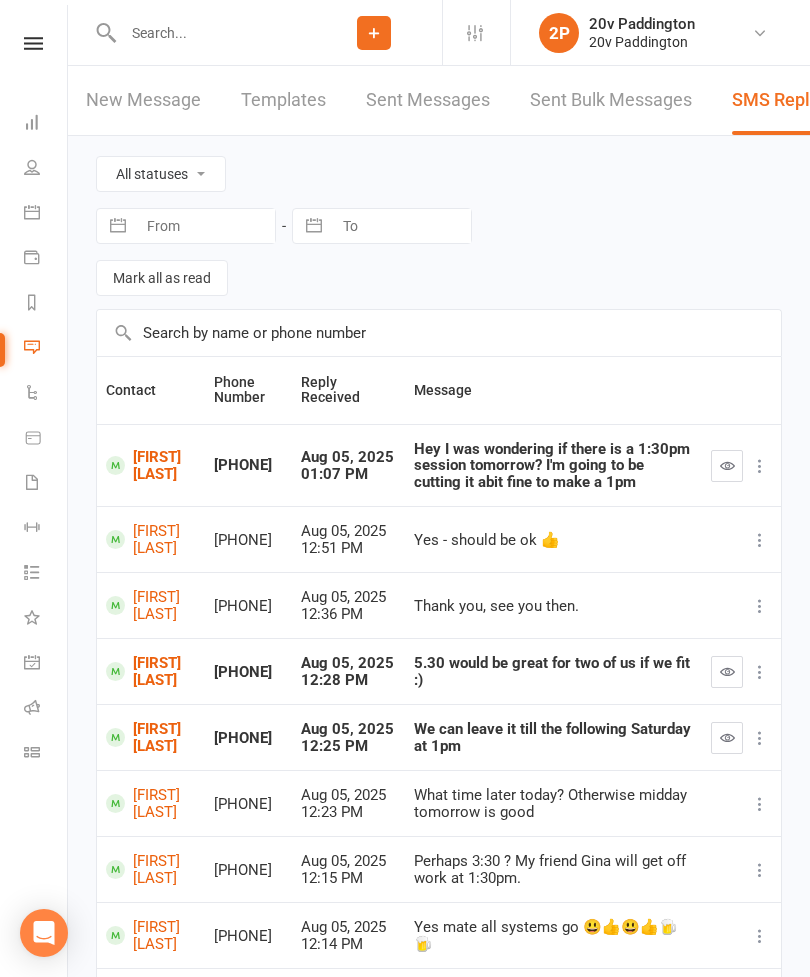click at bounding box center [211, 33] 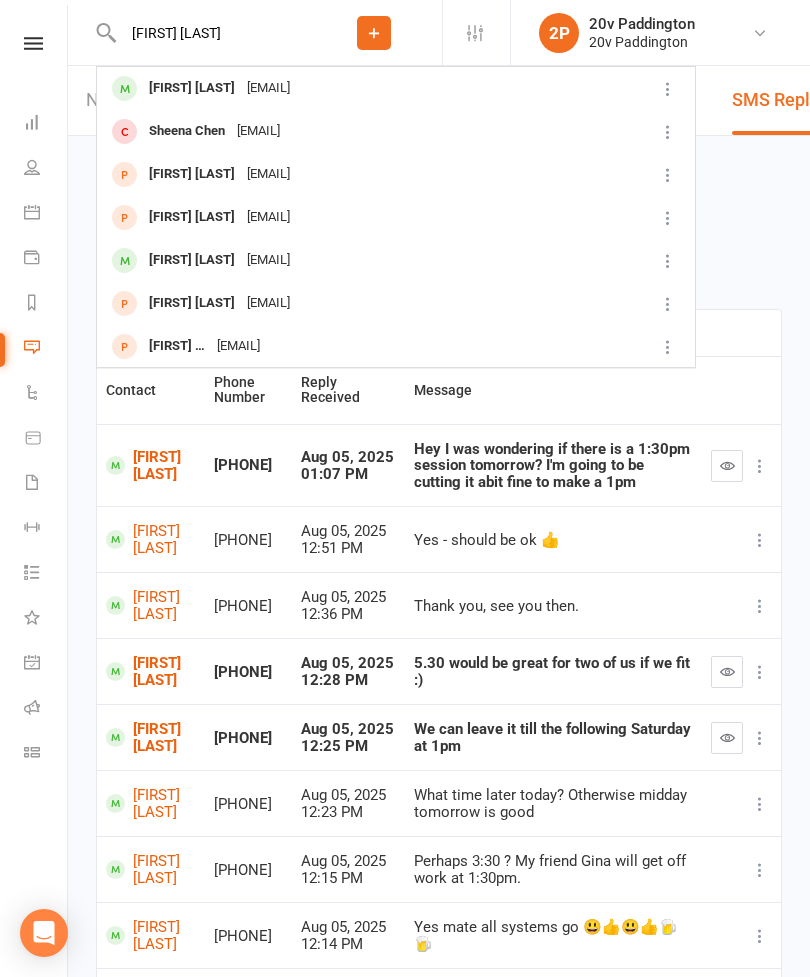 type on "[FIRST] [LAST]" 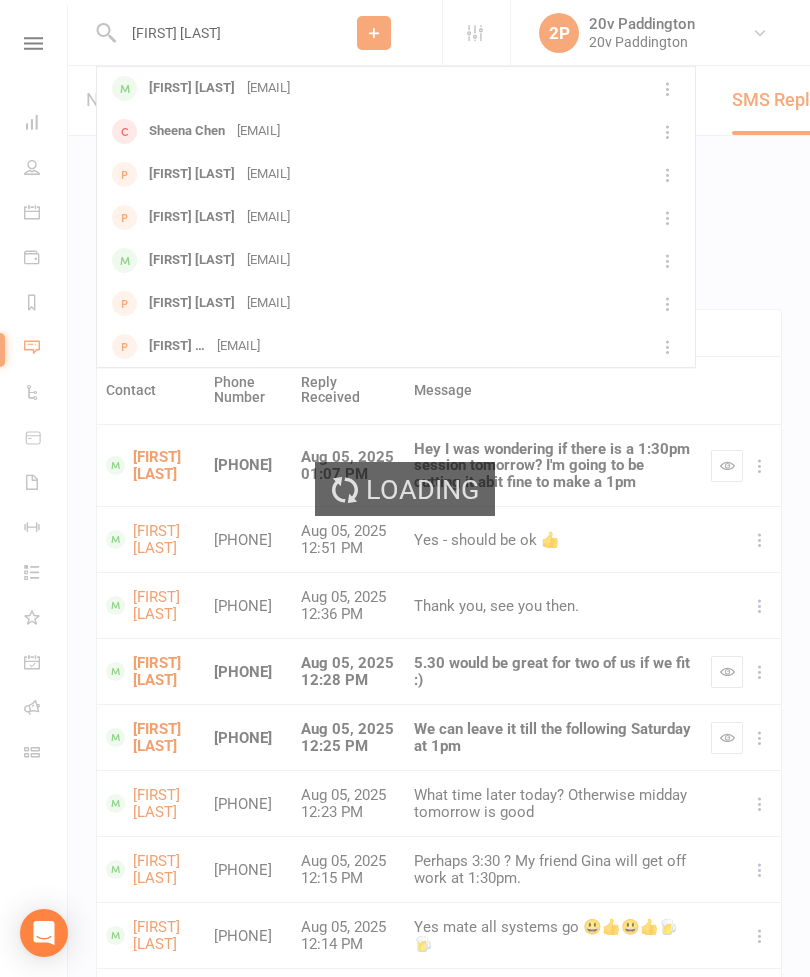 type 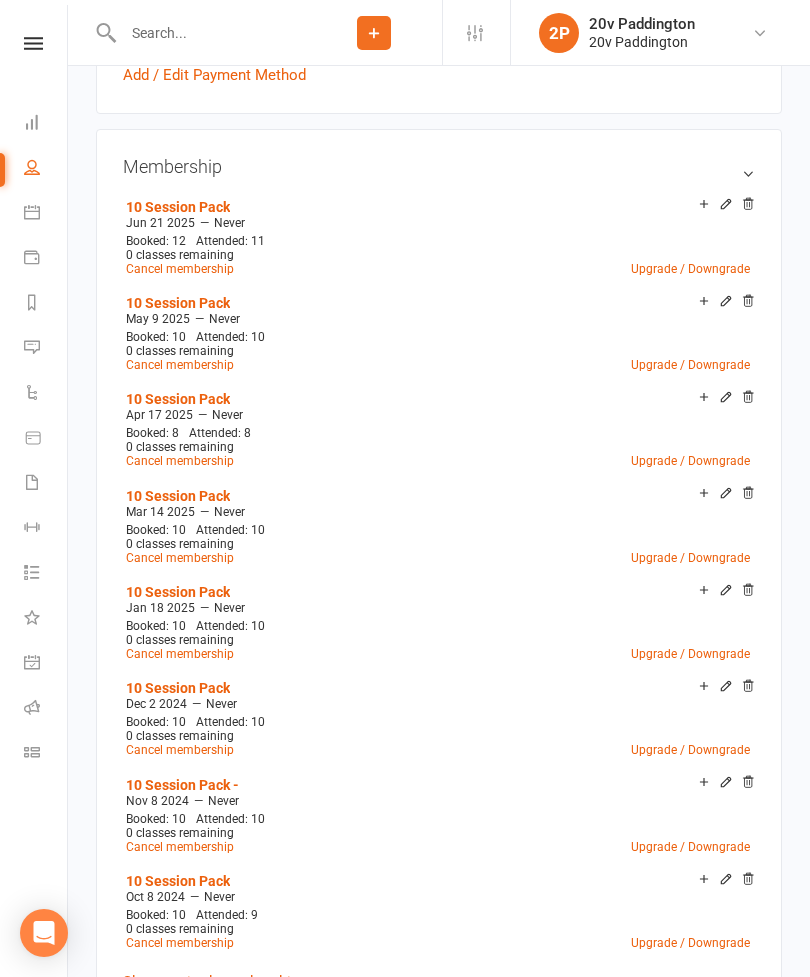 scroll, scrollTop: 866, scrollLeft: 0, axis: vertical 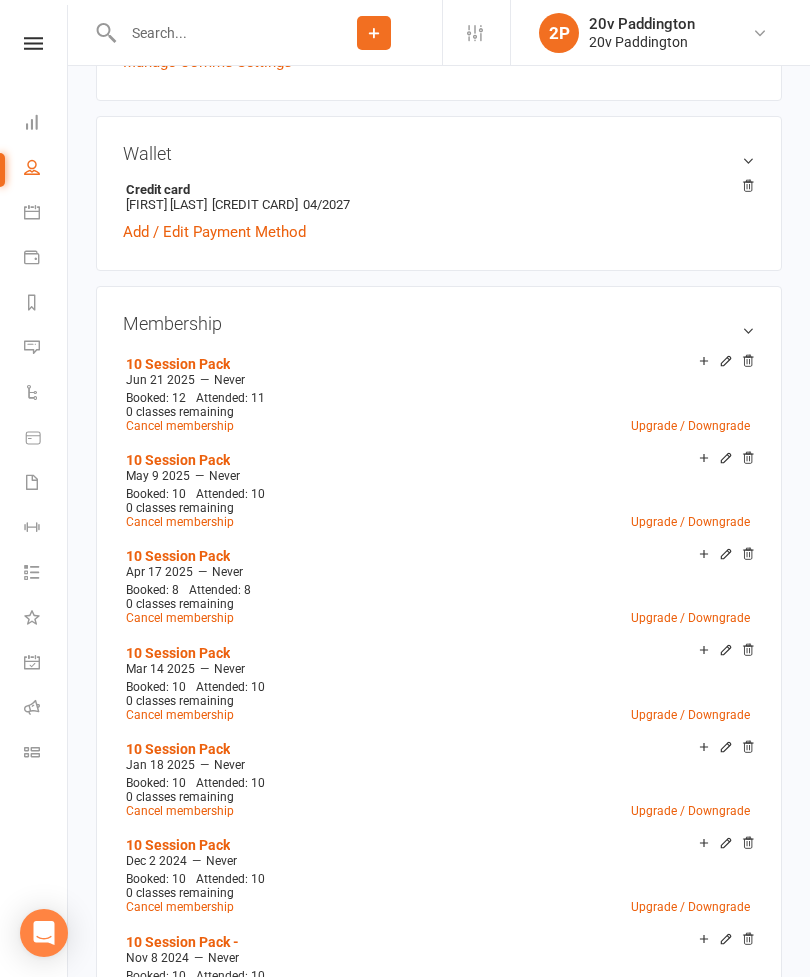 click on "Membership      10 Session Pack Jun 21 [YEAR] — Never Booked: 10 Attended: 10 0 classes remaining    Cancel membership Upgrade / Downgrade     10 Session Pack May 9 [YEAR] — Never Booked: 10 Attended: 10 0 classes remaining    Cancel membership Upgrade / Downgrade     10 Session Pack Apr 17 [YEAR] — Never Booked: 8 Attended: 8 0 classes remaining    Cancel membership Upgrade / Downgrade     10 Session Pack Mar 14 [YEAR] — Never Booked: 10 Attended: 10 0 classes remaining    Cancel membership Upgrade / Downgrade     10 Session Pack Jan 18 [YEAR] — Never Booked: 10 Attended: 10 0 classes remaining    Cancel membership Upgrade / Downgrade     10 Session Pack Dec 2 [YEAR] — Never Booked: 10 Attended: 10 0 classes remaining    Cancel membership Upgrade / Downgrade     10 Session Pack - Nov 8 [YEAR] — Never Booked: 10 Attended: 10 0 classes remaining    Cancel membership Upgrade / Downgrade     10 Session Pack Oct 8 [YEAR] — Never Booked: 10 Attended: 9 0 classes remaining    Cancel membership Upgrade / Downgrade" at bounding box center (439, 751) 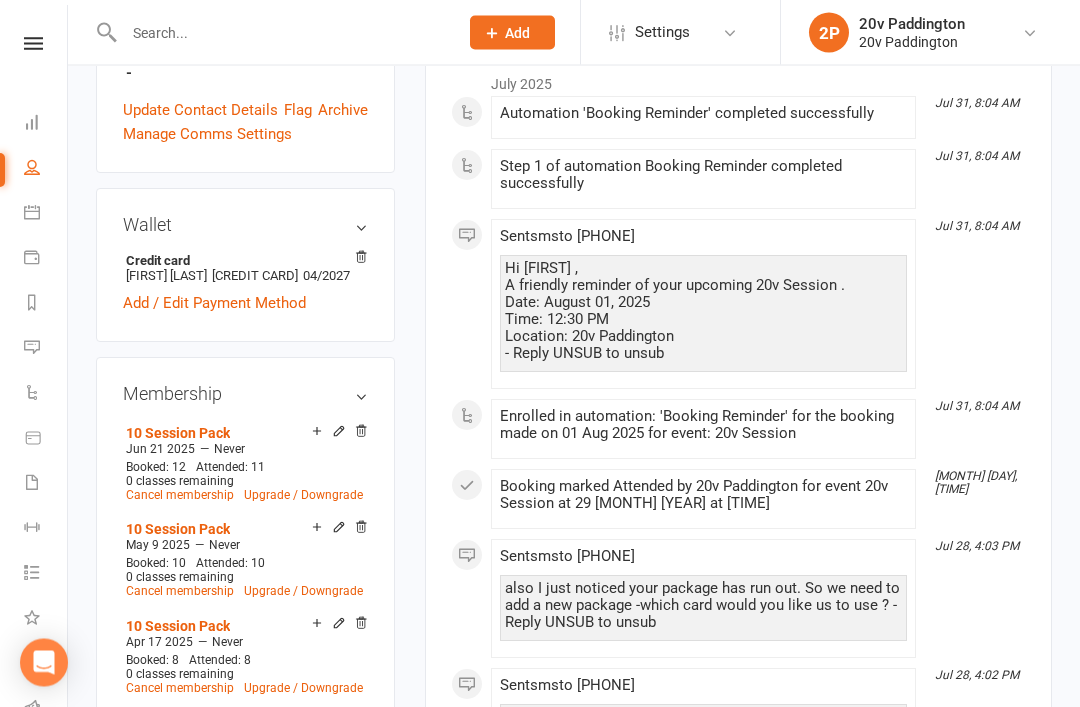 scroll, scrollTop: 812, scrollLeft: 0, axis: vertical 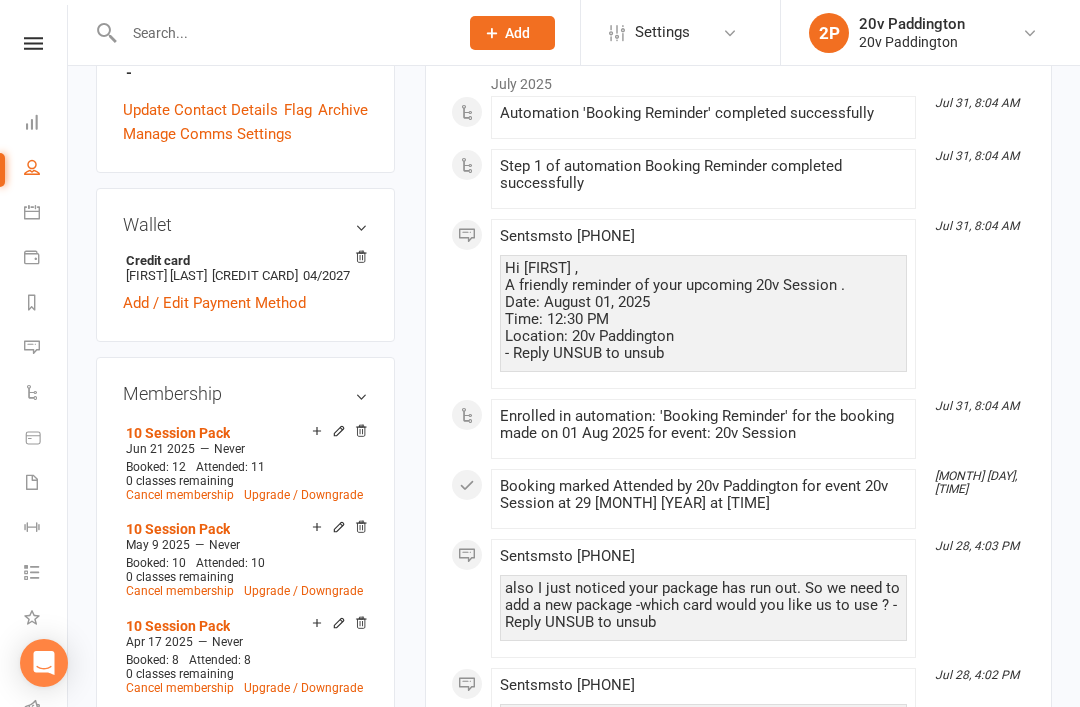 click on "10 Session Pack" at bounding box center [178, 433] 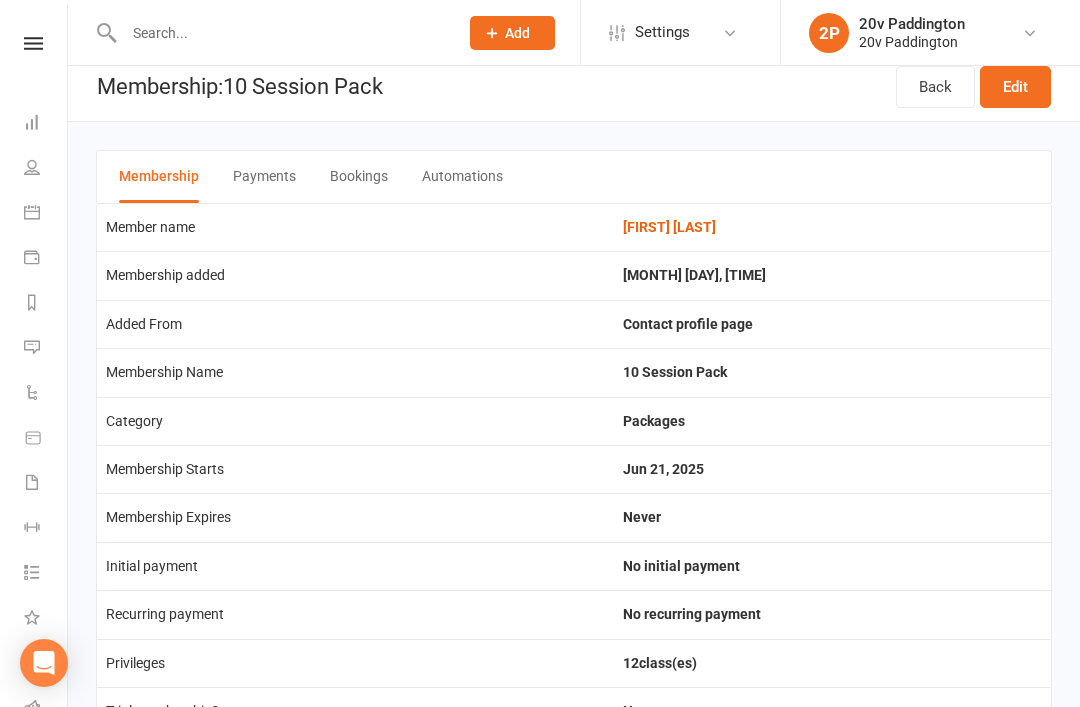 scroll, scrollTop: 0, scrollLeft: 0, axis: both 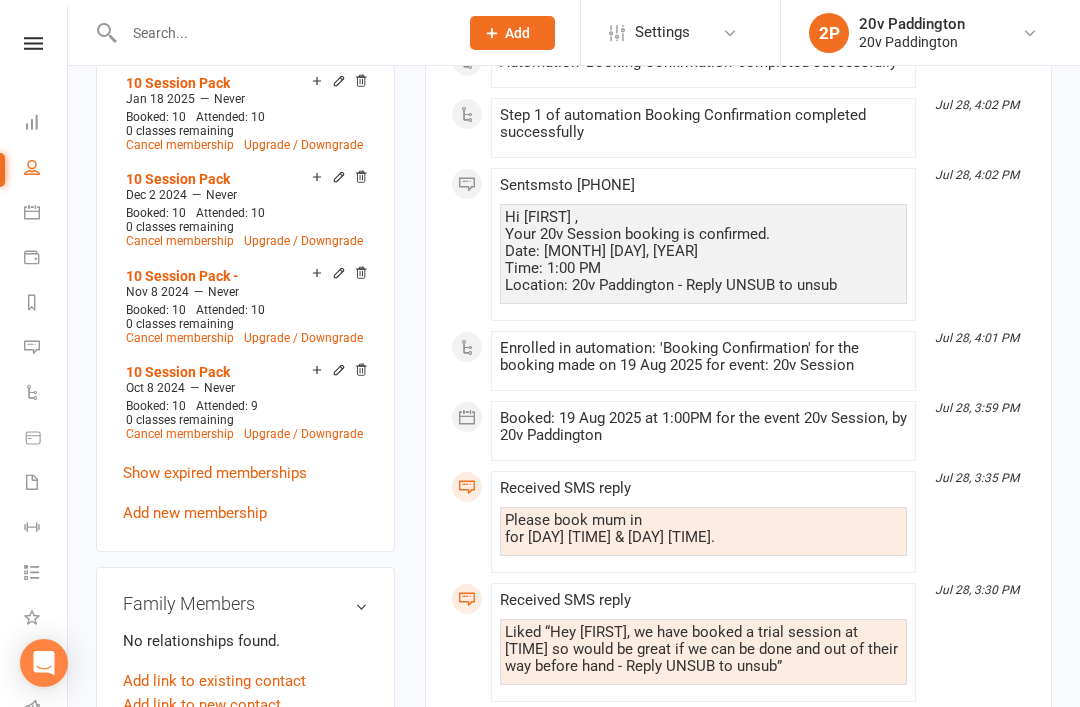 click on "Add new membership" at bounding box center [195, 513] 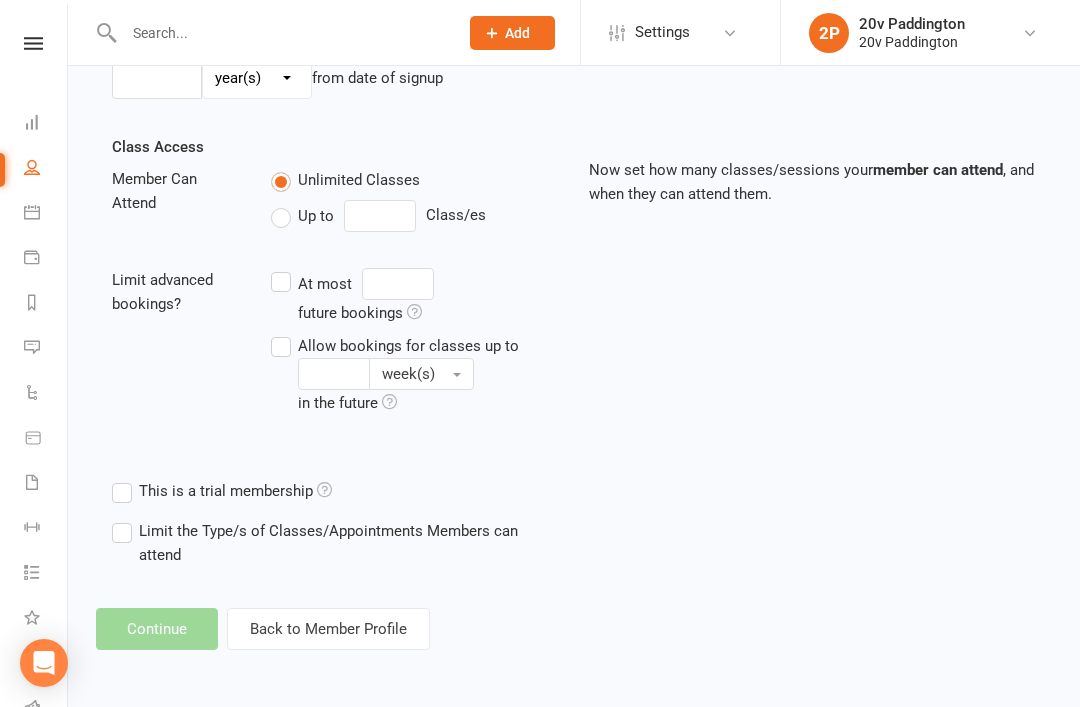 scroll, scrollTop: 0, scrollLeft: 0, axis: both 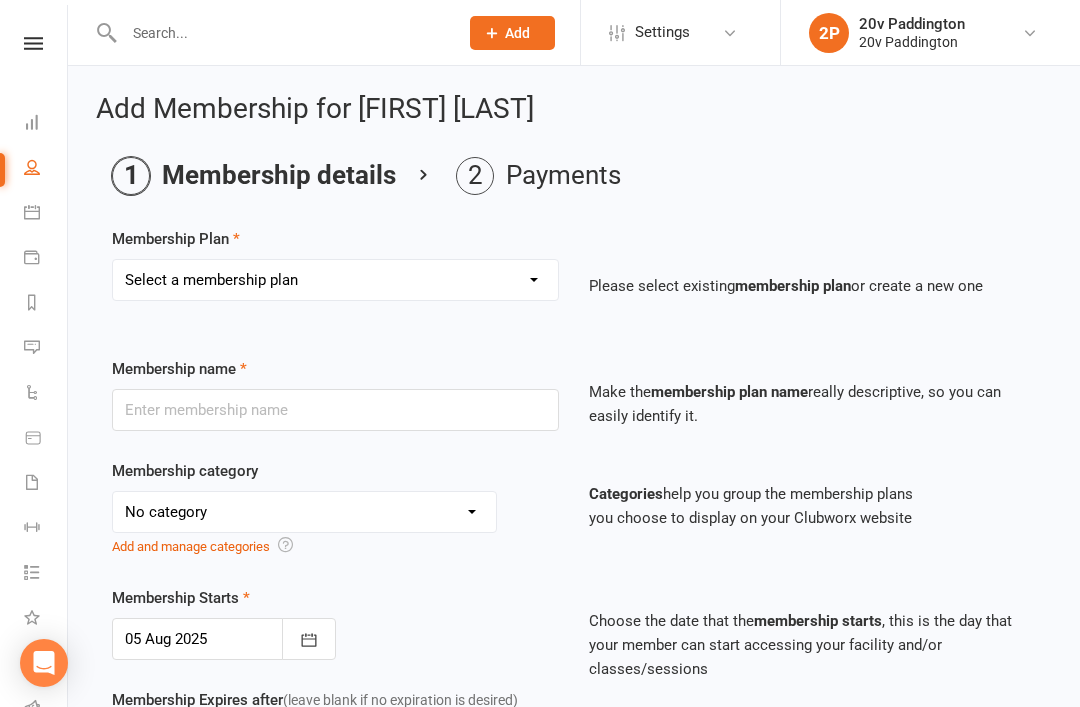 click on "Select a membership plan Create new Membership Plan Casual Session 18 Month - Advantage 12 Month - Advantage 6 Month - Advantage 12 week - Advantage 18 Month - Basic 12 Month - Basic 6 Month - Basic 12 week - Basic 6 Month - Lite 12 week - Lite 25 Session Pack 10 Session Pack Banked Session Reciprocal Pass Employee Ambassador Cancellation Fee One off Payment Suspension Fee 12 week - Basic (20% Off SALE) Flexi 1 Flexi 2 Body Scan Weekly Body Scan Yearly One off scan 25 session pack (20% off SALE) 6 Month - Advantage (20% Off SALE) 10 Session Pack (20% off SALE) 12 week - Advantage (20% Off SALE) 4 sessions monthly Weekly Sauna Basic 50 sessions Black Friday Deal Weekly Sauna Advantage 10 Sauna Pack 26 Sauna Pack 52 Sauna Pack Sauna plan August Ignite 8 Sessions 10 Sessions Pack - $500 discount) 5 pack One off Sauna Session 12 week Basic Family 6 Month - Basic (20%Off SALE) 12 week - Lite (20% Off SALE) 2 Session Kickstarter 12 week - Lite ($50 Deal) 2 Session Kickstarter discount" at bounding box center [335, 294] 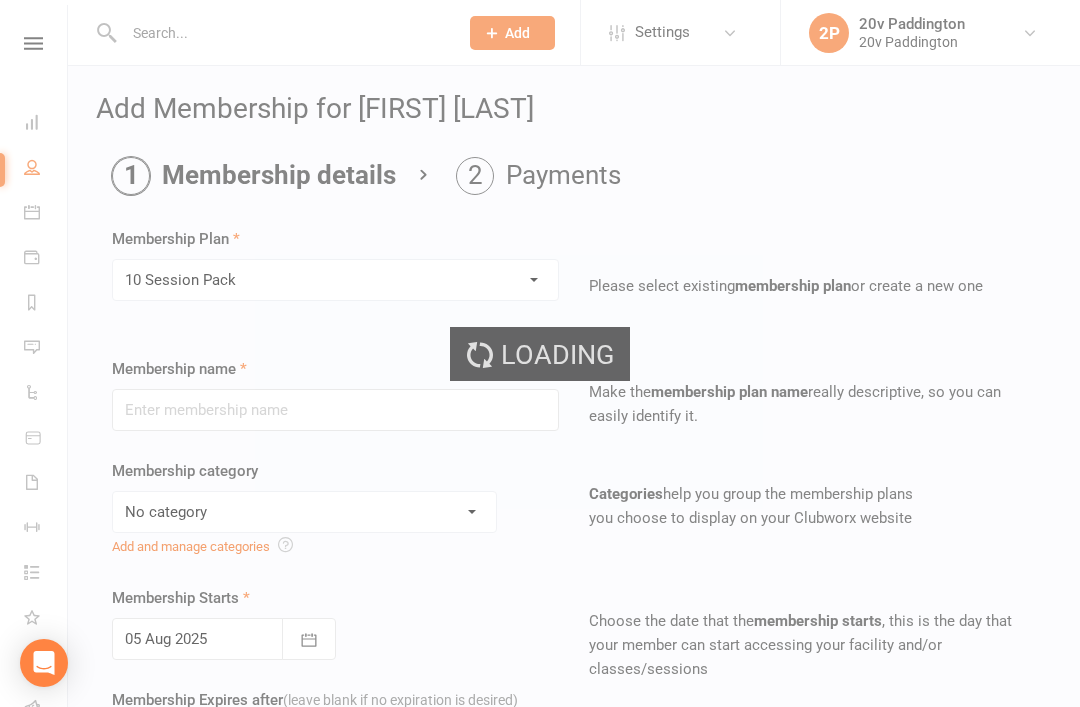 type on "10 Session Pack" 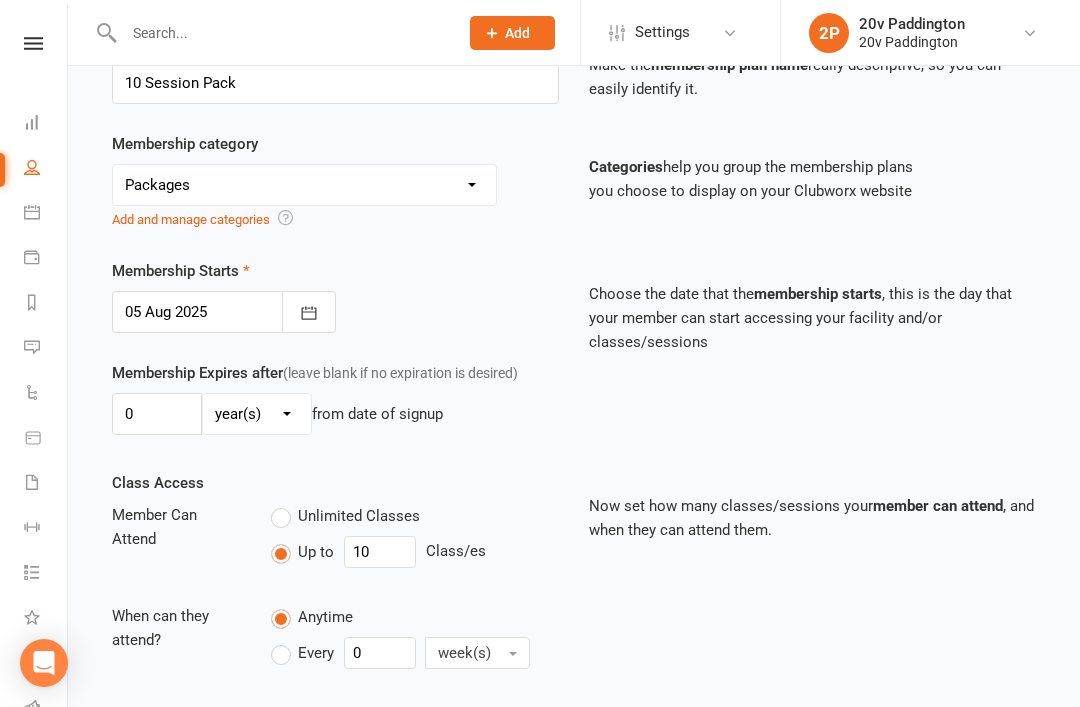 scroll, scrollTop: 390, scrollLeft: 0, axis: vertical 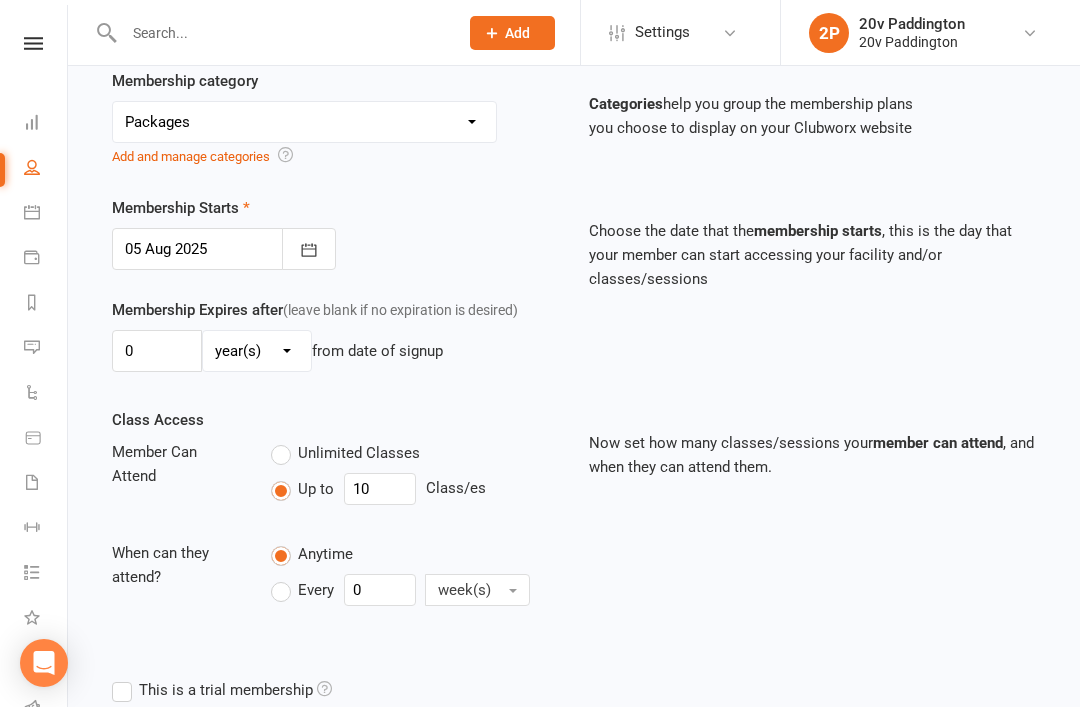 click at bounding box center (309, 249) 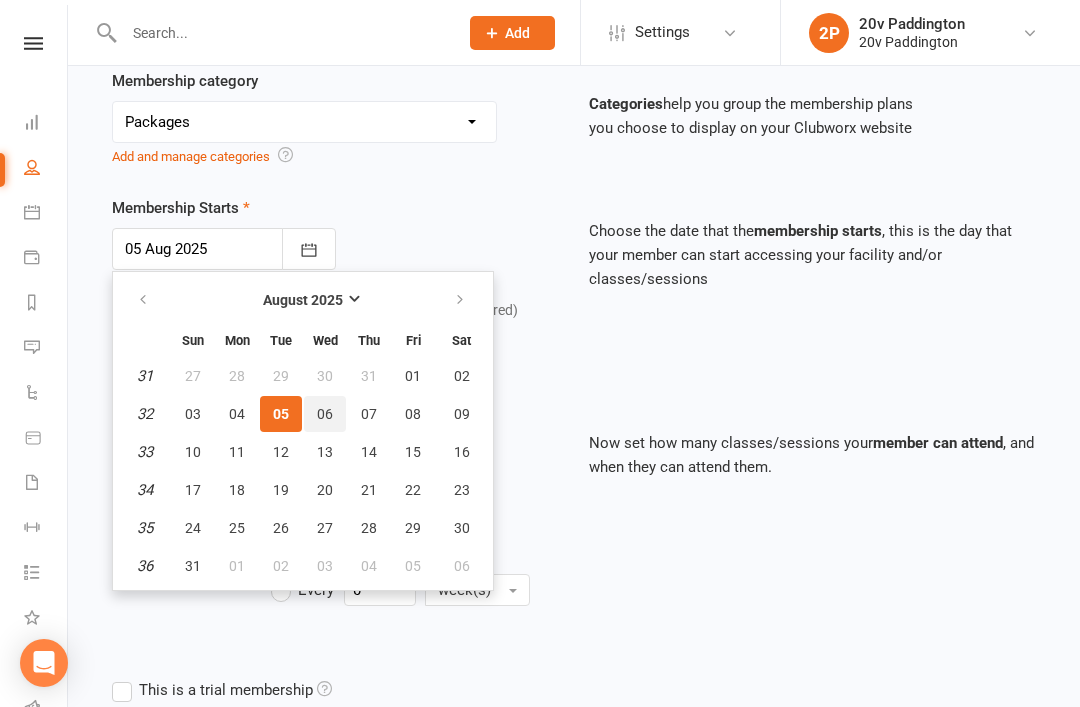 click on "06" at bounding box center [325, 414] 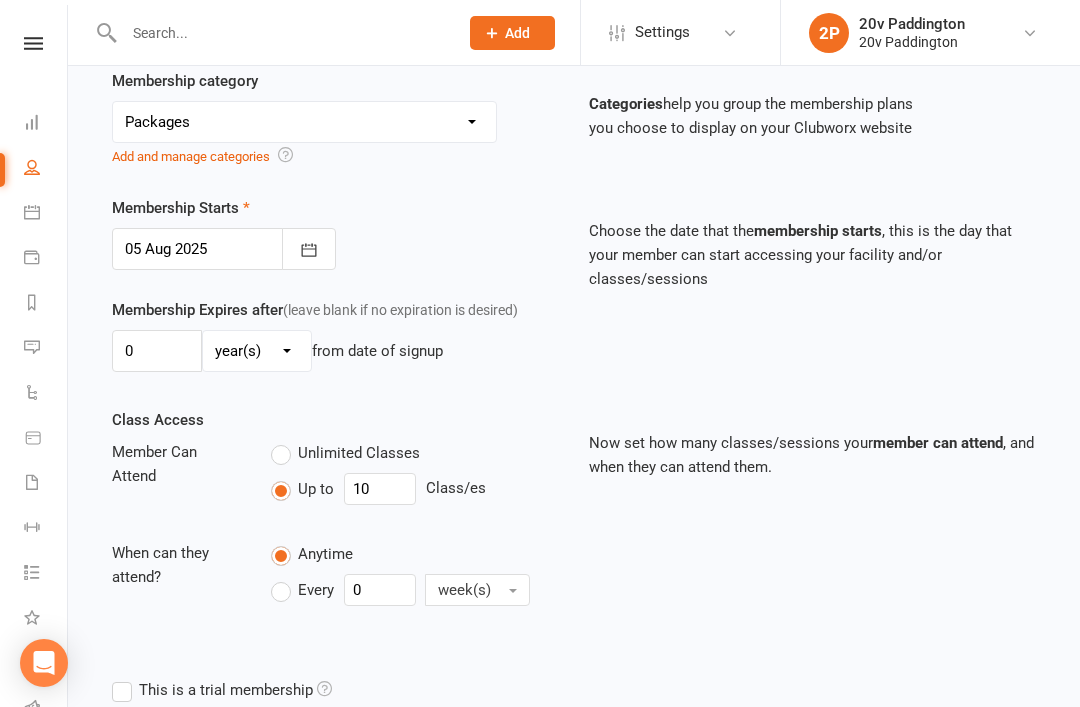 type on "06 Aug 2025" 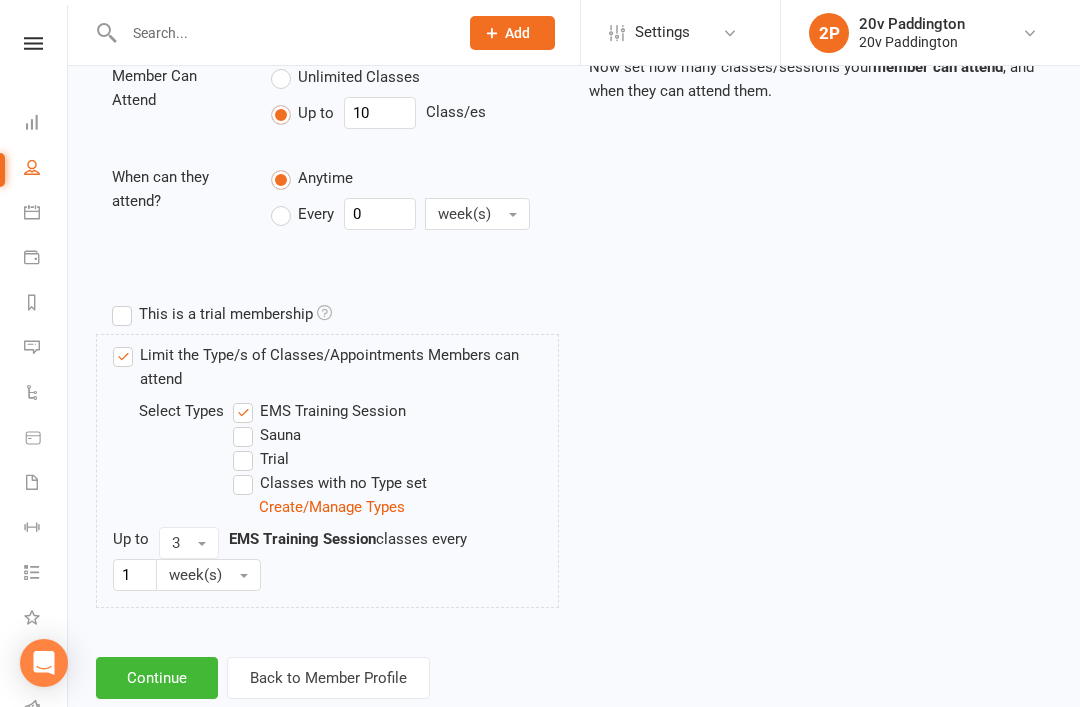 scroll, scrollTop: 767, scrollLeft: 0, axis: vertical 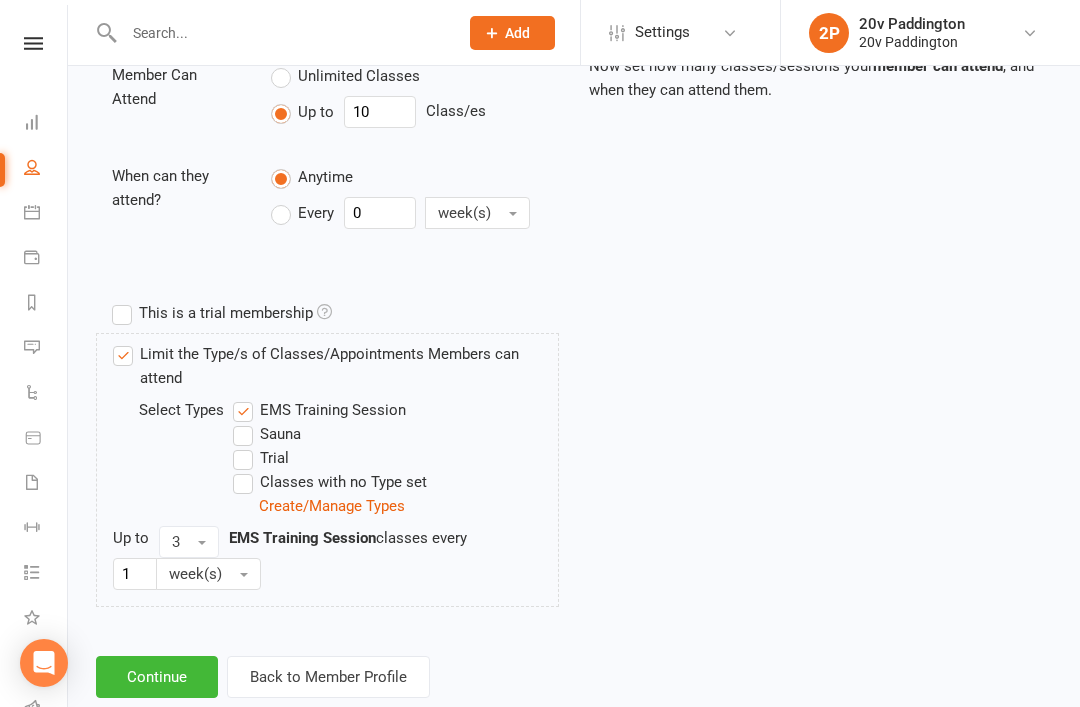 click on "Continue" at bounding box center [157, 677] 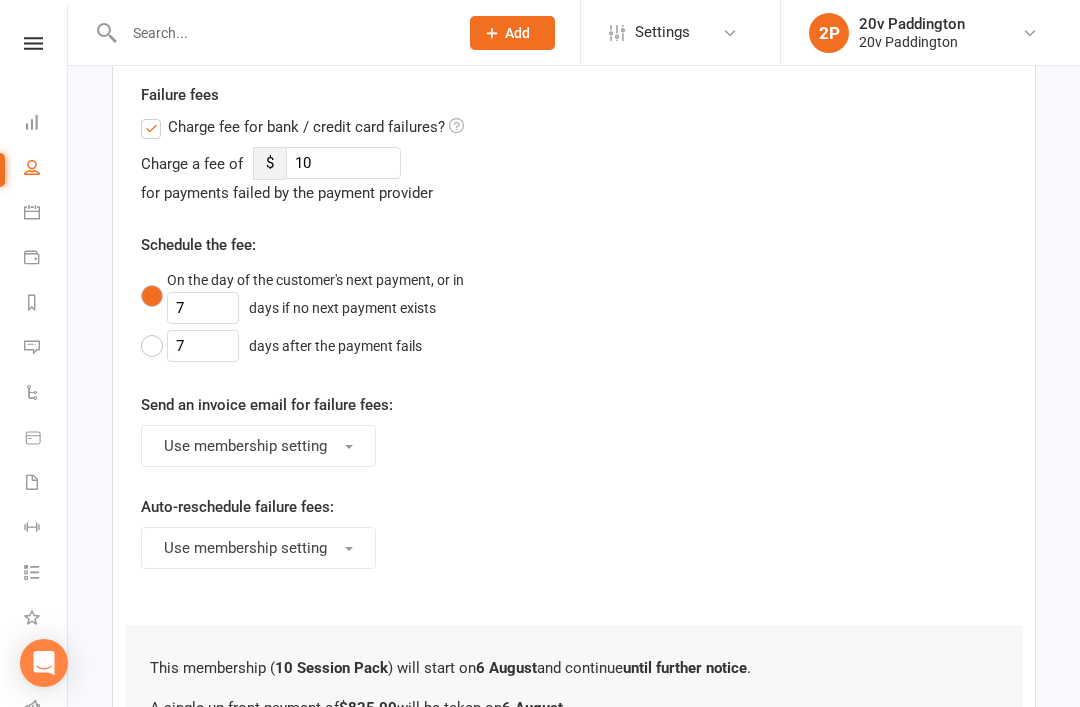 scroll, scrollTop: 0, scrollLeft: 0, axis: both 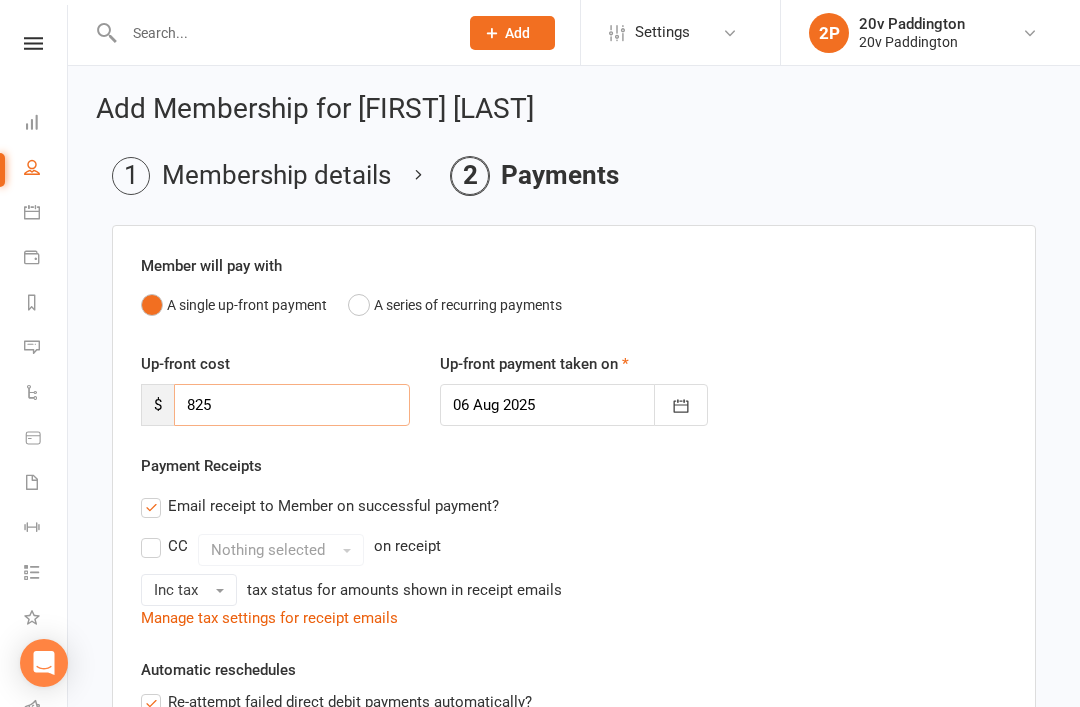 click on "825" at bounding box center [292, 405] 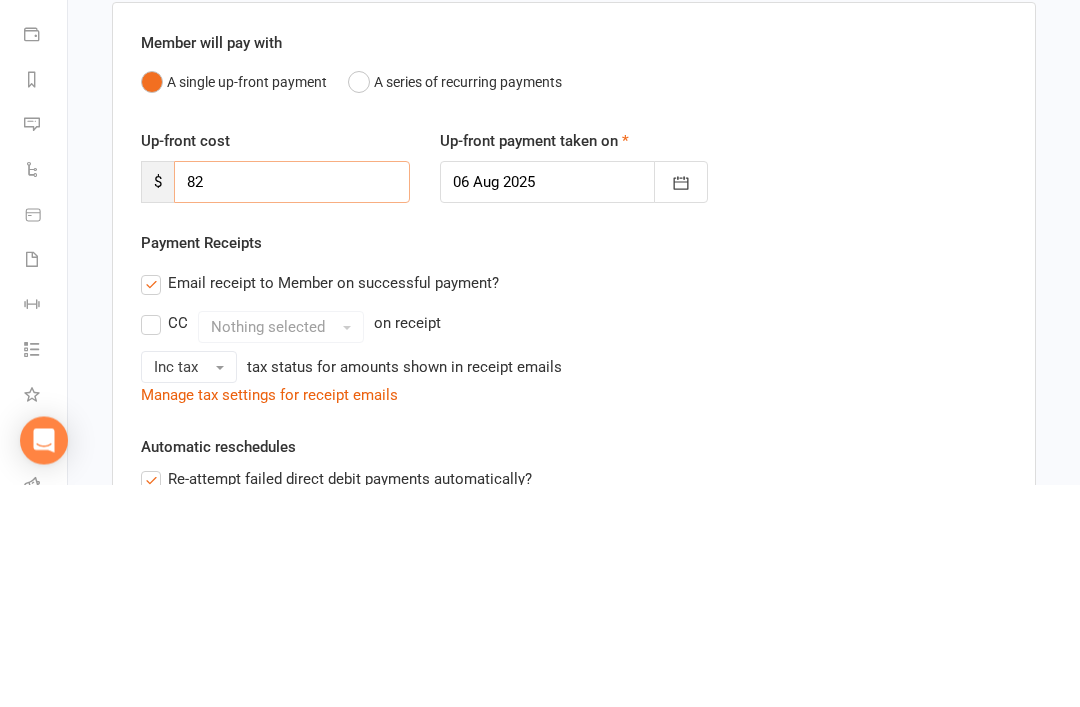 type on "8" 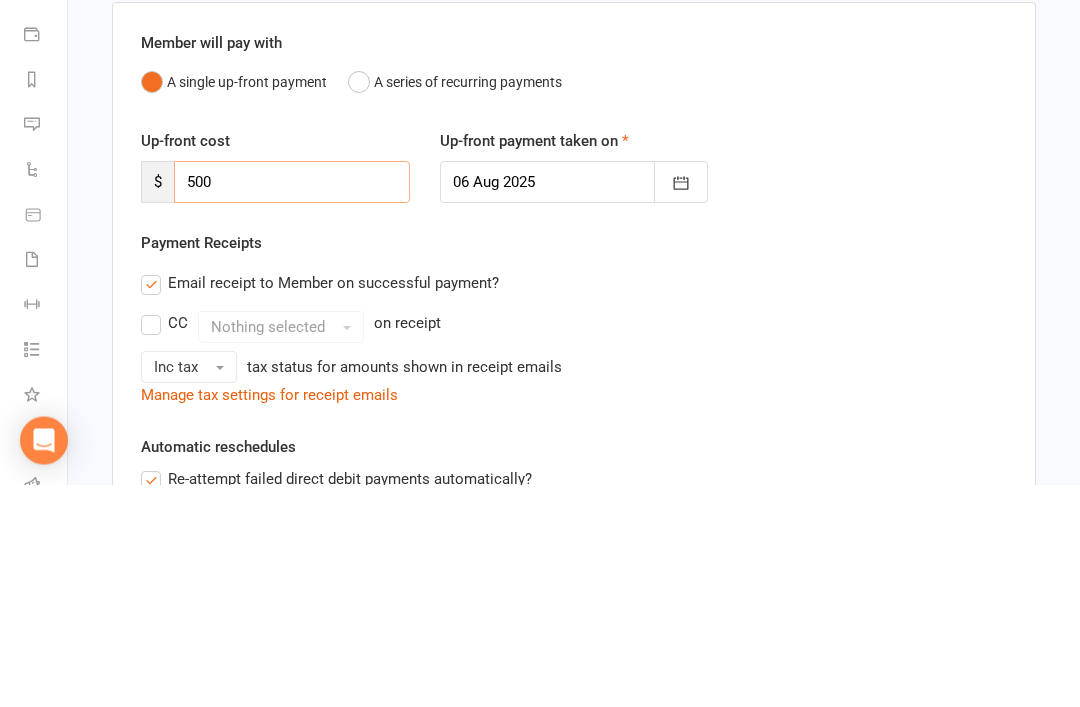 type on "500" 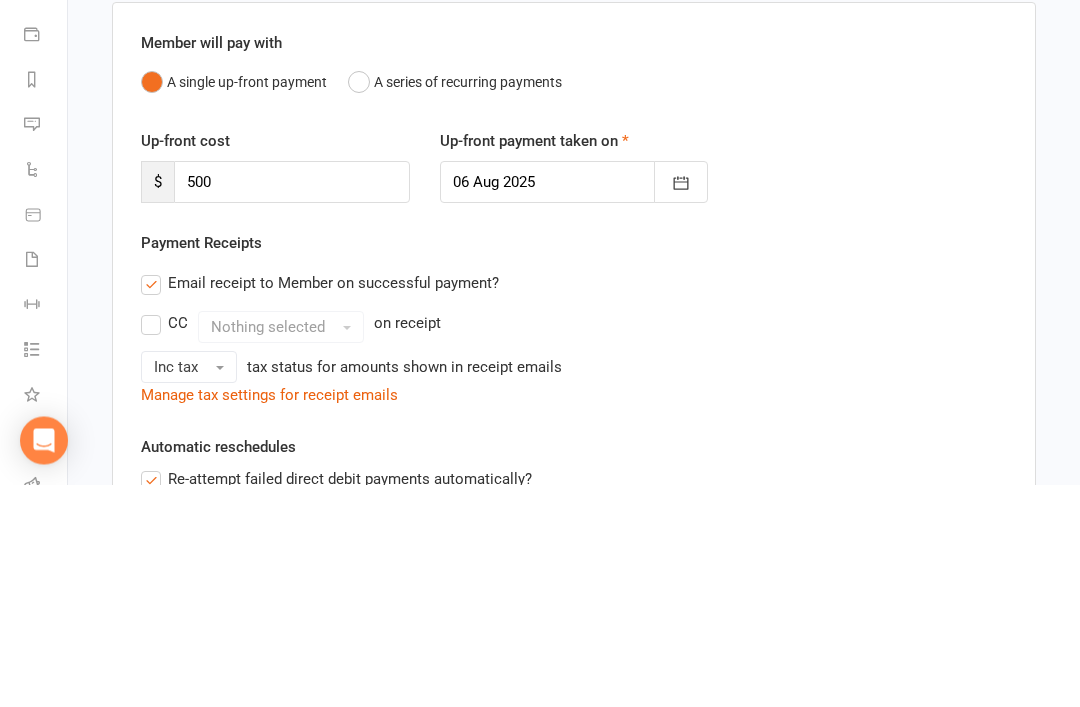 click on "CC
Nothing selected
on receipt
Inc tax
tax status for amounts shown in receipt emails" at bounding box center [574, 570] 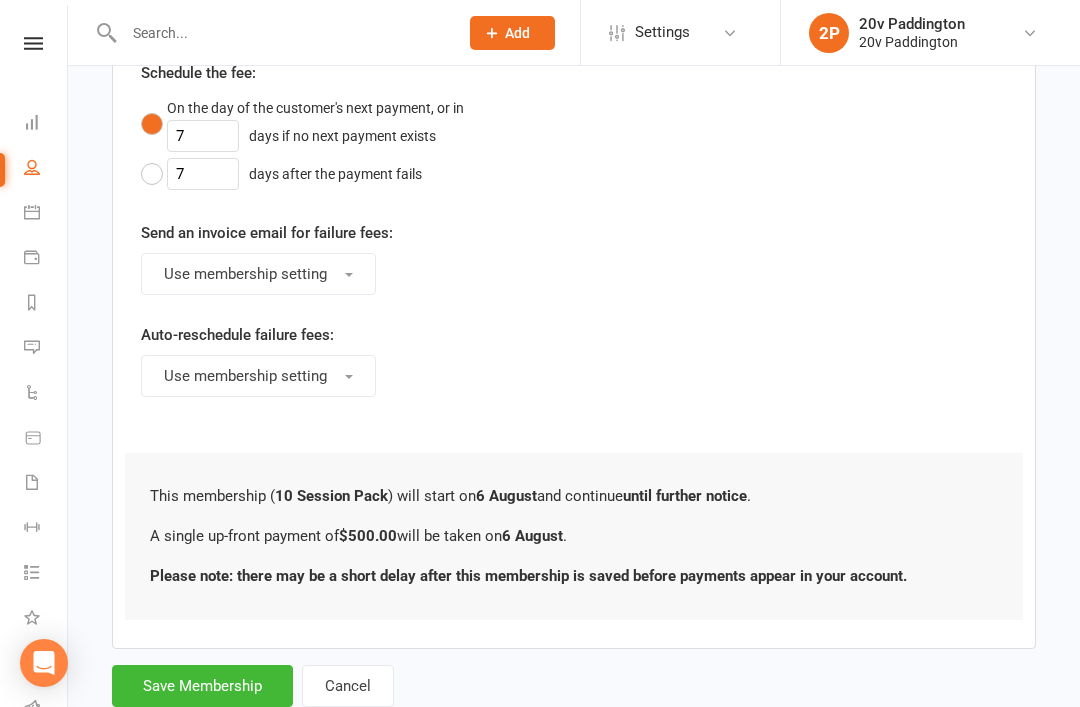 scroll, scrollTop: 950, scrollLeft: 0, axis: vertical 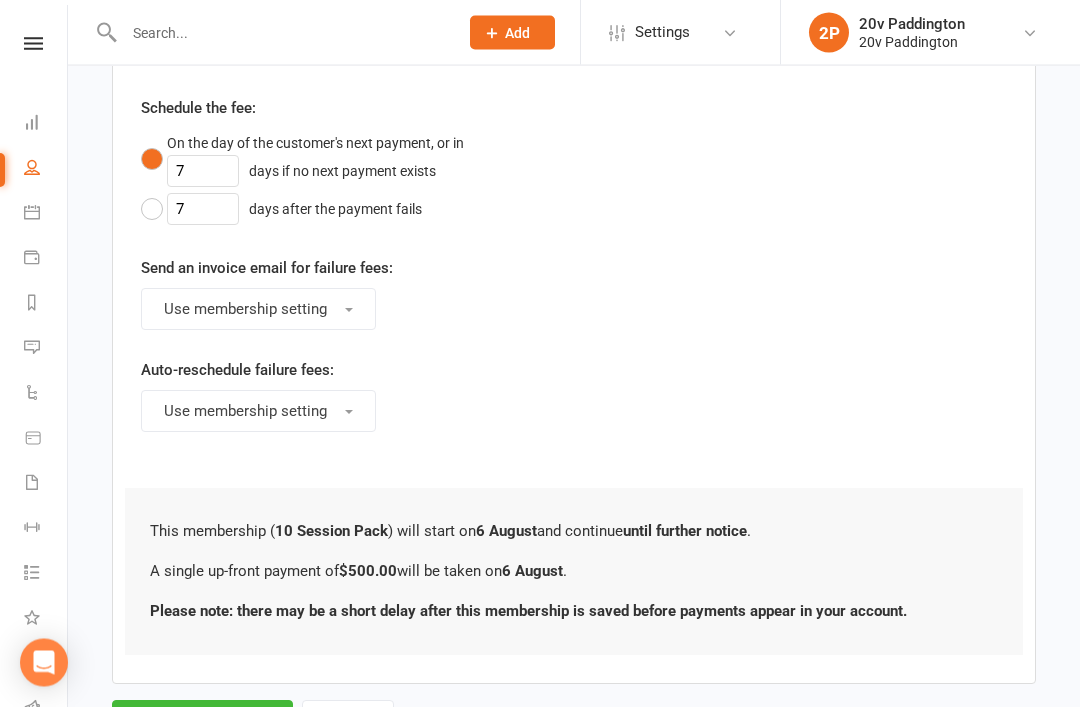 click on "Save Membership" at bounding box center (202, 722) 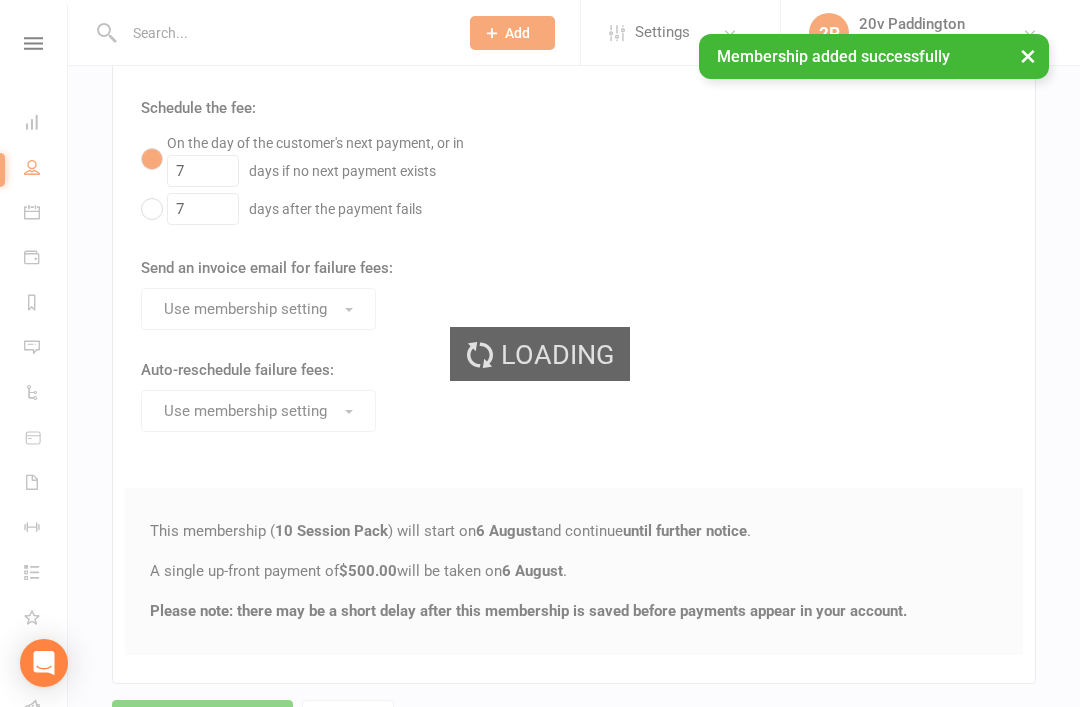 scroll, scrollTop: 0, scrollLeft: 0, axis: both 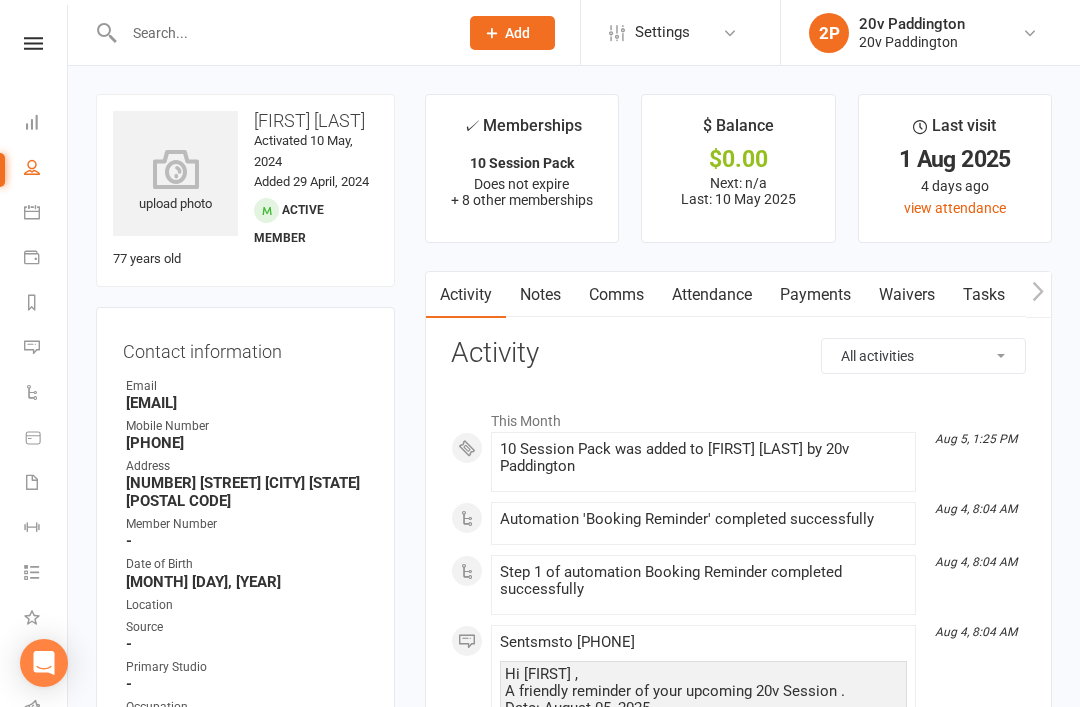 click at bounding box center [32, 347] 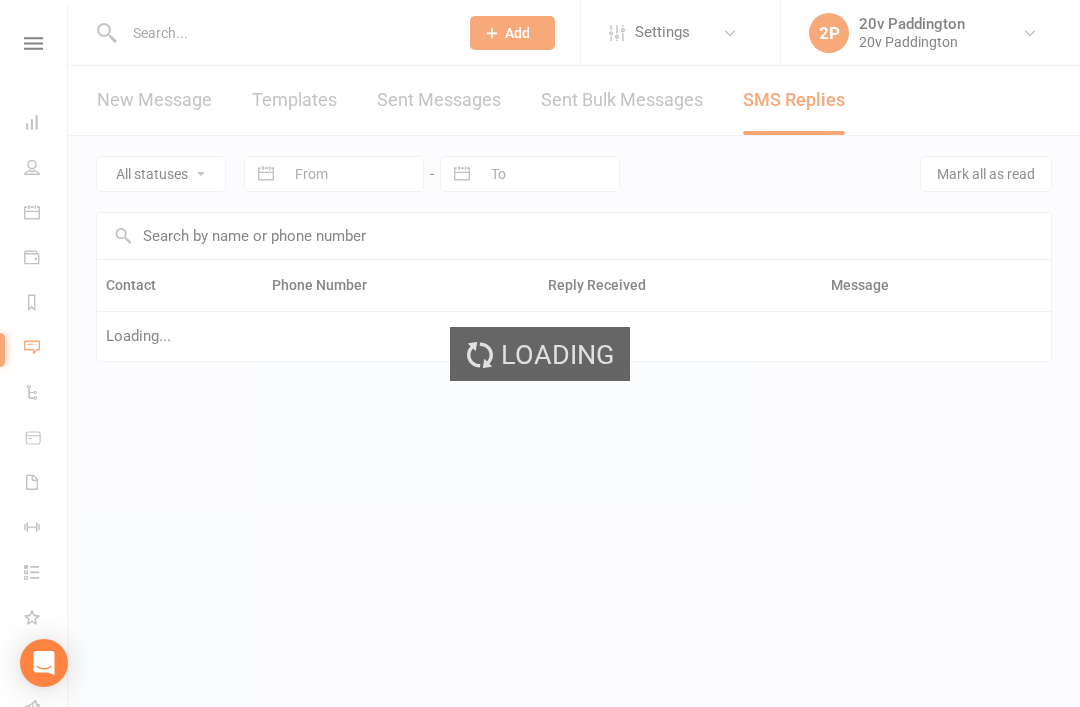 scroll, scrollTop: 0, scrollLeft: 0, axis: both 